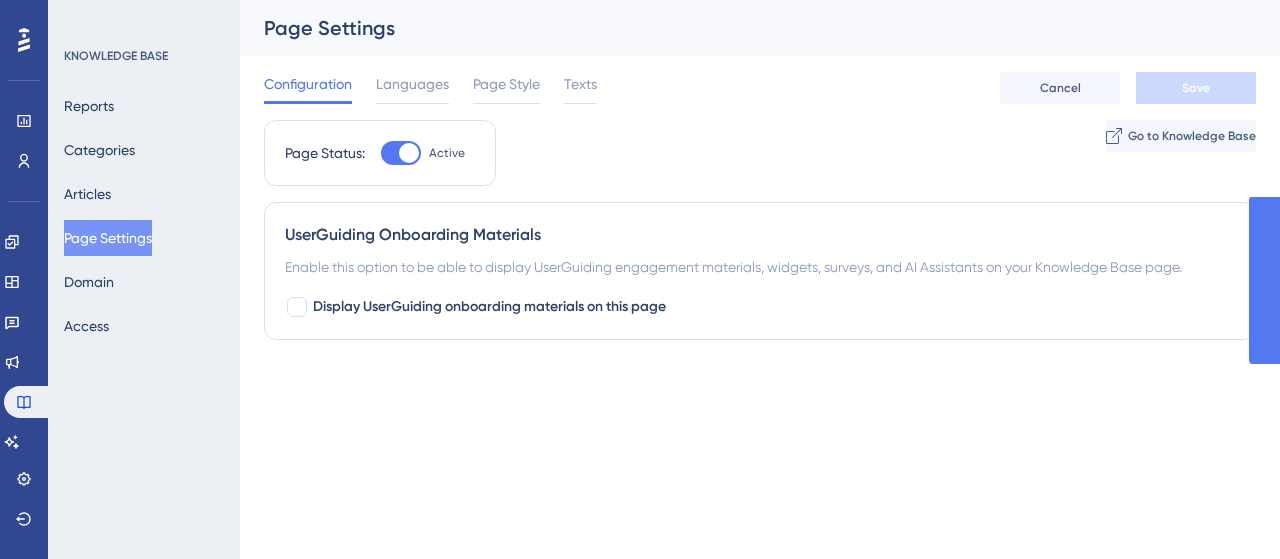 scroll, scrollTop: 0, scrollLeft: 0, axis: both 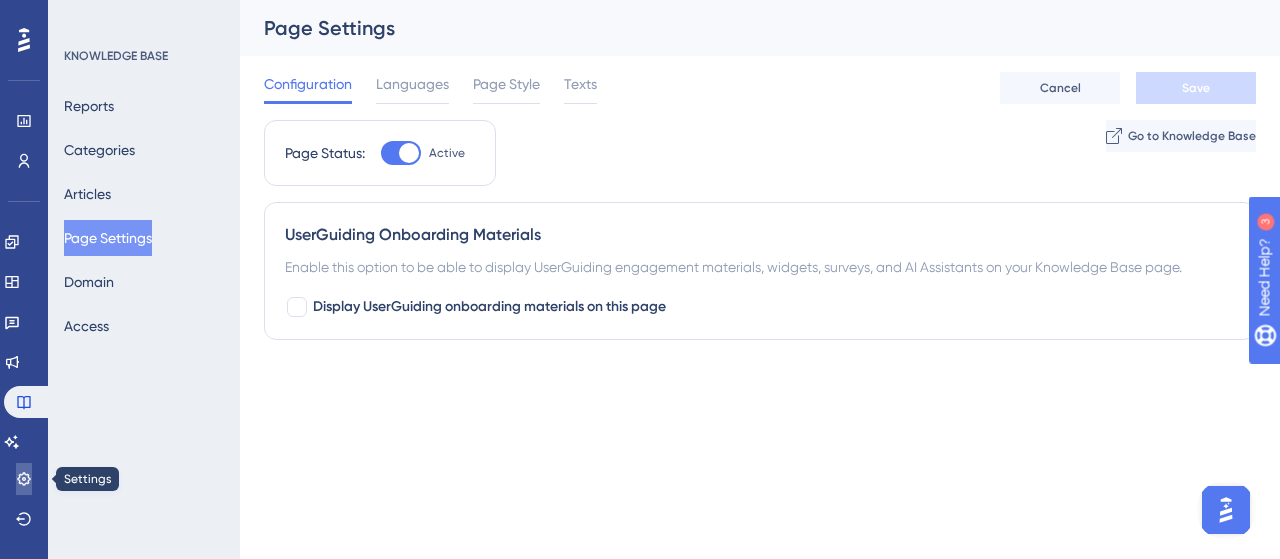 click 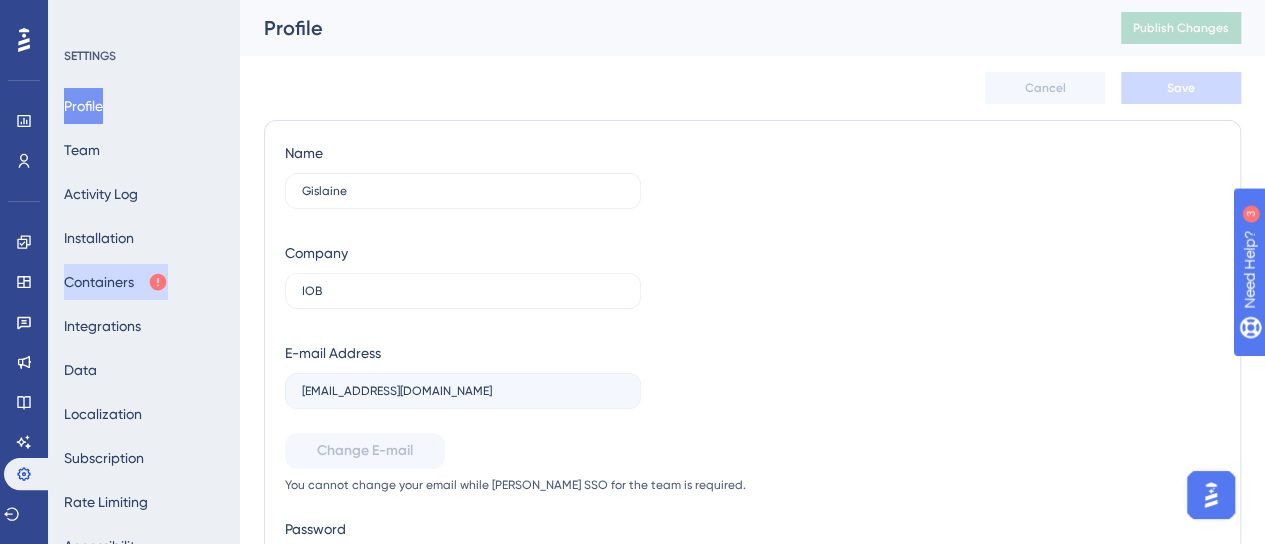 click on "Containers" at bounding box center (116, 282) 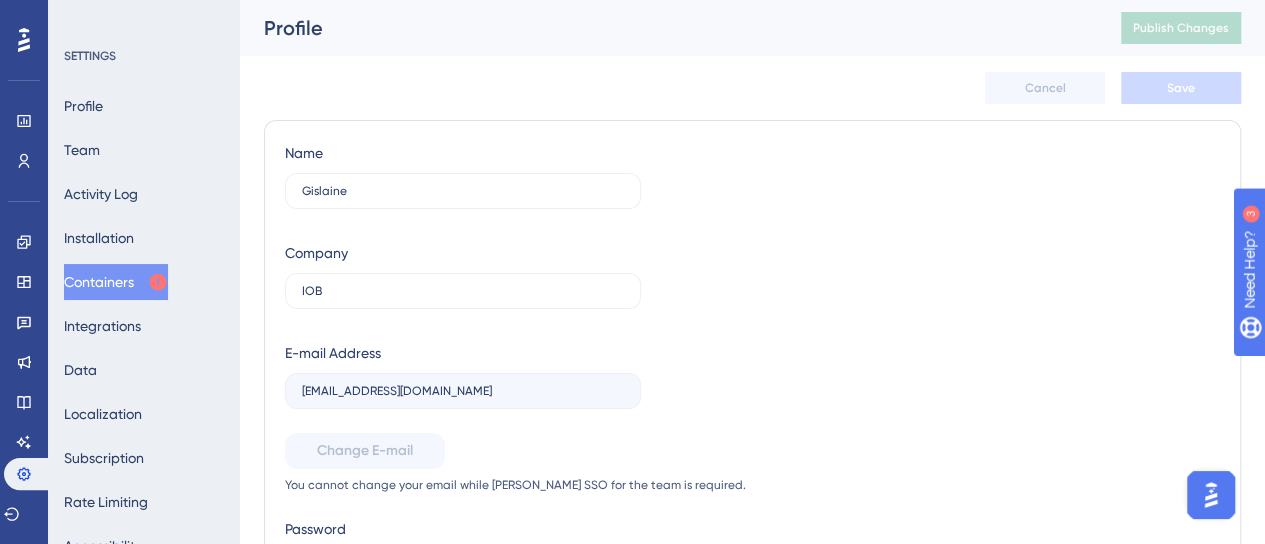 click on "Containers" at bounding box center [116, 282] 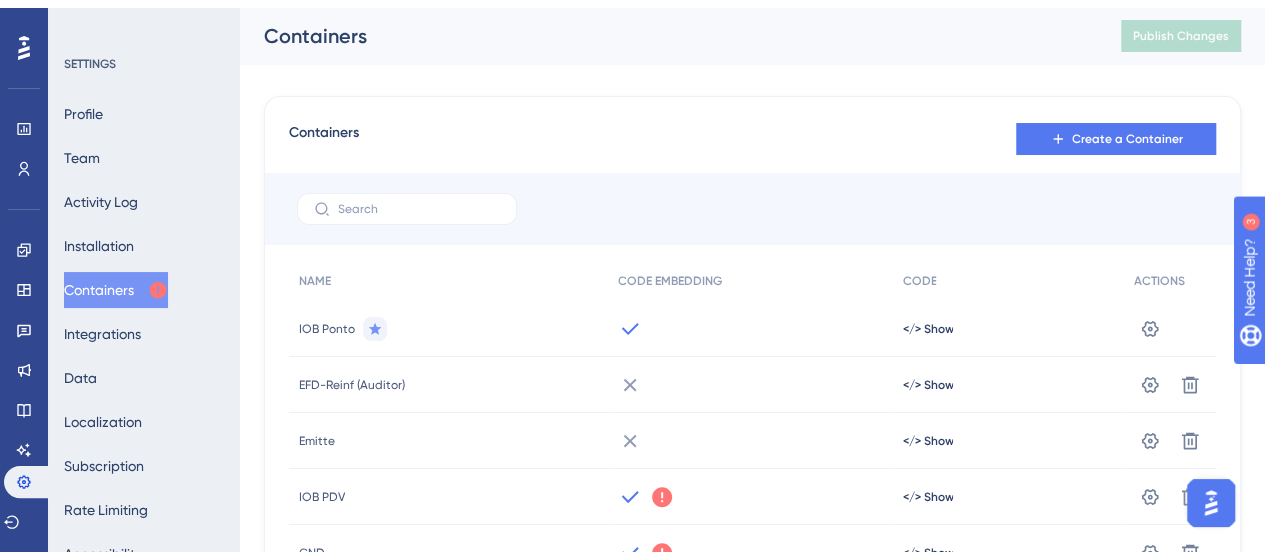 scroll, scrollTop: 409, scrollLeft: 0, axis: vertical 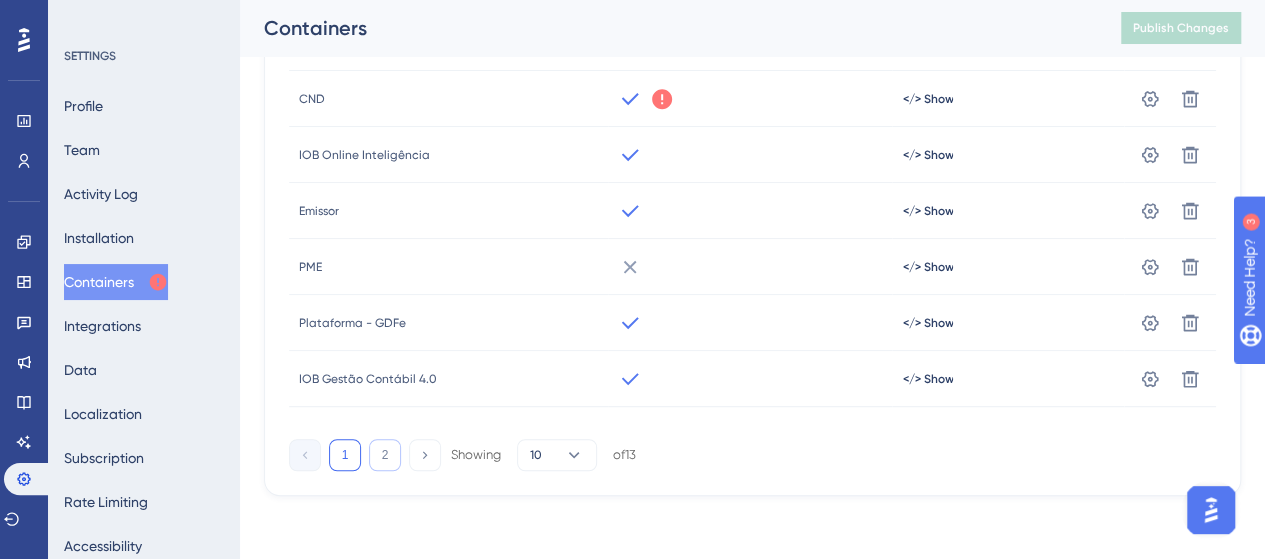 click on "2" at bounding box center (385, 455) 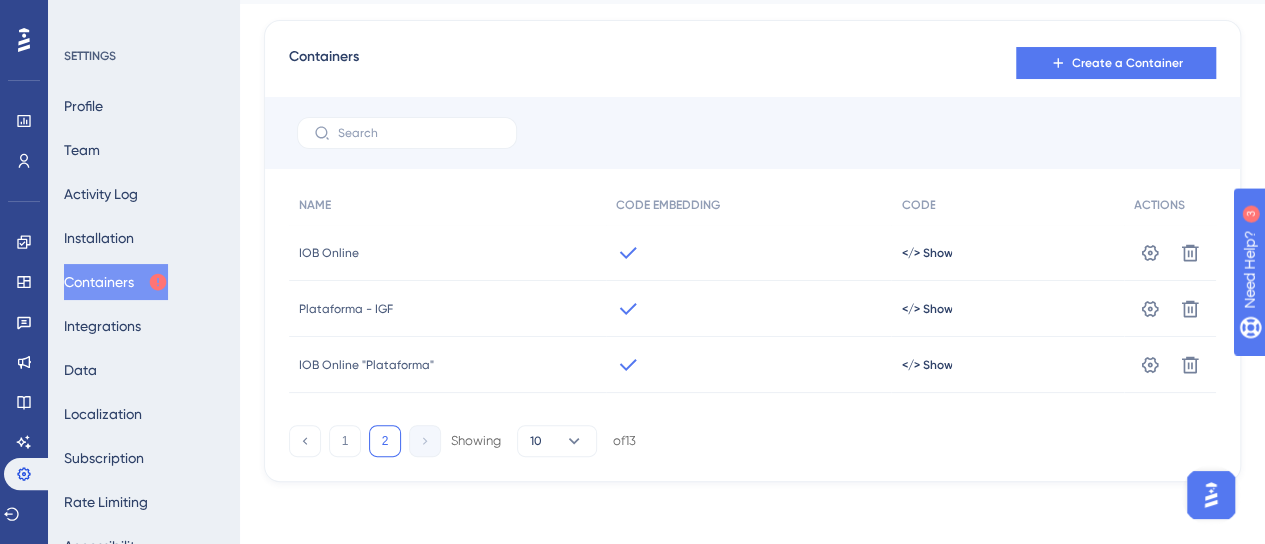 scroll, scrollTop: 53, scrollLeft: 0, axis: vertical 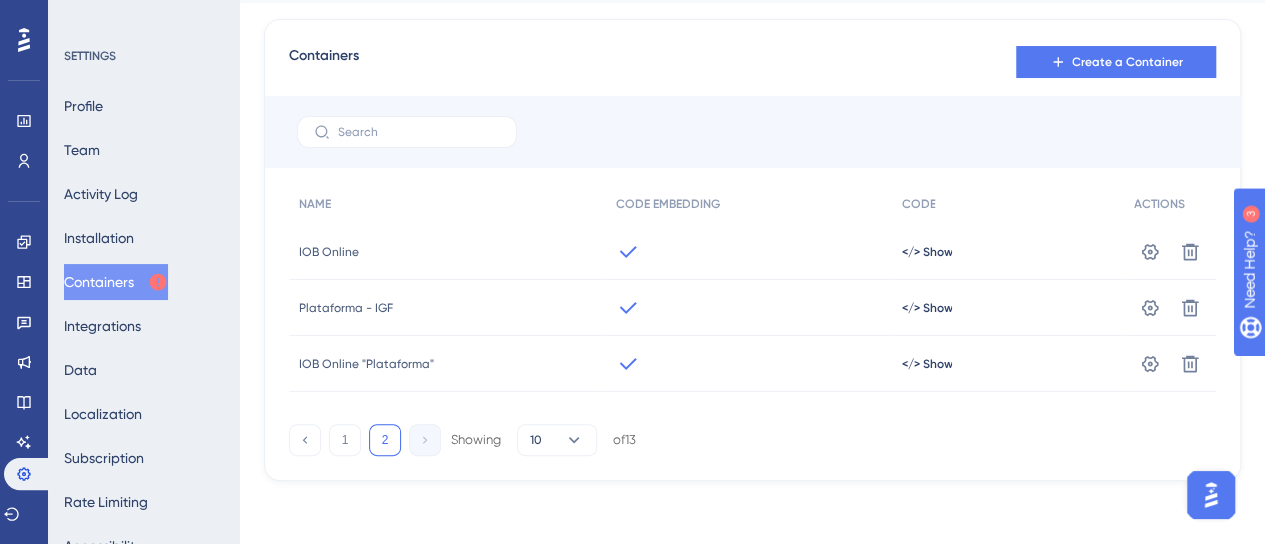 click on "Containers Create a Container NAME CODE EMBEDDING CODE ACTIONS IOB Online </> Show Settings Delete Plataforma - IGF </> Show Settings Delete IOB Online "Plataforma" </> Show Settings Delete 1 2 Showing 10 of  13" at bounding box center (752, 250) 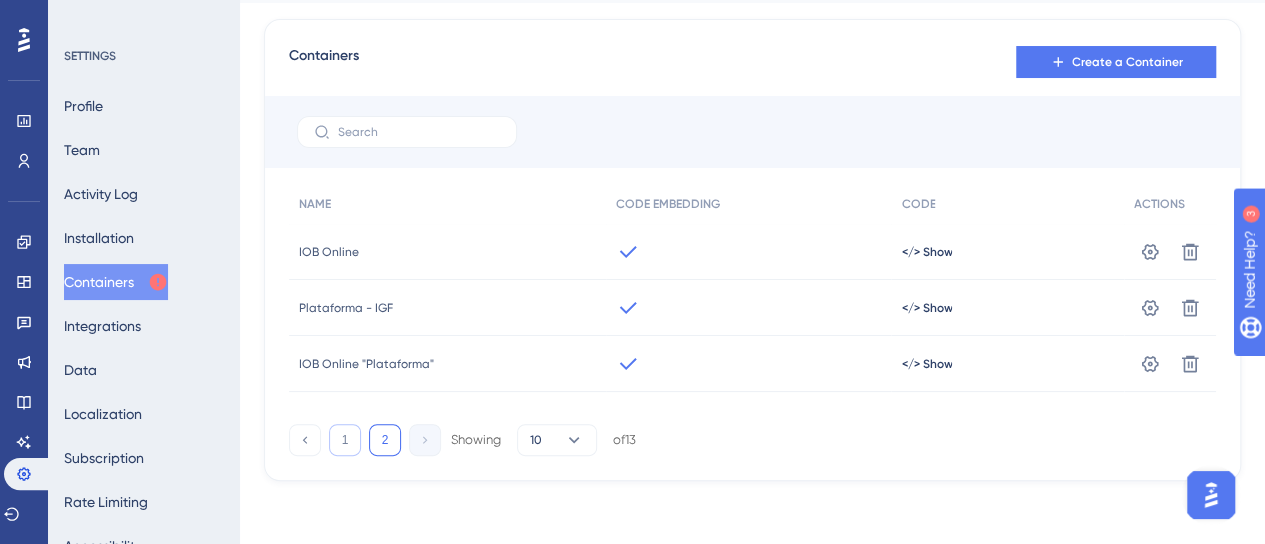 click on "1" at bounding box center (345, 440) 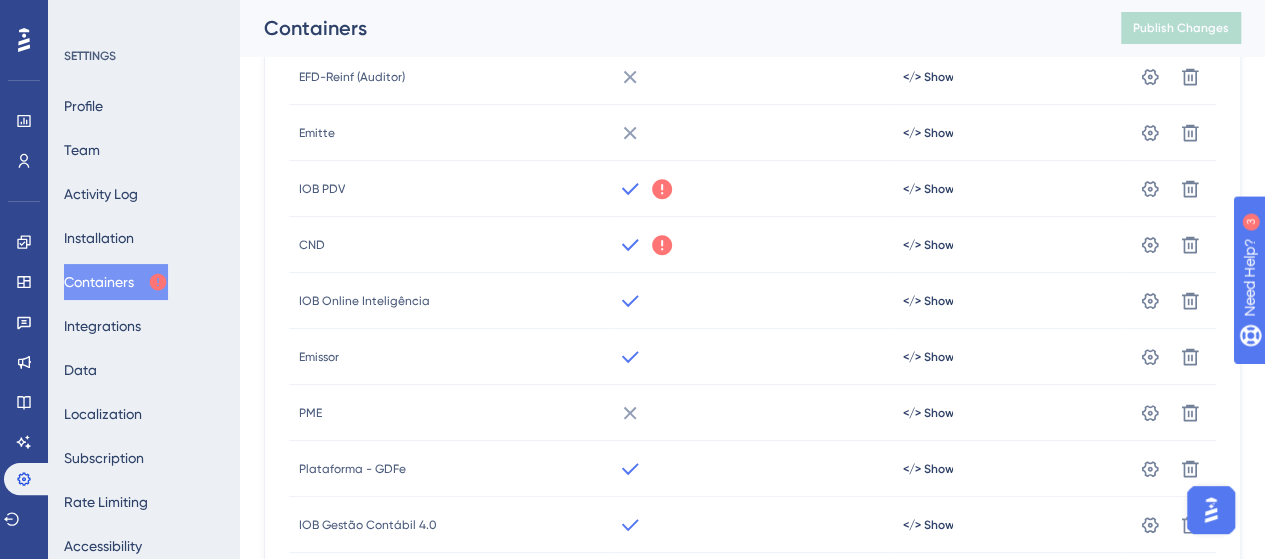 scroll, scrollTop: 146, scrollLeft: 0, axis: vertical 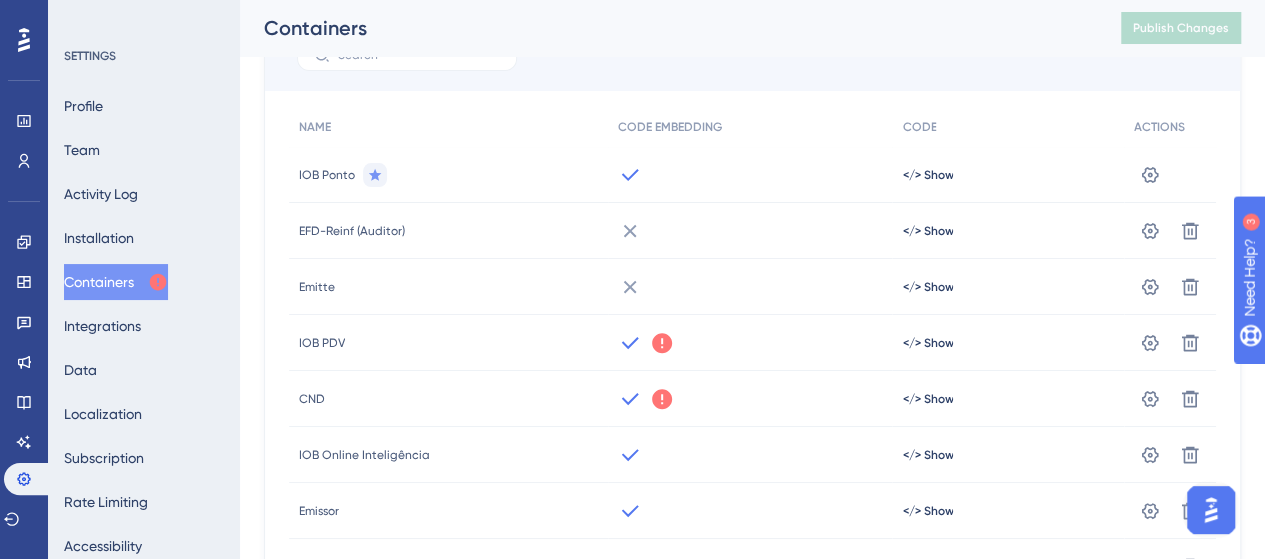 click on "Performance Users Engagement Widgets Feedback Product Updates Knowledge Base AI Assistant Settings Logout SETTINGS Profile Team Activity Log Installation Containers Integrations Data Localization Subscription Rate Limiting Accessibility Containers Publish Changes Containers Create a Container NAME CODE EMBEDDING CODE ACTIONS IOB Ponto </> Show Settings EFD-Reinf (Auditor) </> Show Settings Delete Emitte </> Show Settings Delete IOB PDV We could not detect any activity from this Container Code for a while. Make sure it is still embedded properly.
Once you fix, it may take up to 10 minutes for the status to be updated. Learn More Got It </> Show Settings Delete CND We could not detect any activity from this Container Code for a while. Make sure it is still embedded properly.
Once you fix, it may take up to 10 minutes for the status to be updated. Learn More Got It </> Show Settings Delete IOB Online Inteligência </> Show Settings Delete Emissor </> Show PME" at bounding box center [632, -146] 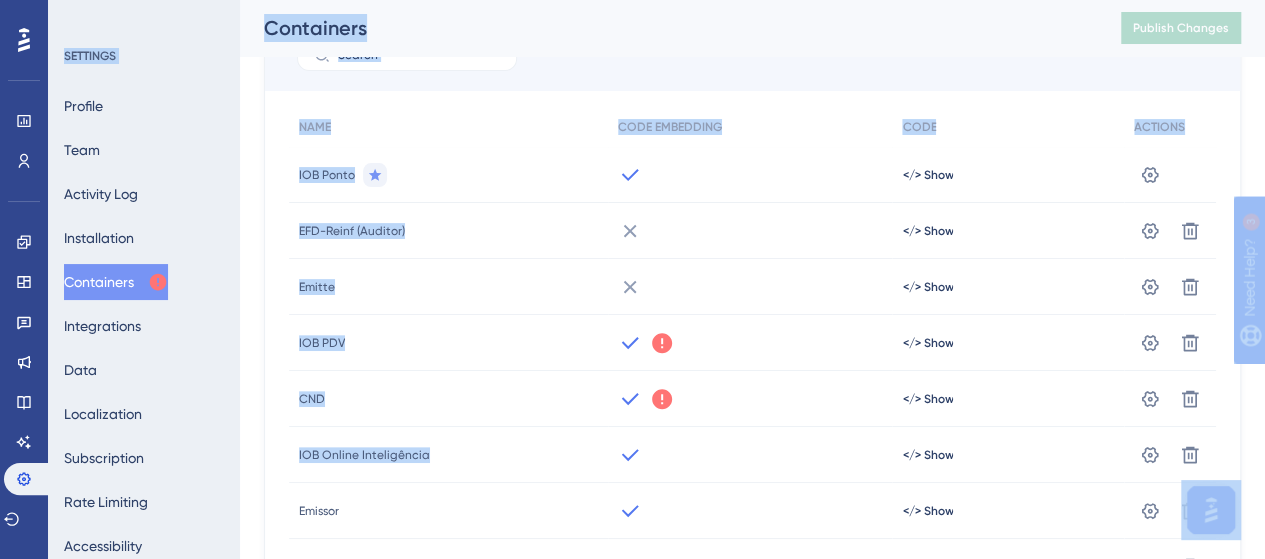 scroll, scrollTop: 318, scrollLeft: 0, axis: vertical 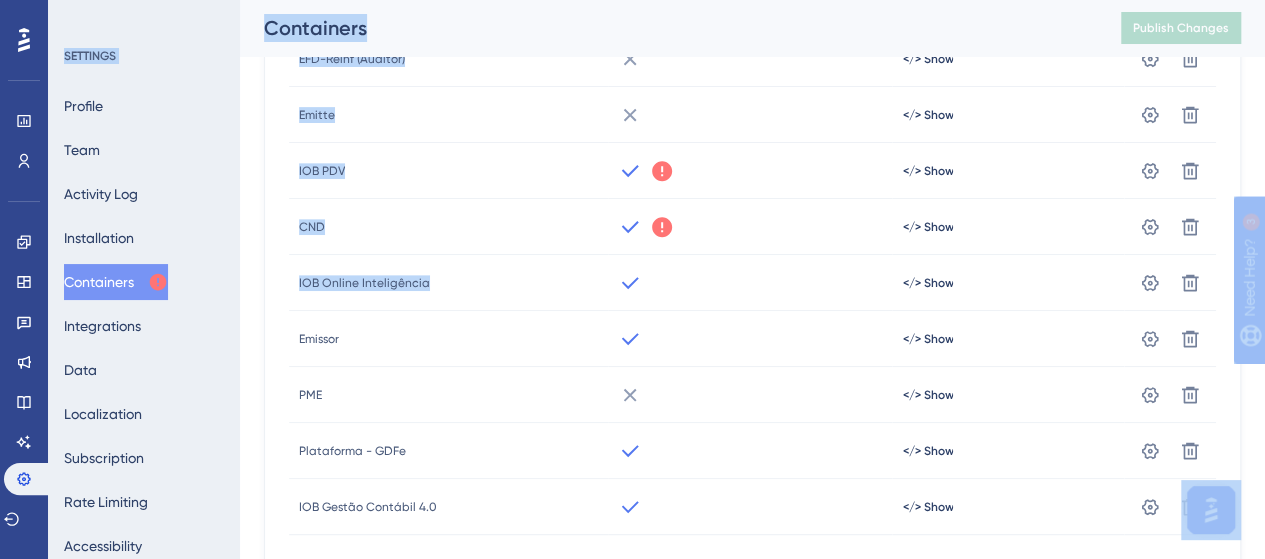 click on "Containers" at bounding box center (667, 28) 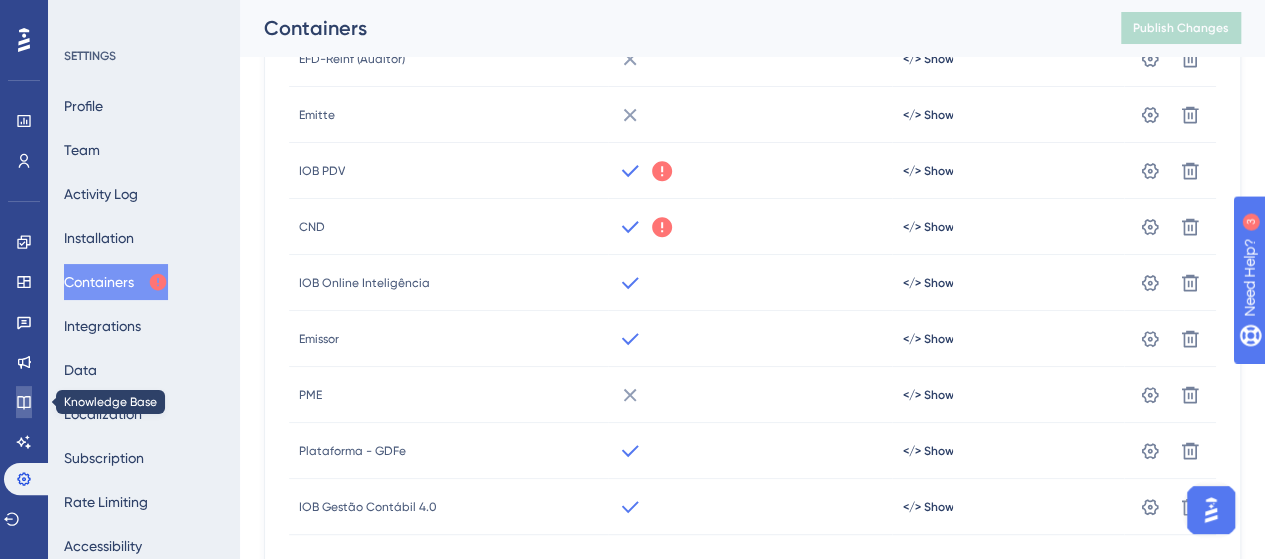 click 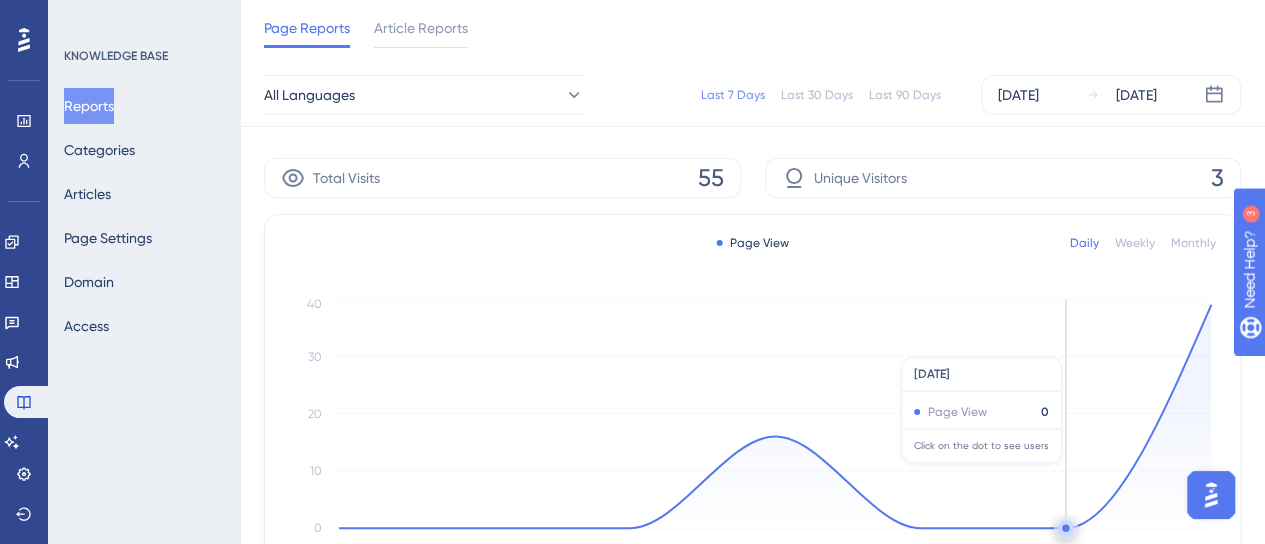 scroll, scrollTop: 0, scrollLeft: 0, axis: both 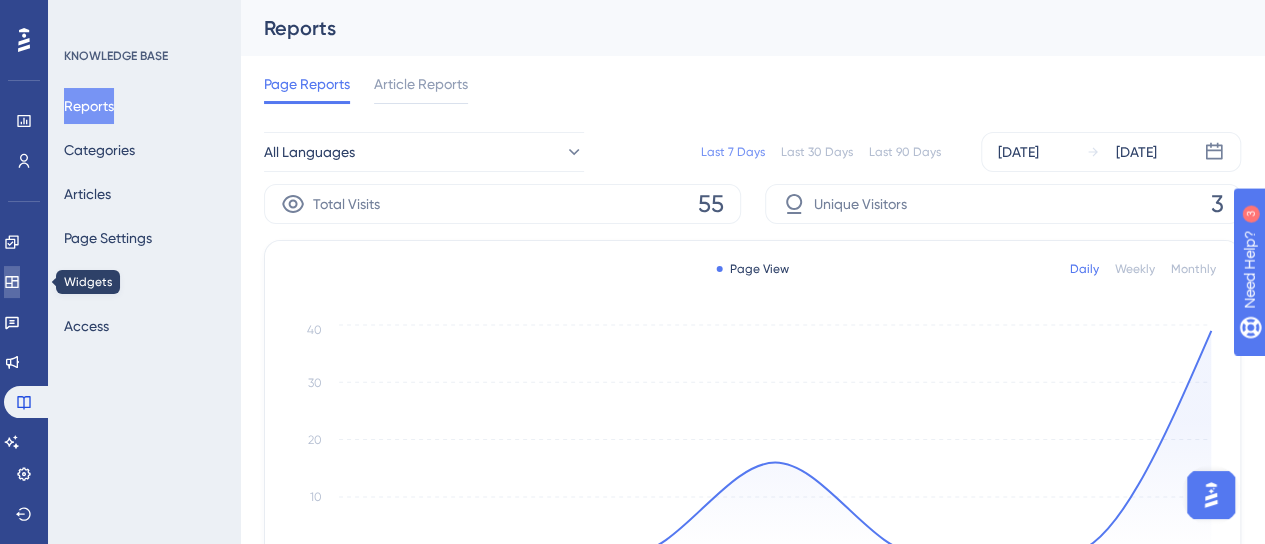 click at bounding box center (12, 282) 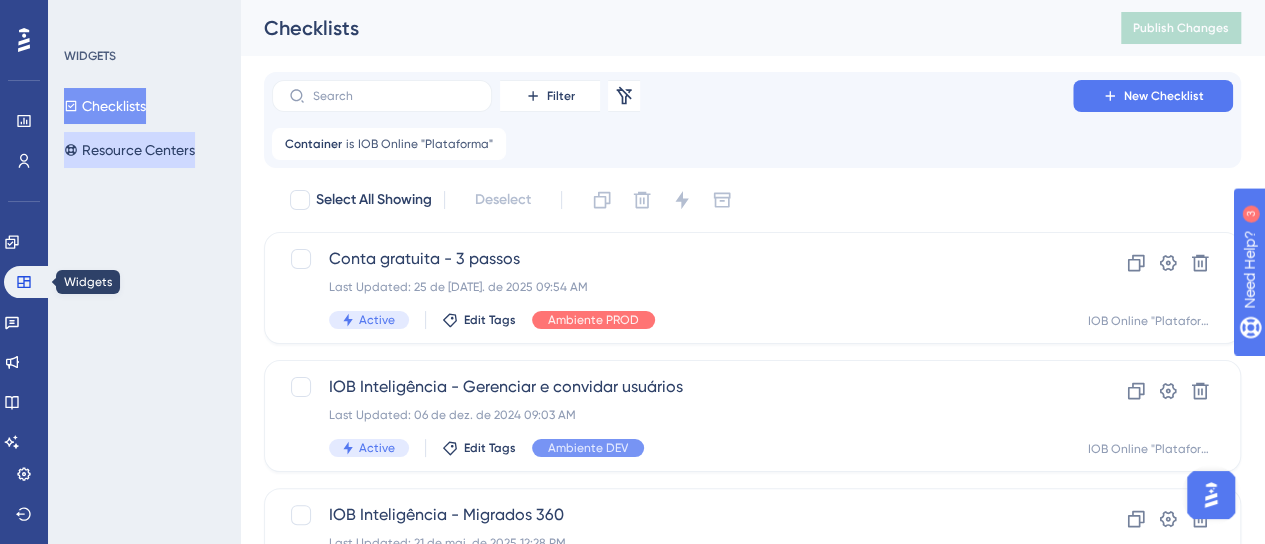 click on "Resource Centers" at bounding box center [129, 150] 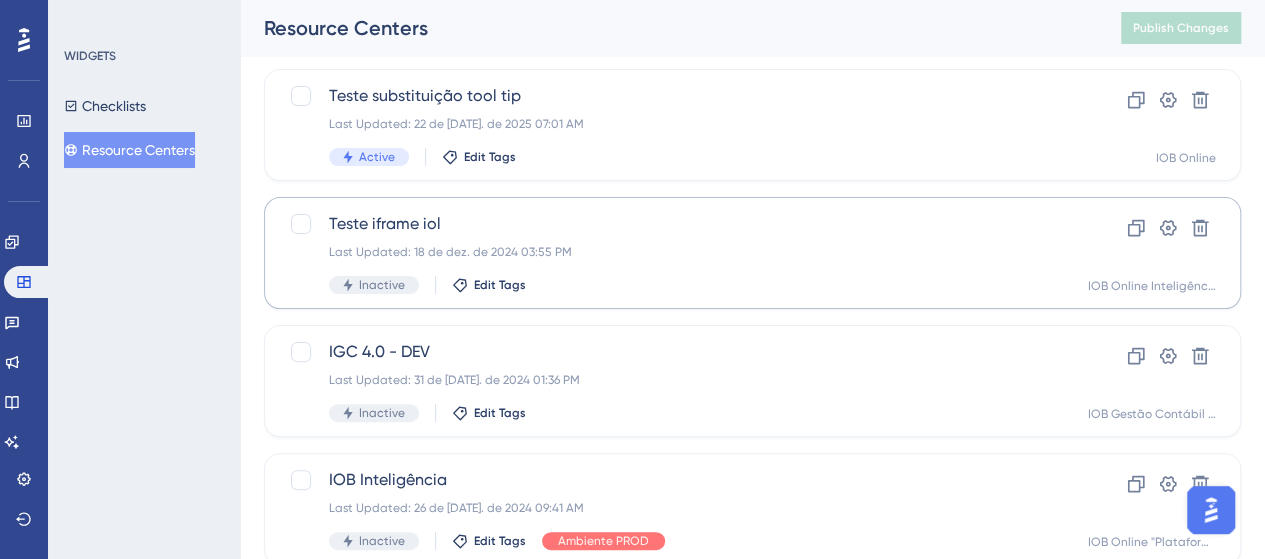 scroll, scrollTop: 112, scrollLeft: 0, axis: vertical 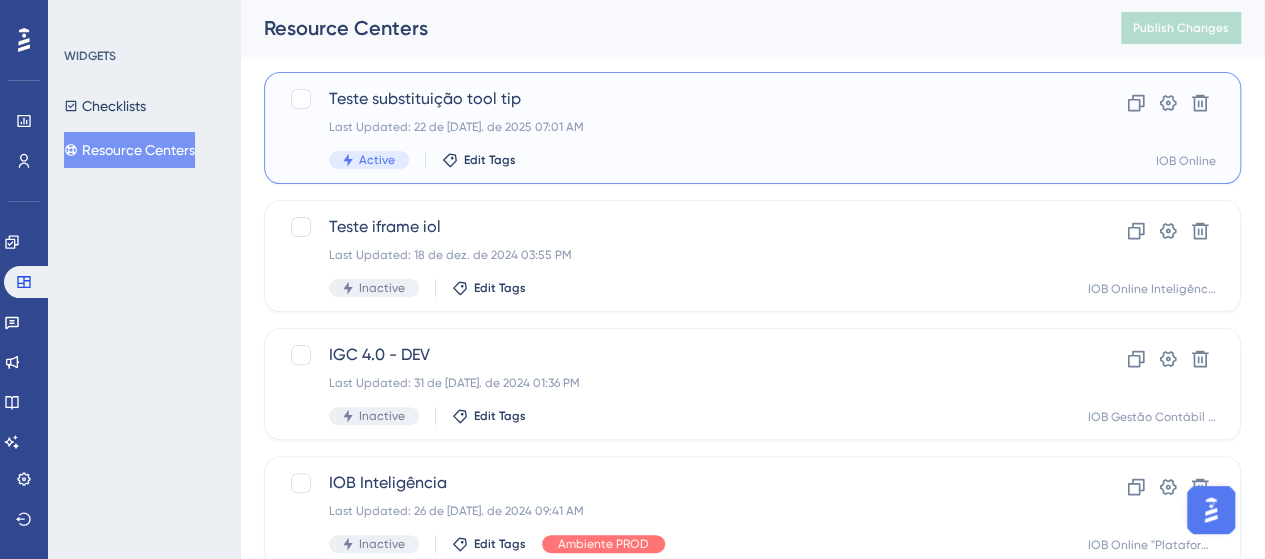 click on "Active Edit Tags" at bounding box center [672, 160] 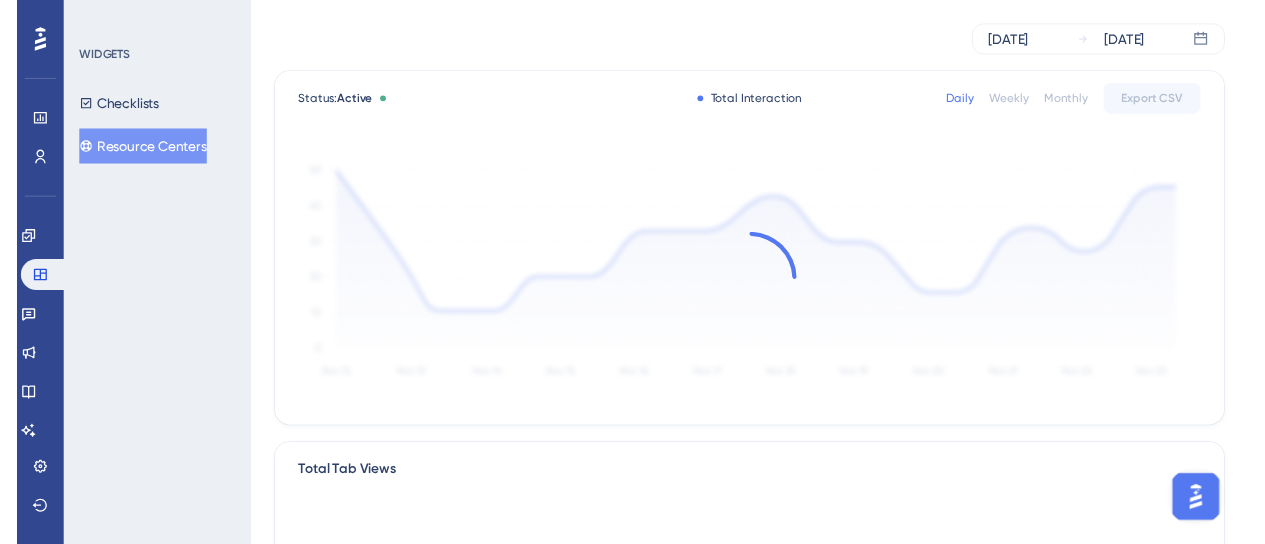 scroll, scrollTop: 0, scrollLeft: 0, axis: both 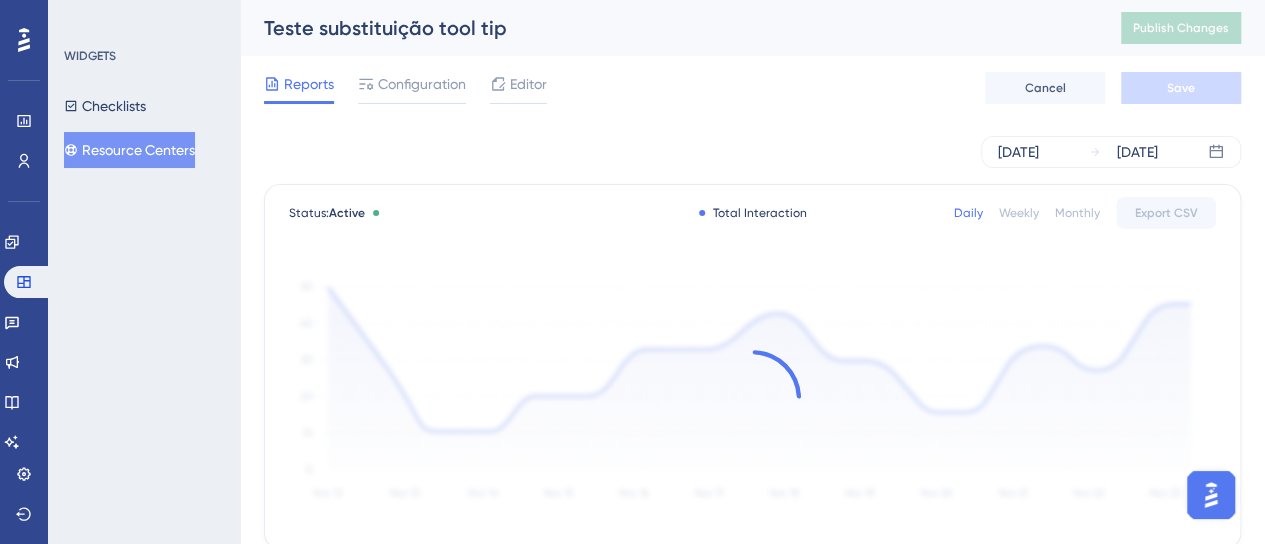 click on "Configuration" at bounding box center [422, 84] 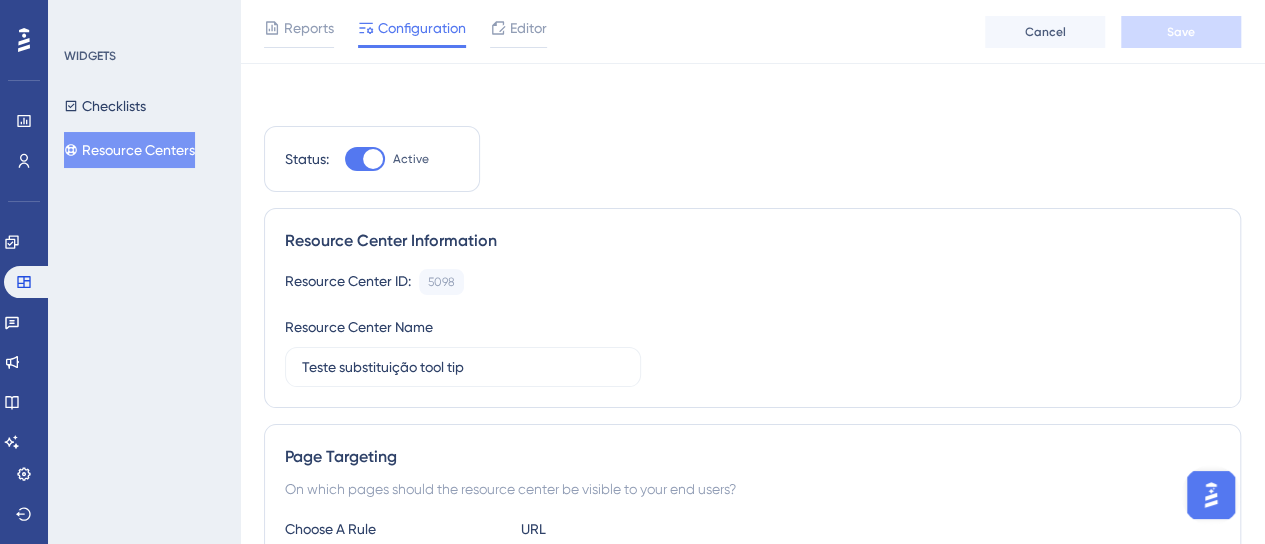 scroll, scrollTop: 0, scrollLeft: 0, axis: both 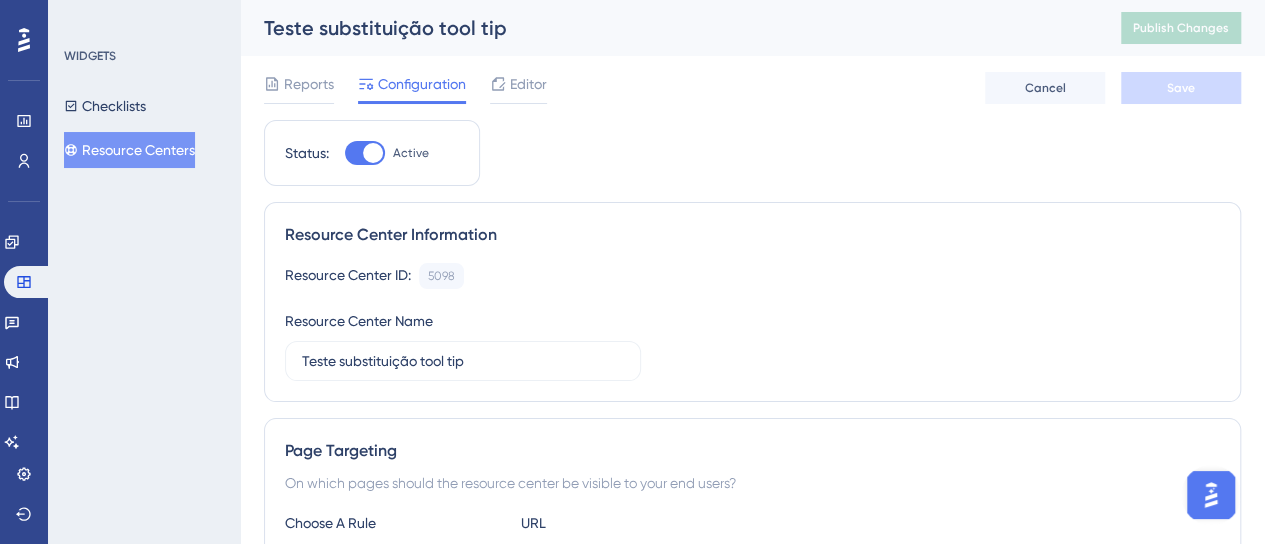 click on "Resource Centers" at bounding box center [129, 150] 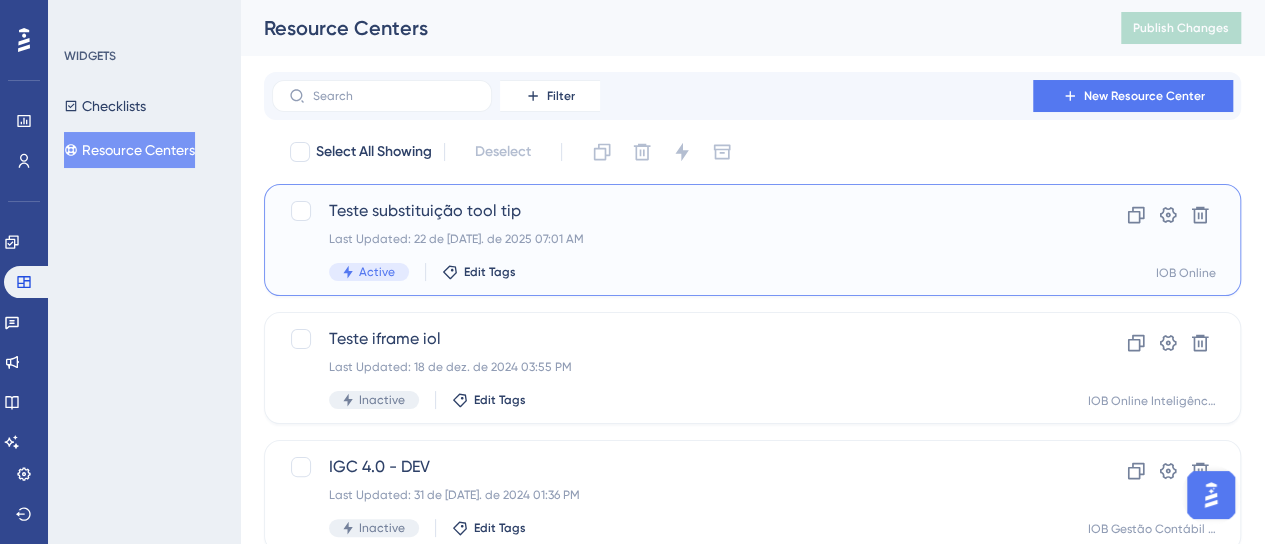 click on "Last Updated: 22 de [DATE]. de 2025 07:01 AM" at bounding box center [672, 239] 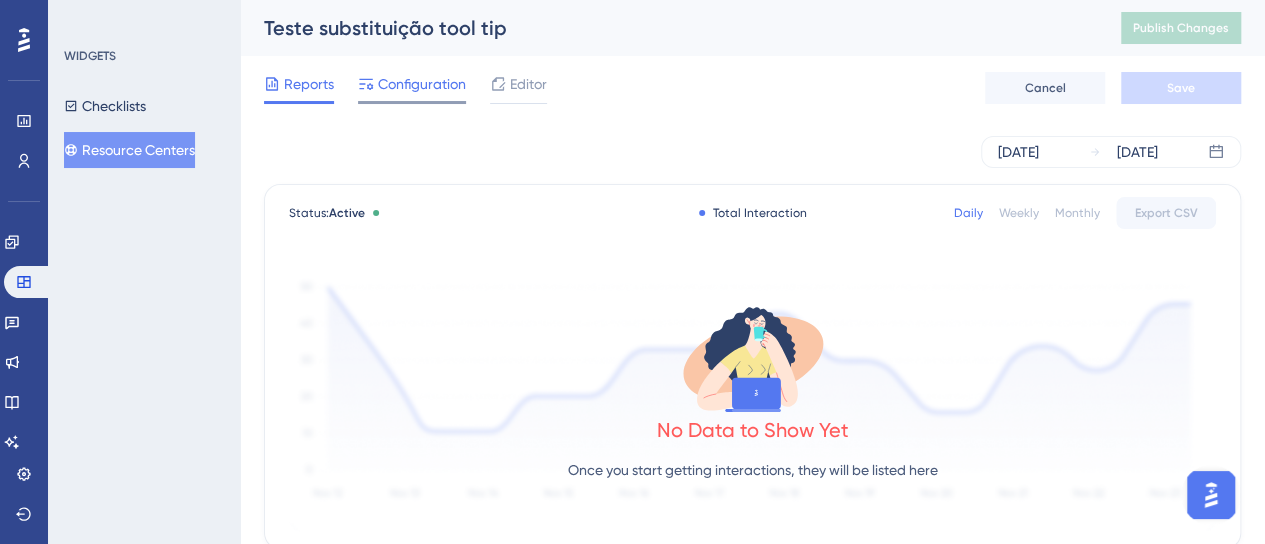 click on "Configuration" at bounding box center [422, 84] 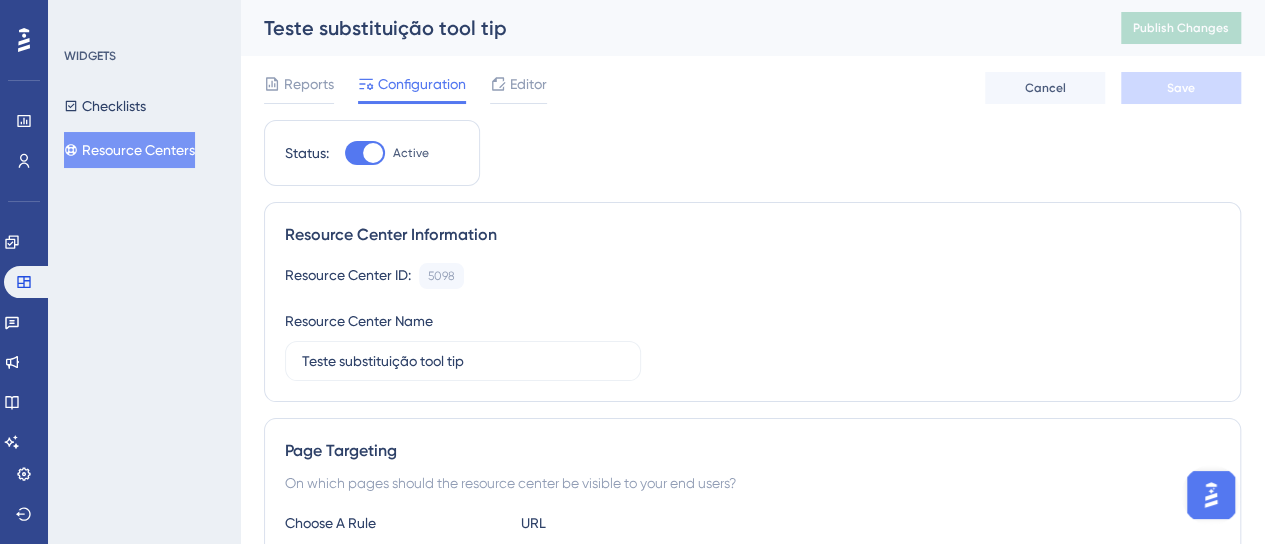 click on "[URL][DOMAIN_NAME]" at bounding box center (699, 571) 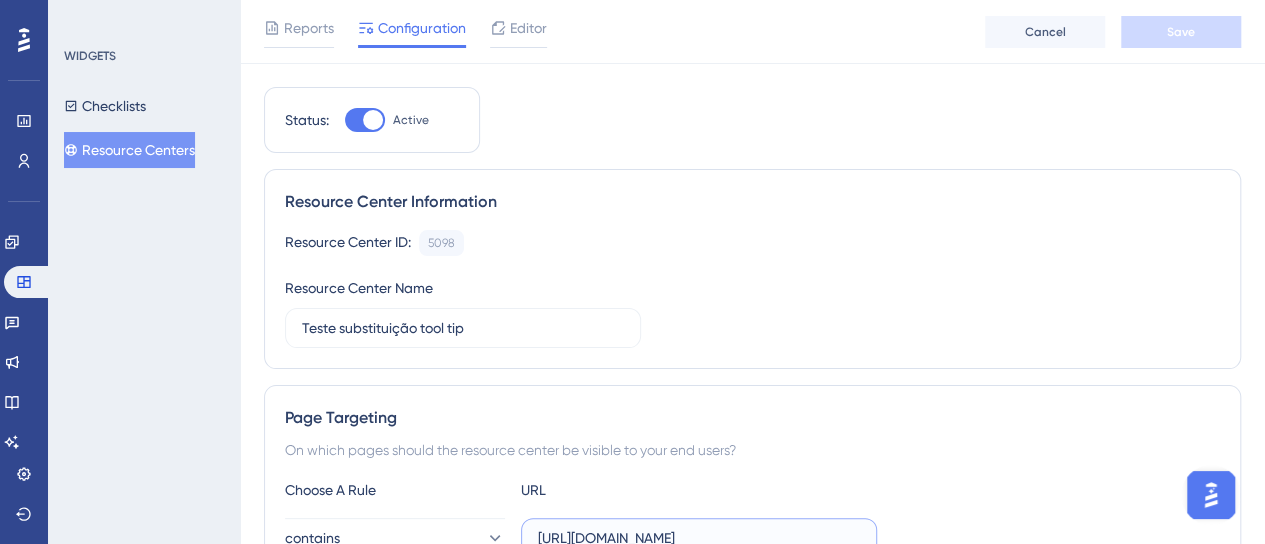 scroll, scrollTop: 40, scrollLeft: 0, axis: vertical 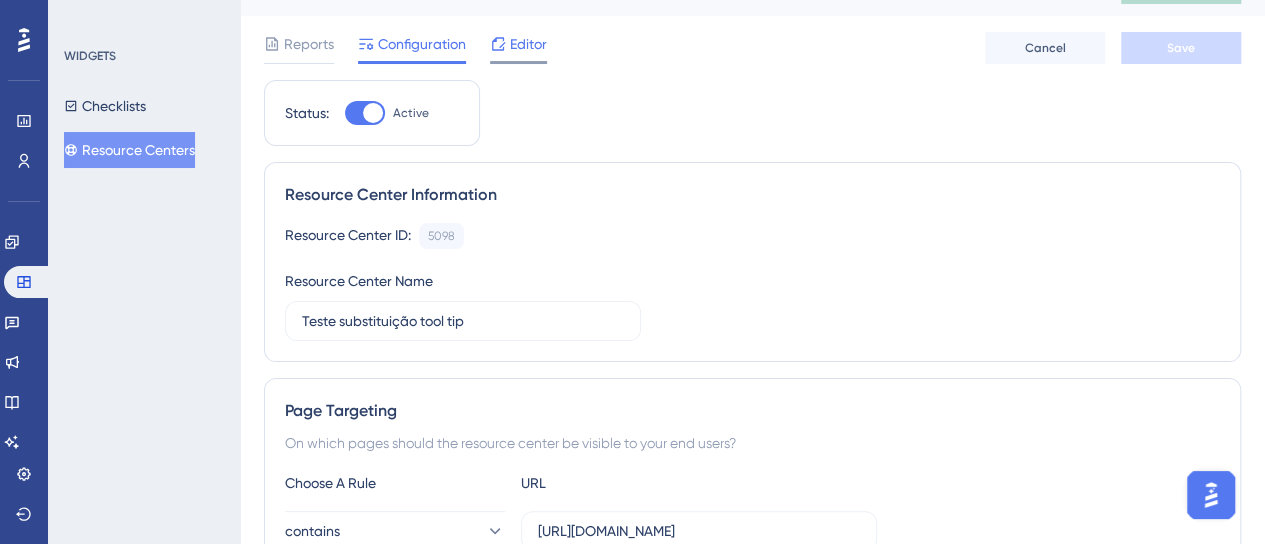 click on "Editor" at bounding box center [528, 44] 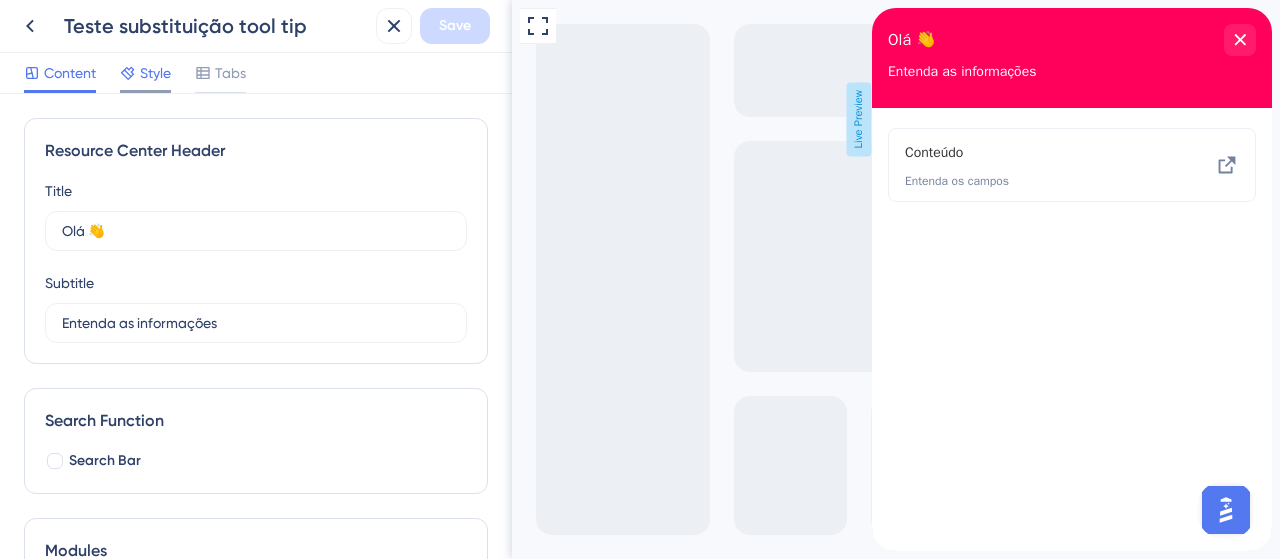 scroll, scrollTop: 0, scrollLeft: 0, axis: both 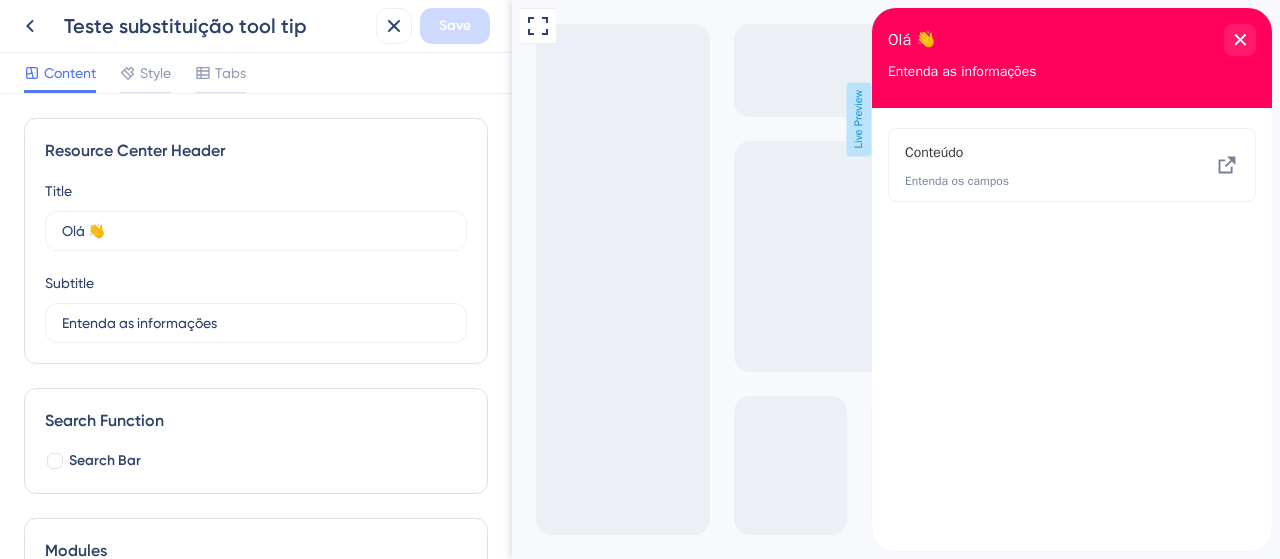 click on "Content Style Tabs" at bounding box center [135, 77] 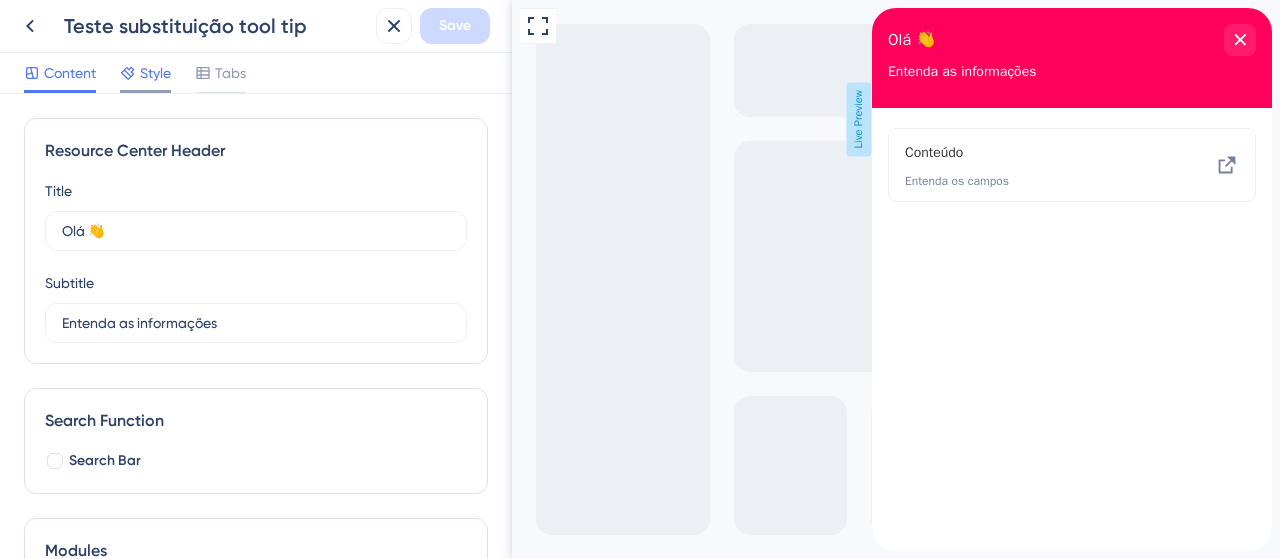click on "Style" at bounding box center (155, 73) 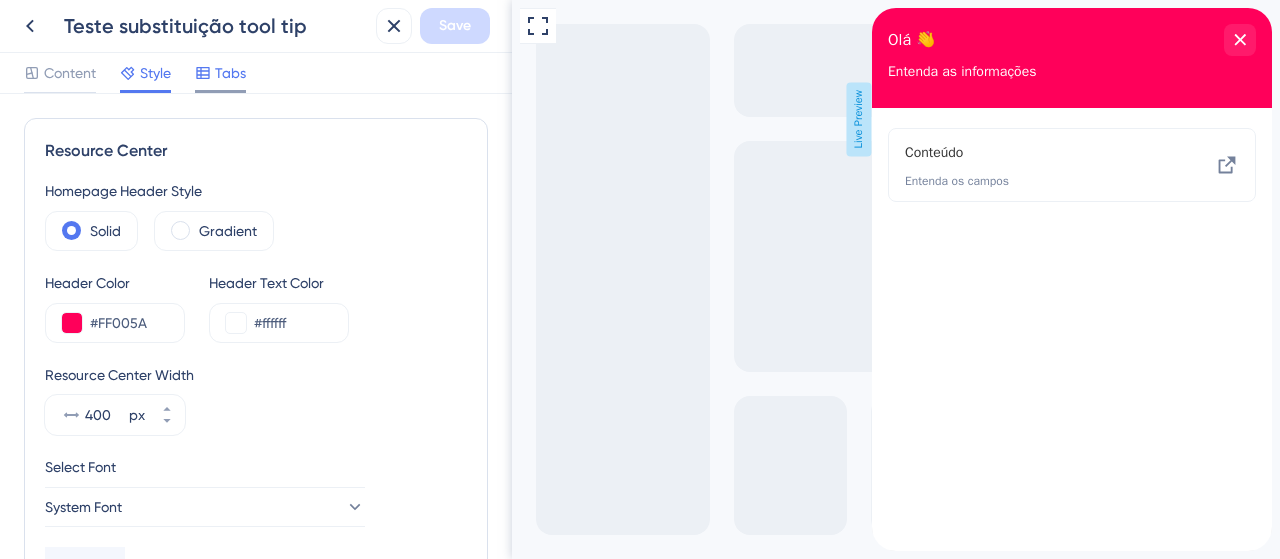 click on "Tabs" at bounding box center [230, 73] 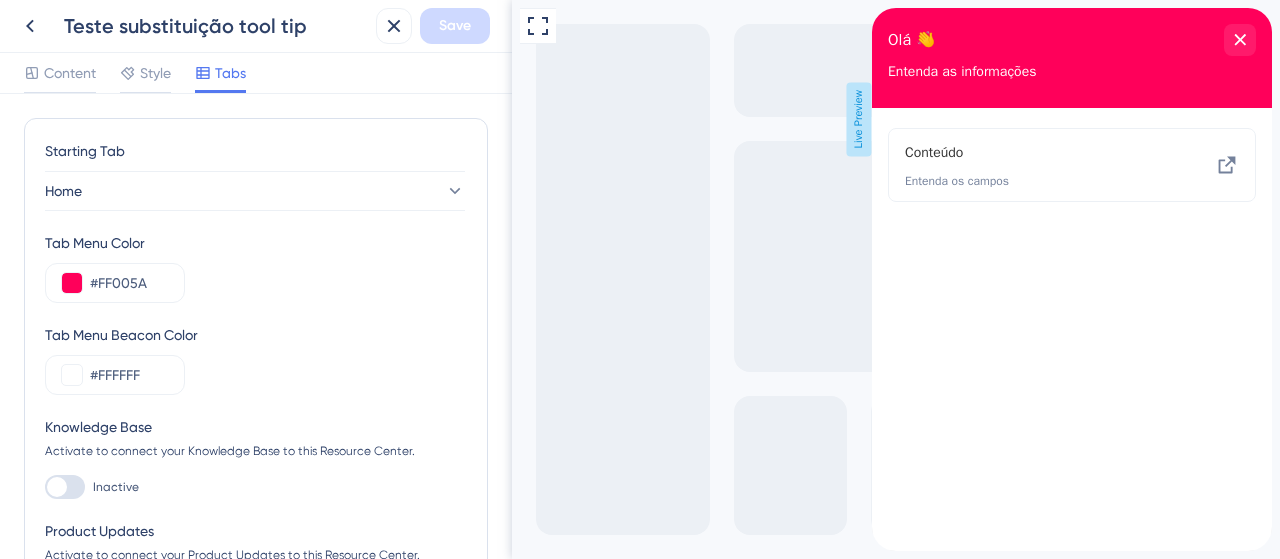 click at bounding box center [65, 487] 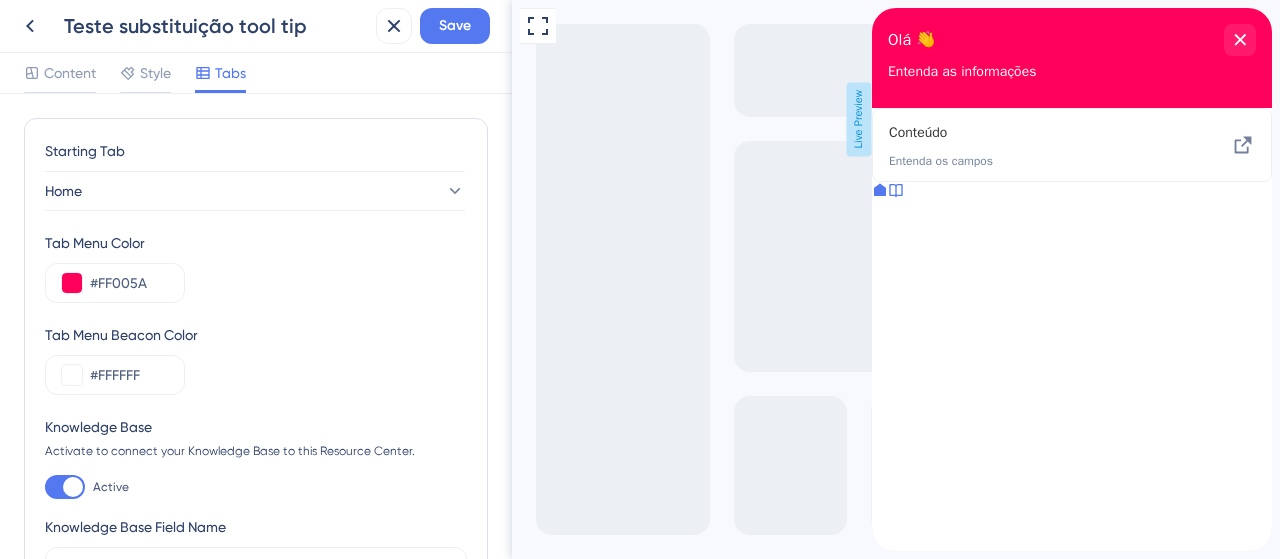 click on "Knowledge Base Activate to connect your Knowledge Base to this Resource Center. Active Knowledge Base Field Name Knowledge Base" at bounding box center [256, 501] 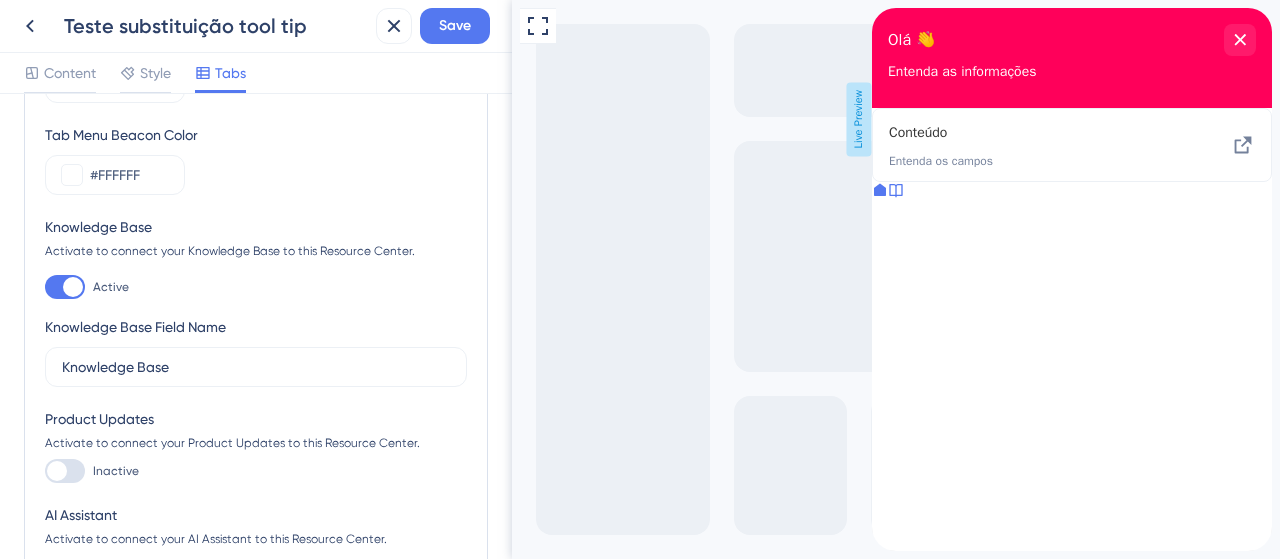 scroll, scrollTop: 0, scrollLeft: 0, axis: both 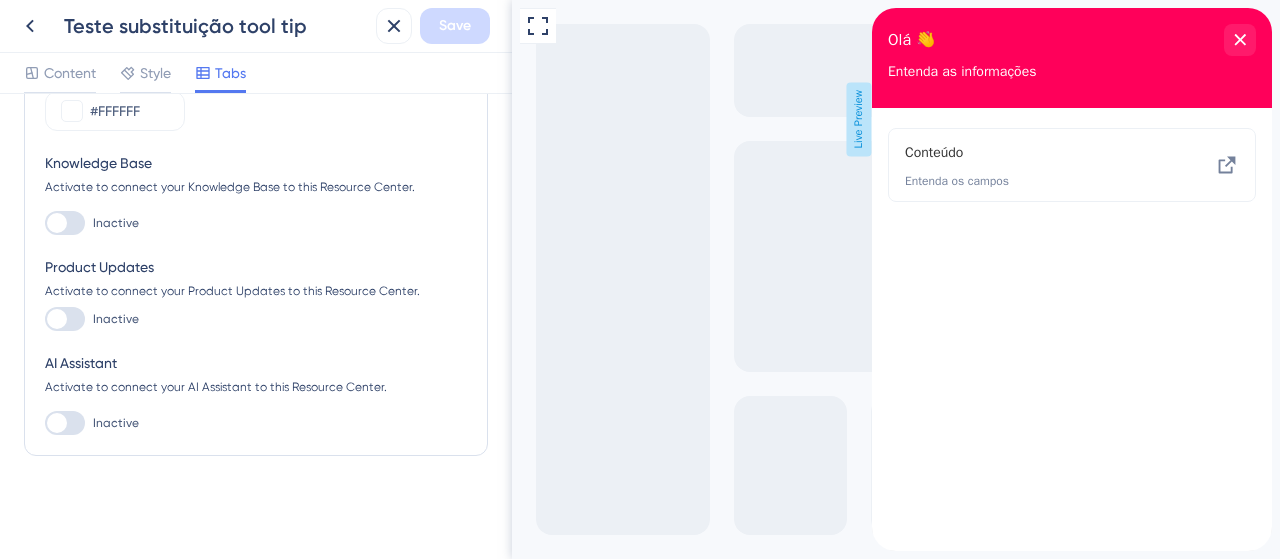 click at bounding box center (65, 423) 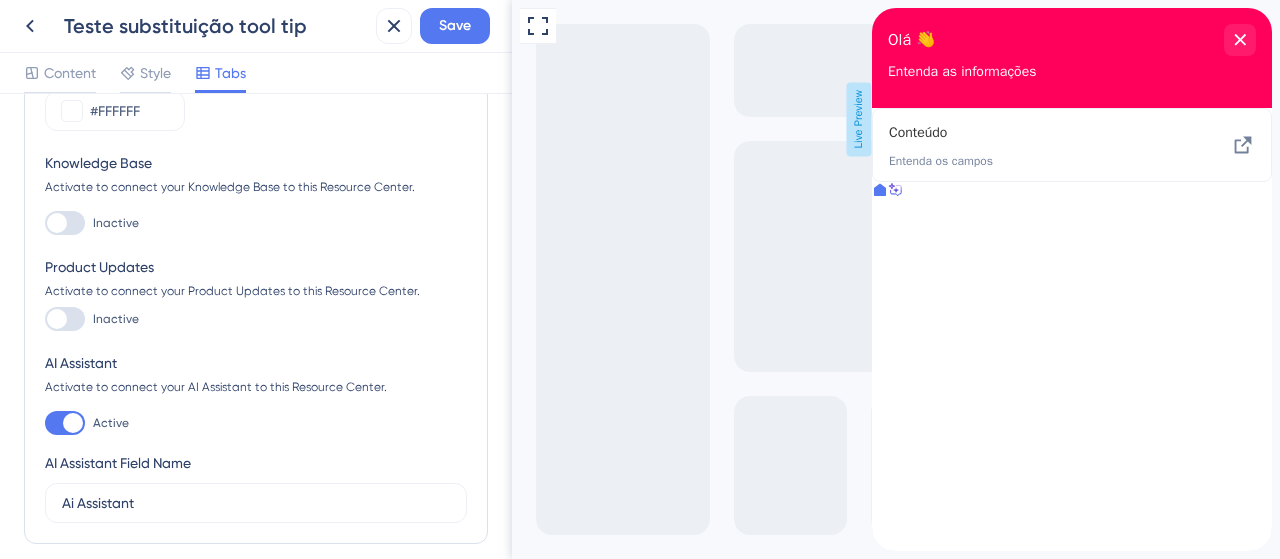 click at bounding box center [65, 423] 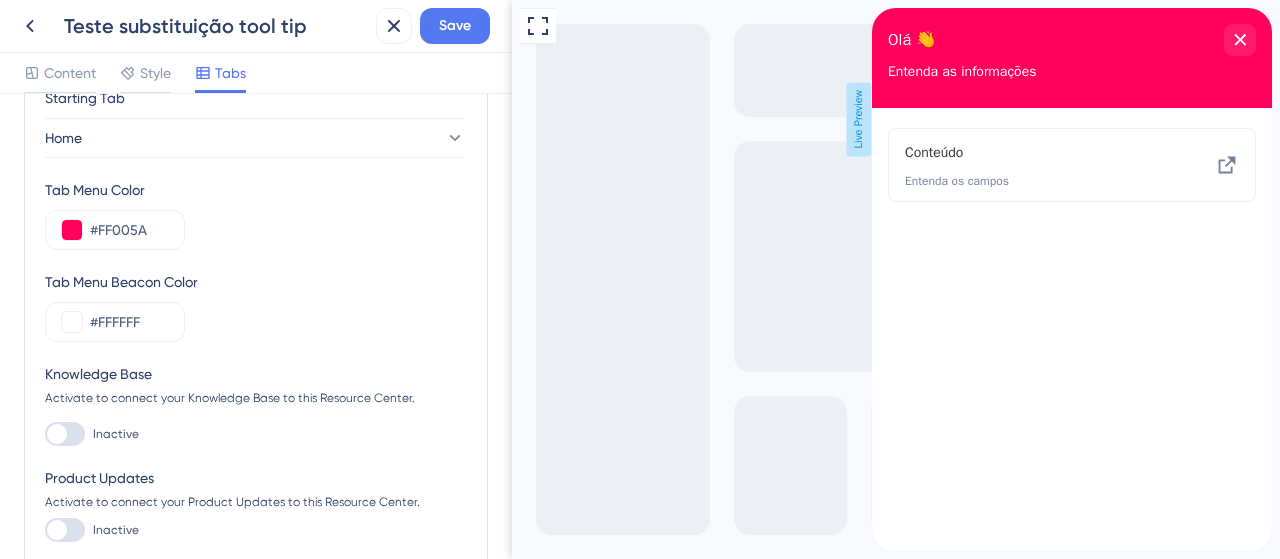 scroll, scrollTop: 0, scrollLeft: 0, axis: both 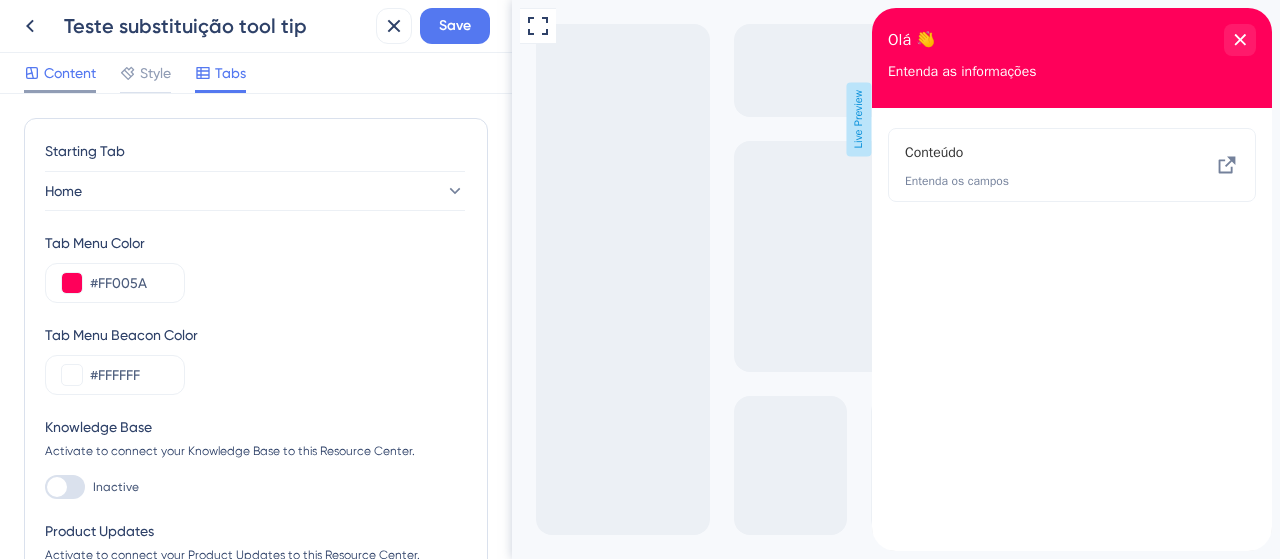 click on "Content" at bounding box center (70, 73) 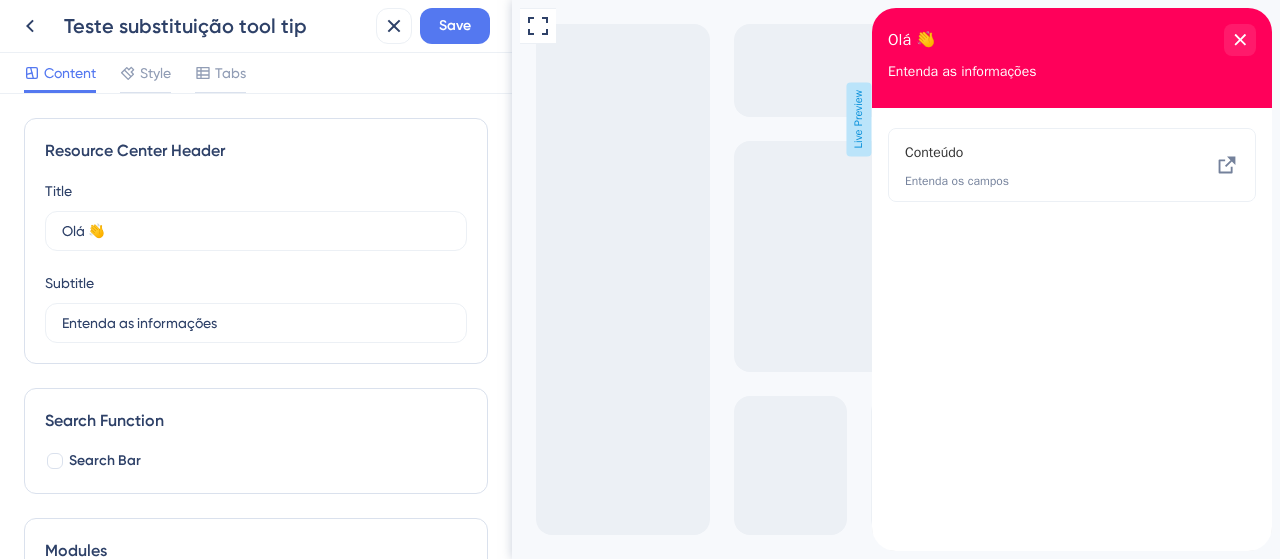 scroll, scrollTop: 249, scrollLeft: 0, axis: vertical 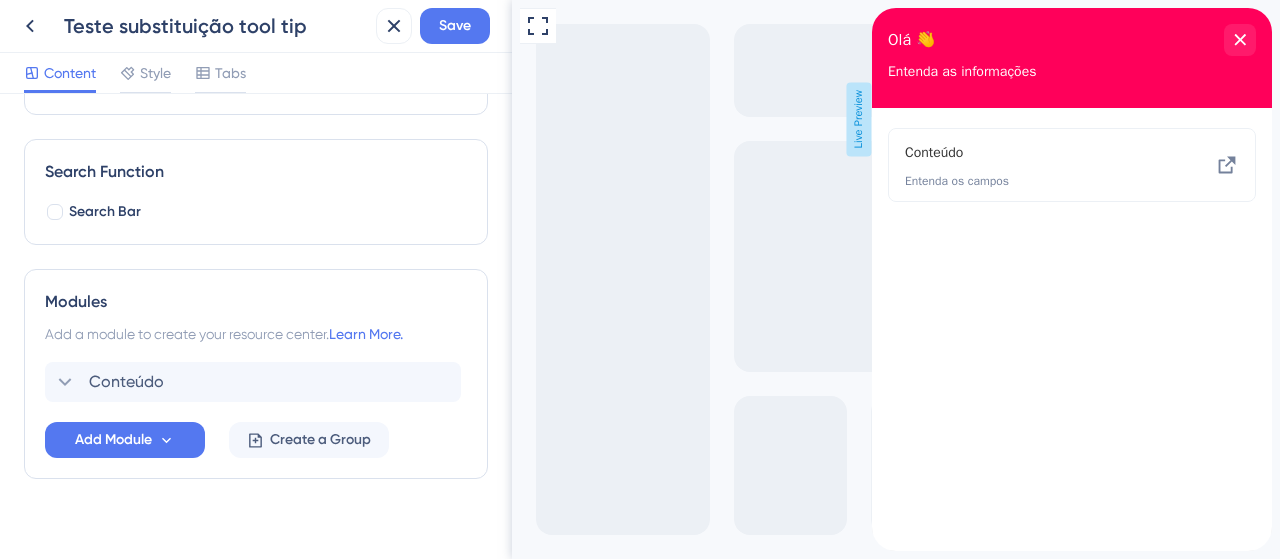 click at bounding box center (55, 212) 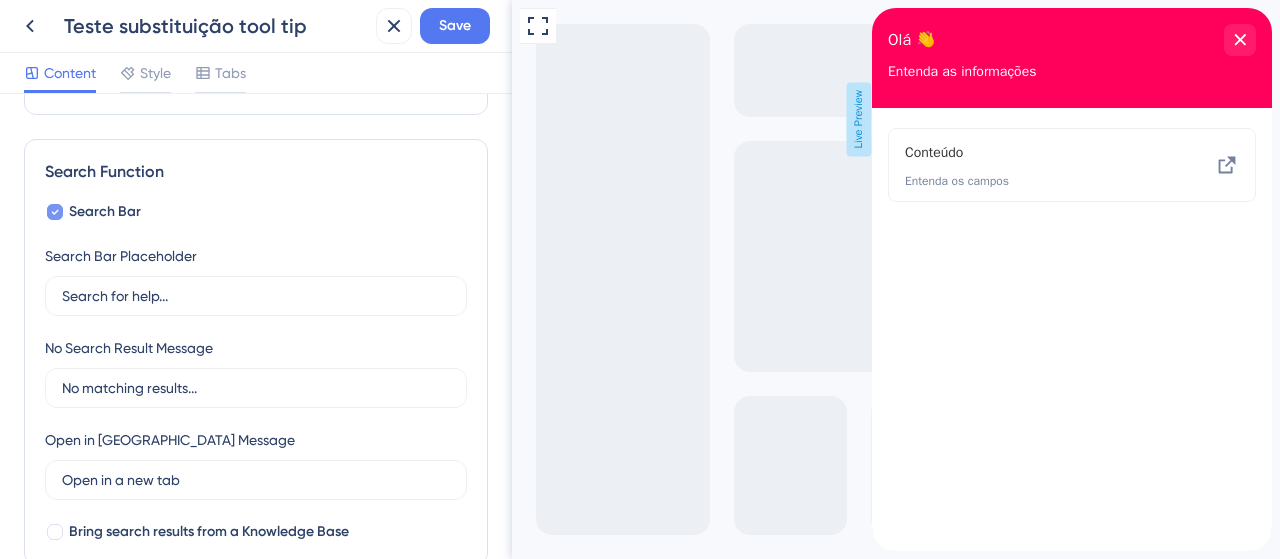 scroll, scrollTop: 270, scrollLeft: 0, axis: vertical 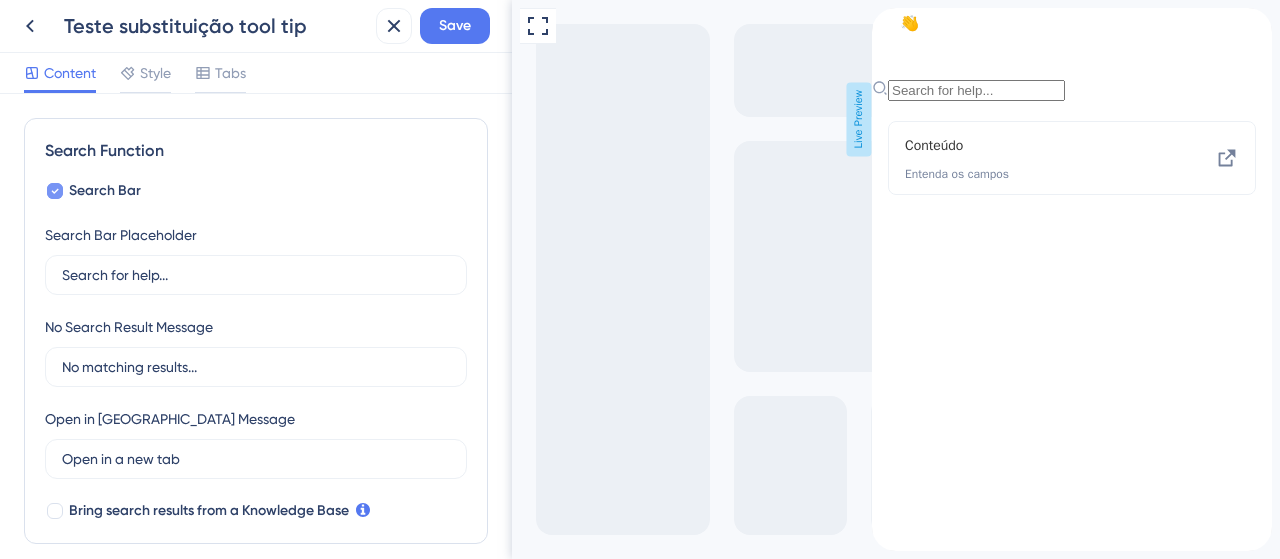 click at bounding box center (55, 191) 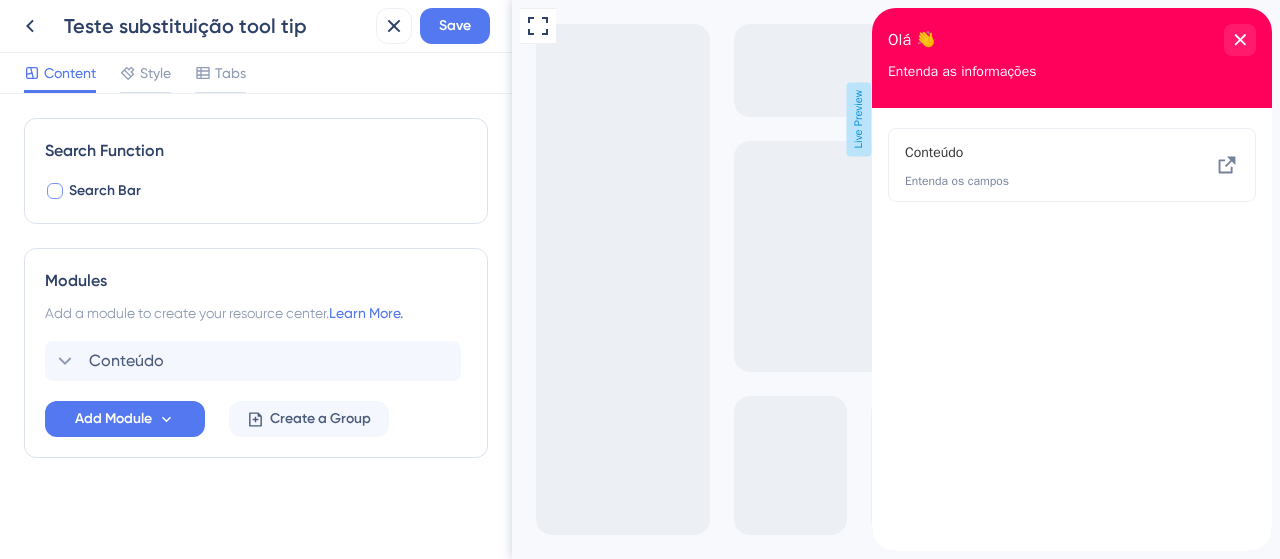 click at bounding box center (55, 191) 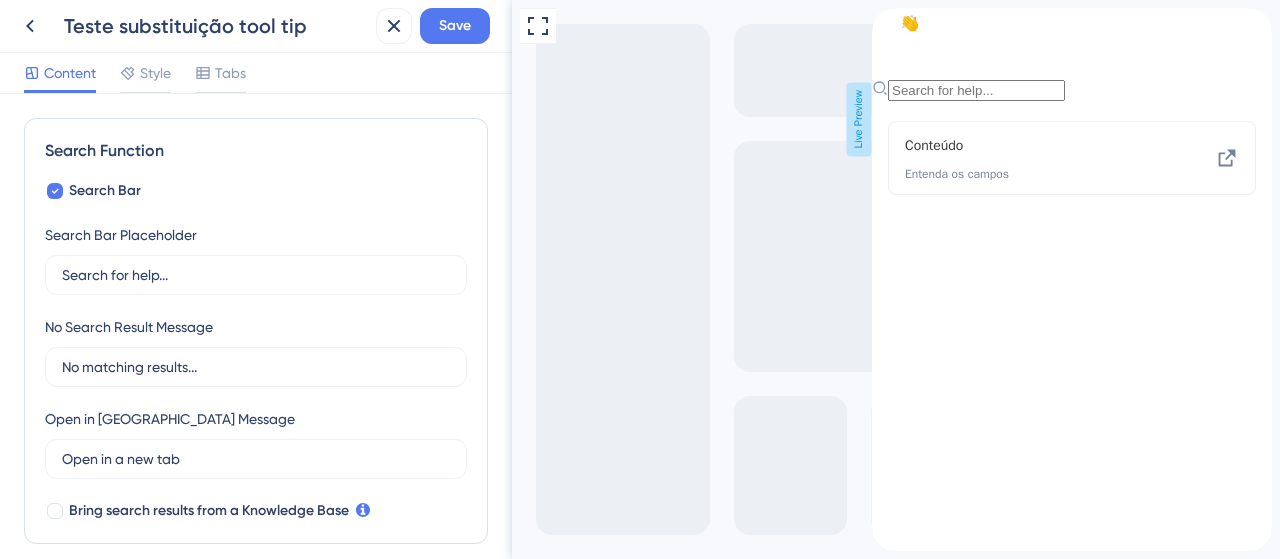 click on "Search Function Search Bar Search Bar Placeholder Search for help... No Search Result Message No matching results... Open in New Tab Message Open in a new tab 3 Bring search results from a Knowledge Base" at bounding box center [256, 331] 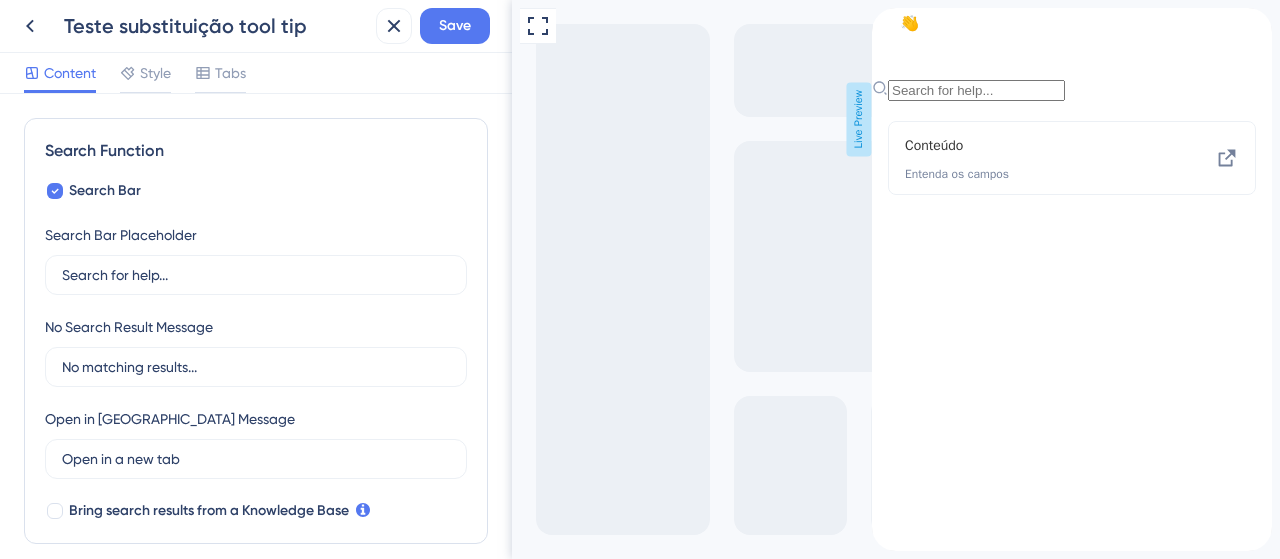 scroll, scrollTop: 370, scrollLeft: 0, axis: vertical 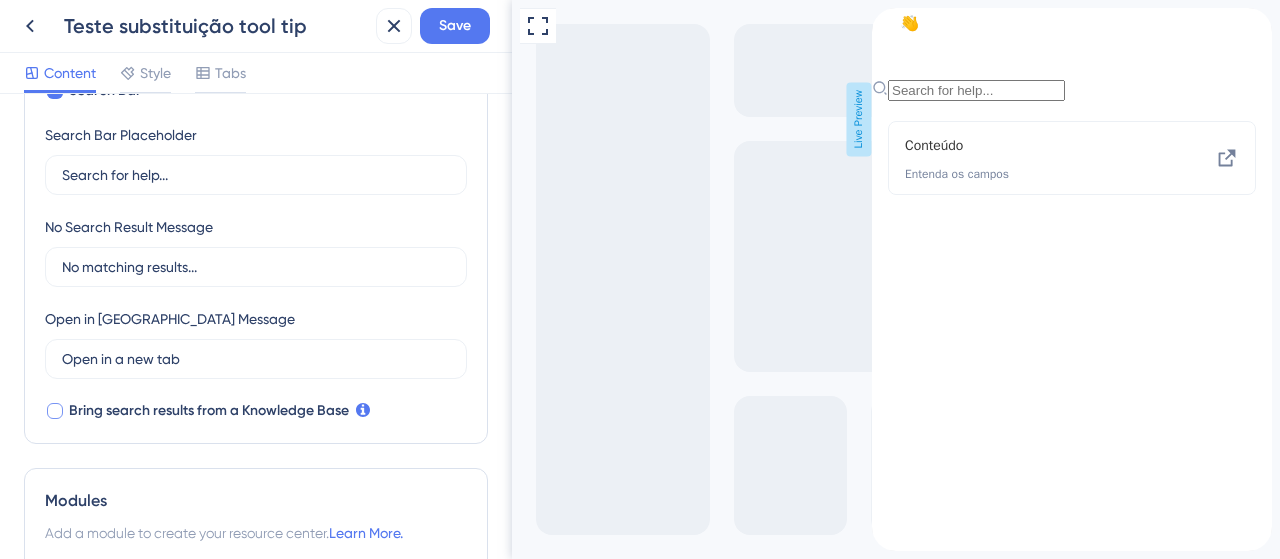 click at bounding box center (55, 411) 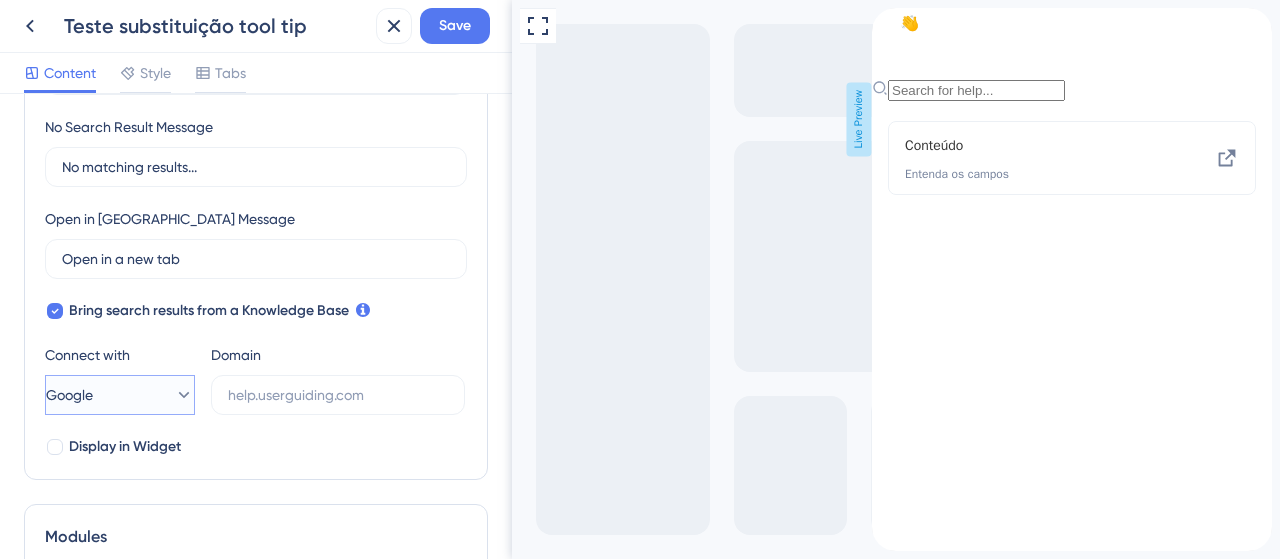 click on "Google" at bounding box center (120, 395) 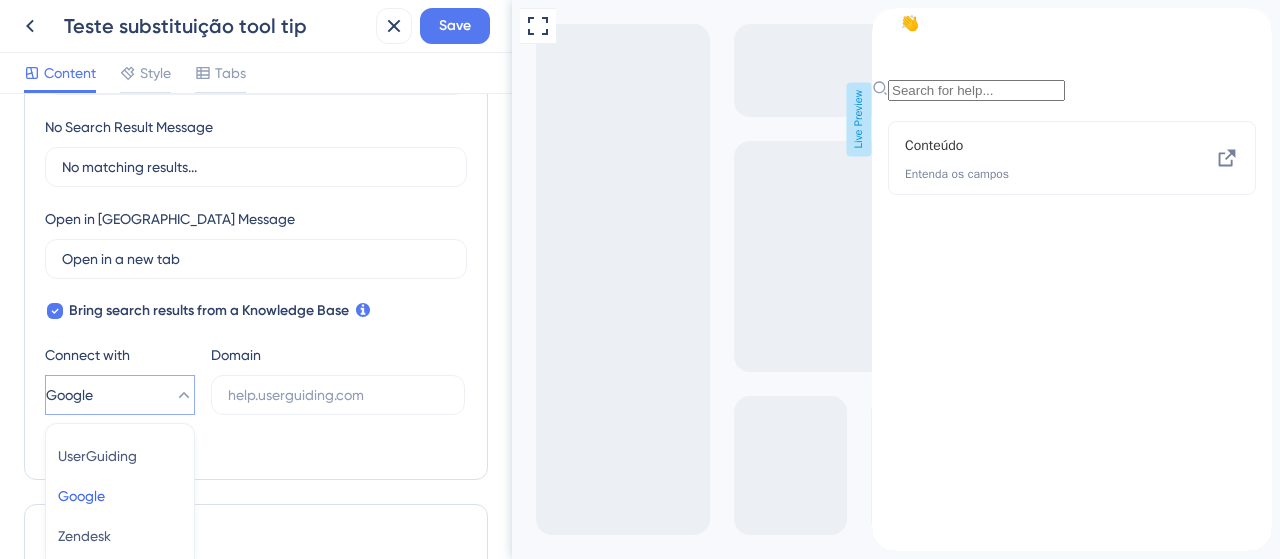 scroll, scrollTop: 638, scrollLeft: 0, axis: vertical 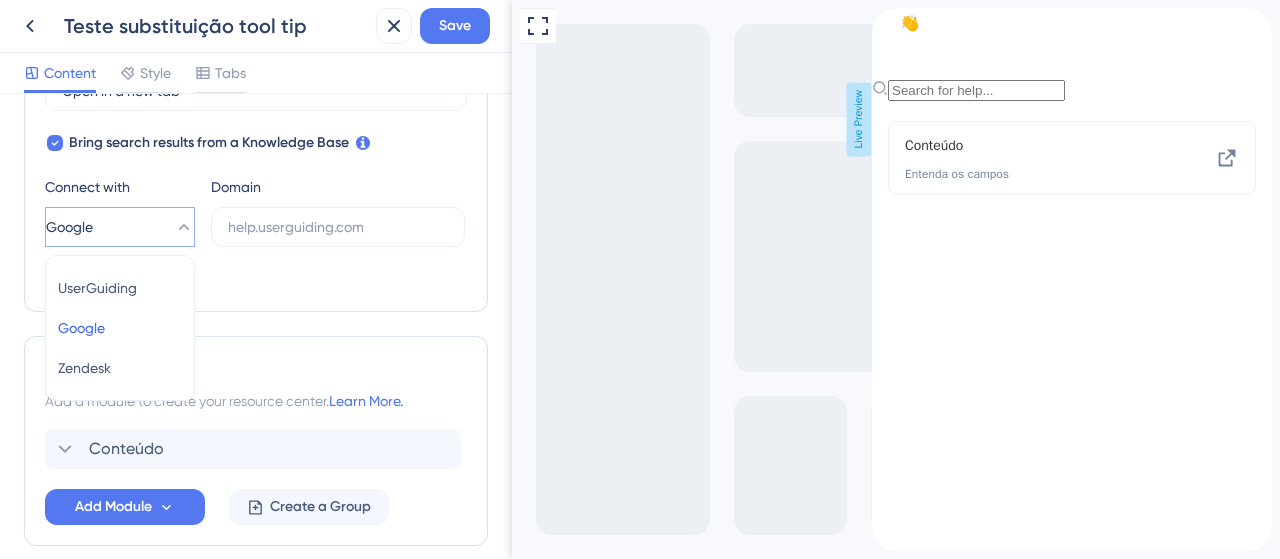 click on "Search Function Search Bar Search Bar Placeholder Search for help... No Search Result Message No matching results... Open in New Tab Message Open in a new tab 3 Bring search results from a Knowledge Base Connect with Google UserGuiding UserGuiding Google Google Zendesk Zendesk Domain Display in Widget" at bounding box center [256, 31] 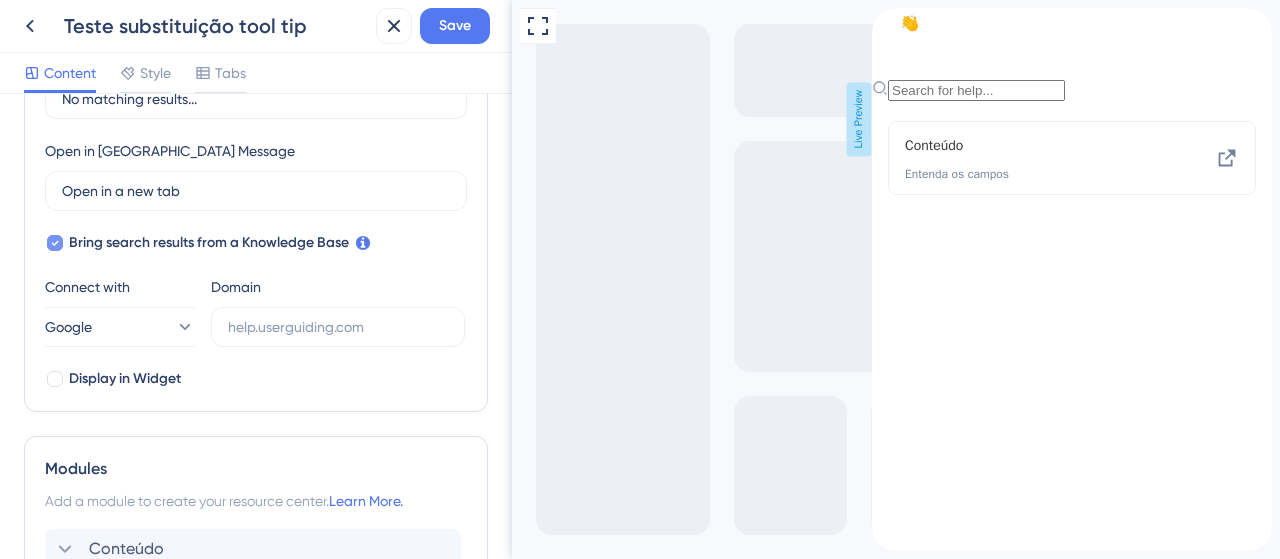 click 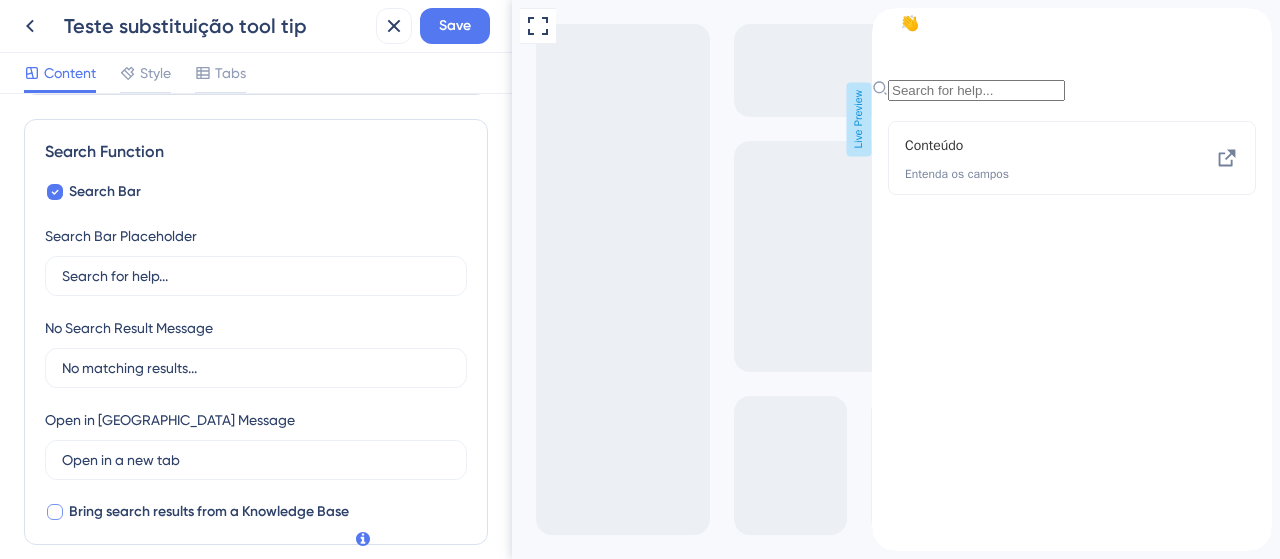 scroll, scrollTop: 238, scrollLeft: 0, axis: vertical 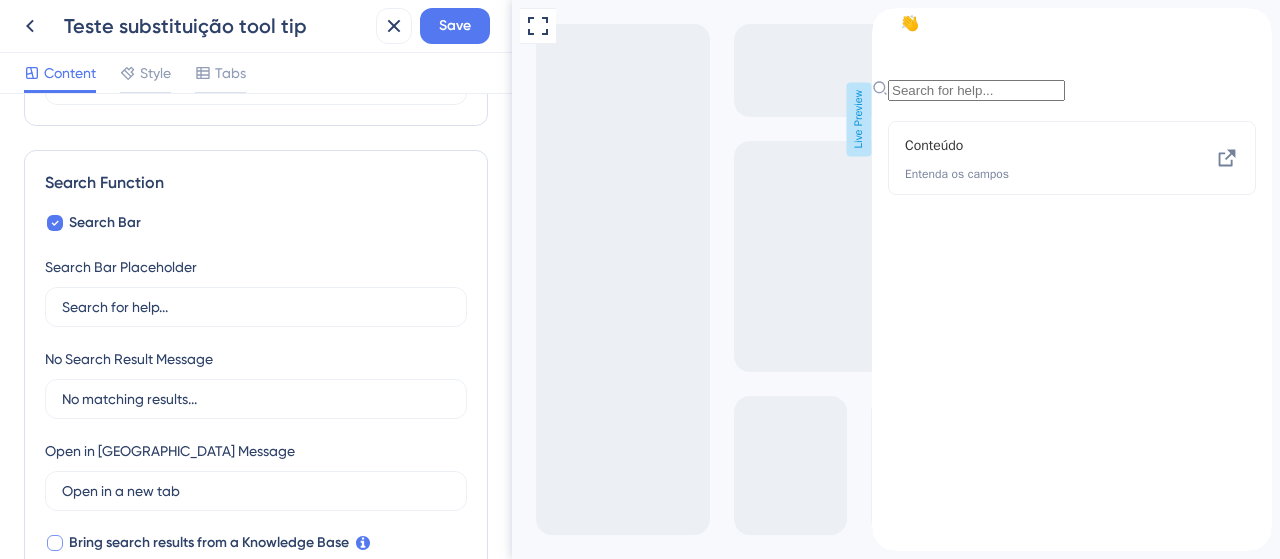 click at bounding box center [1072, 90] 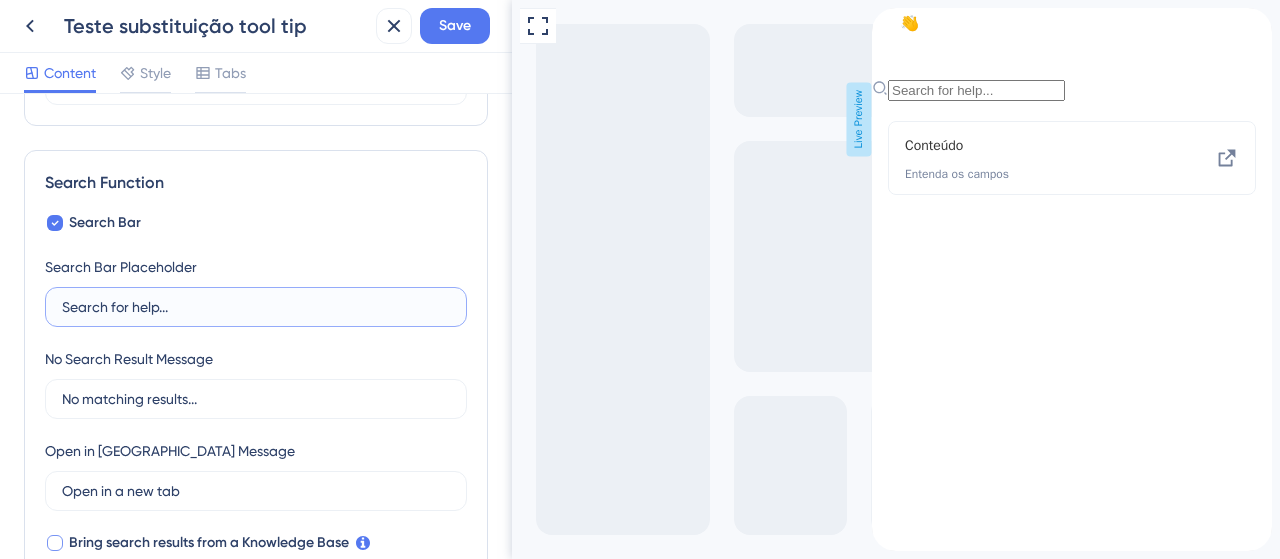 click on "Search for help..." at bounding box center (256, 307) 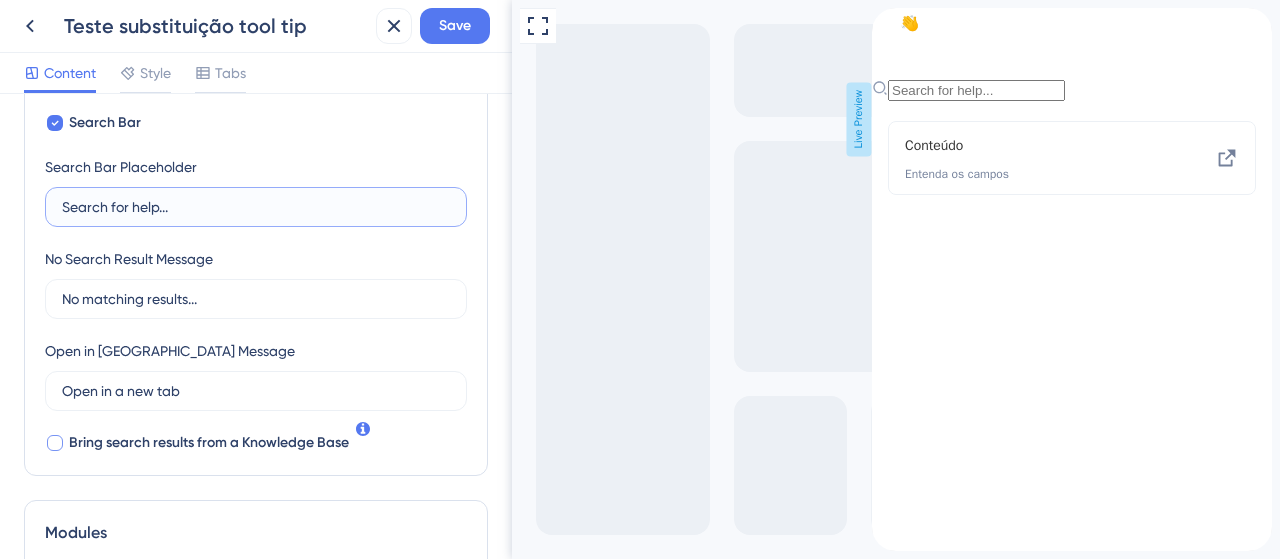 scroll, scrollTop: 438, scrollLeft: 0, axis: vertical 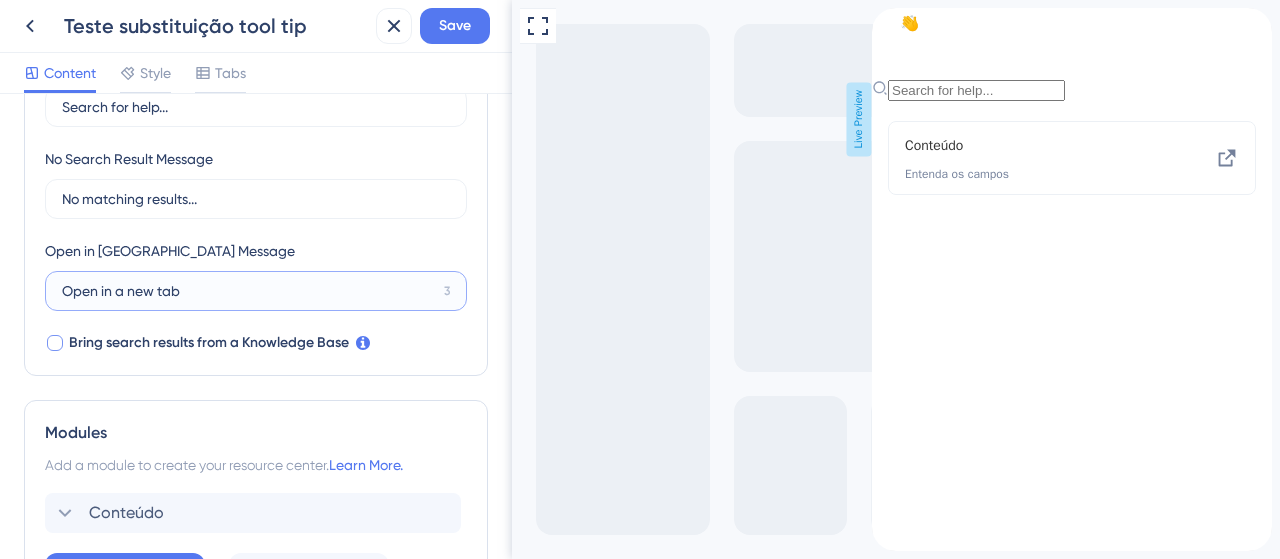 click on "Open in a new tab" at bounding box center (249, 291) 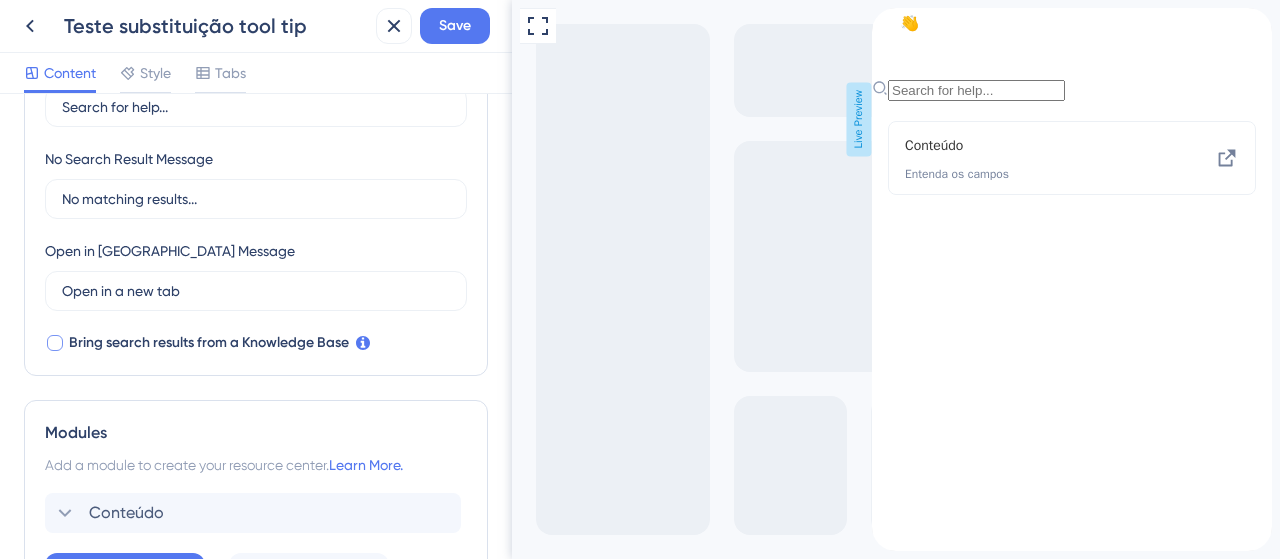 click at bounding box center [55, 343] 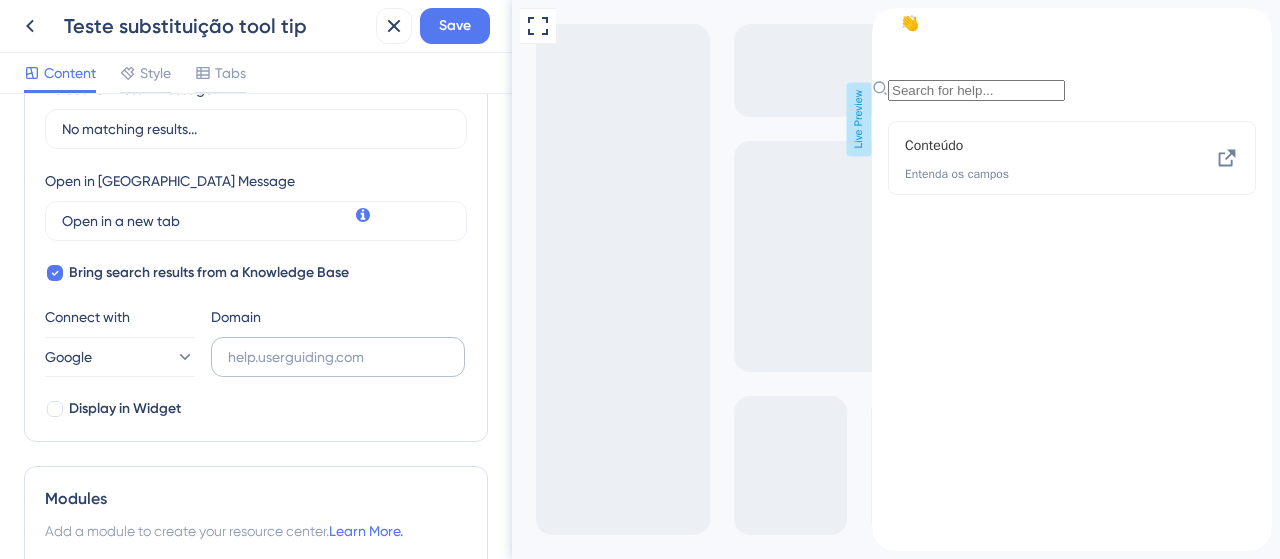 scroll, scrollTop: 638, scrollLeft: 0, axis: vertical 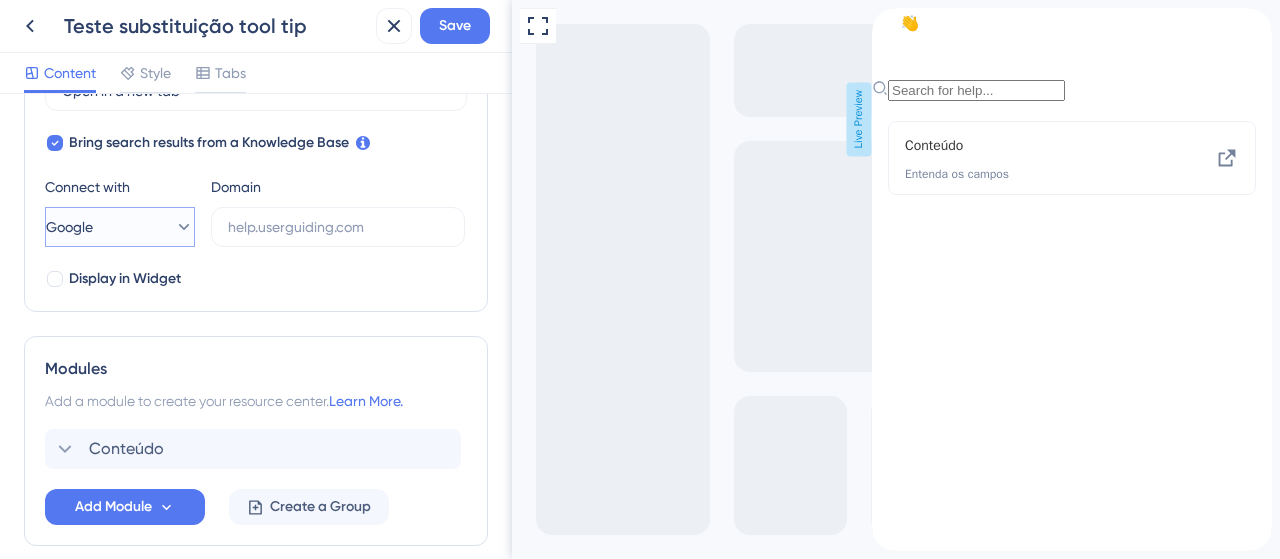 click on "Google" at bounding box center [120, 227] 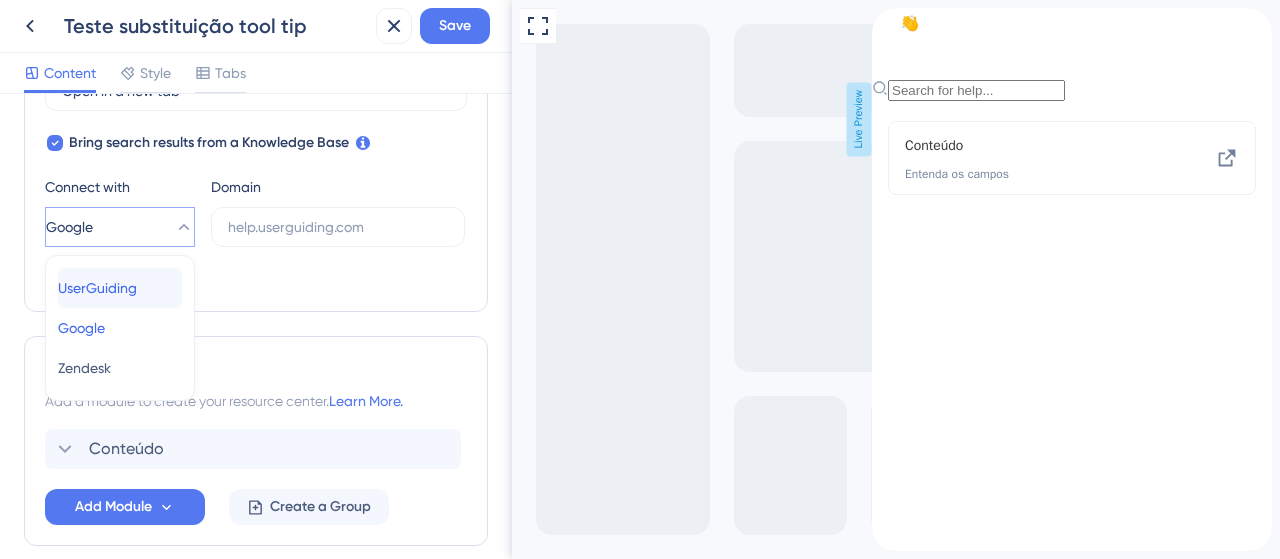 click on "UserGuiding" at bounding box center [97, 288] 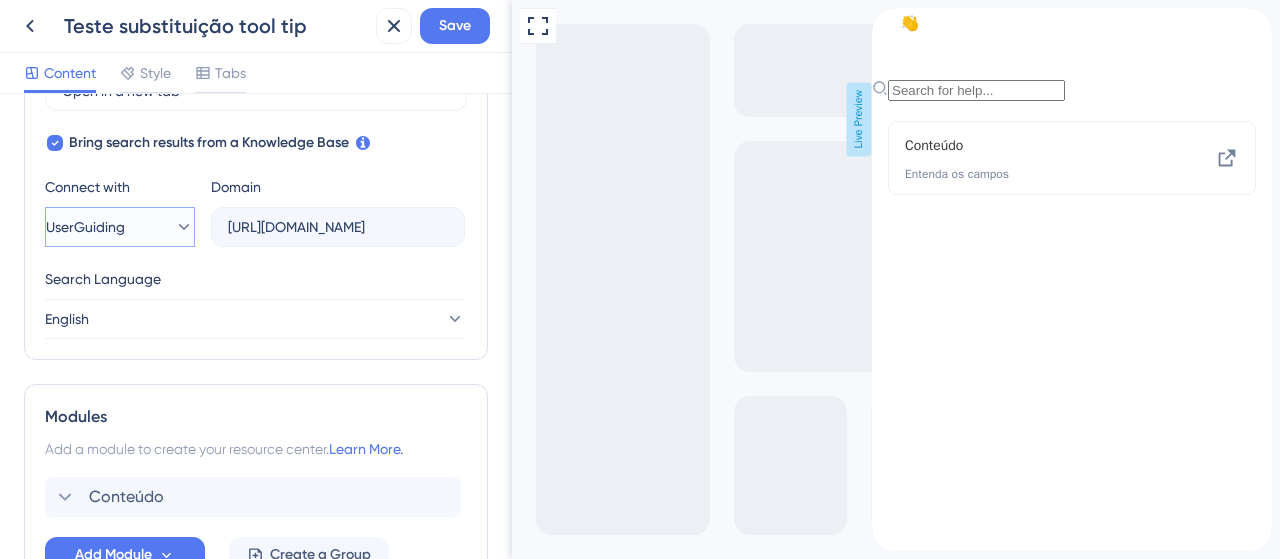 click on "UserGuiding" at bounding box center (120, 227) 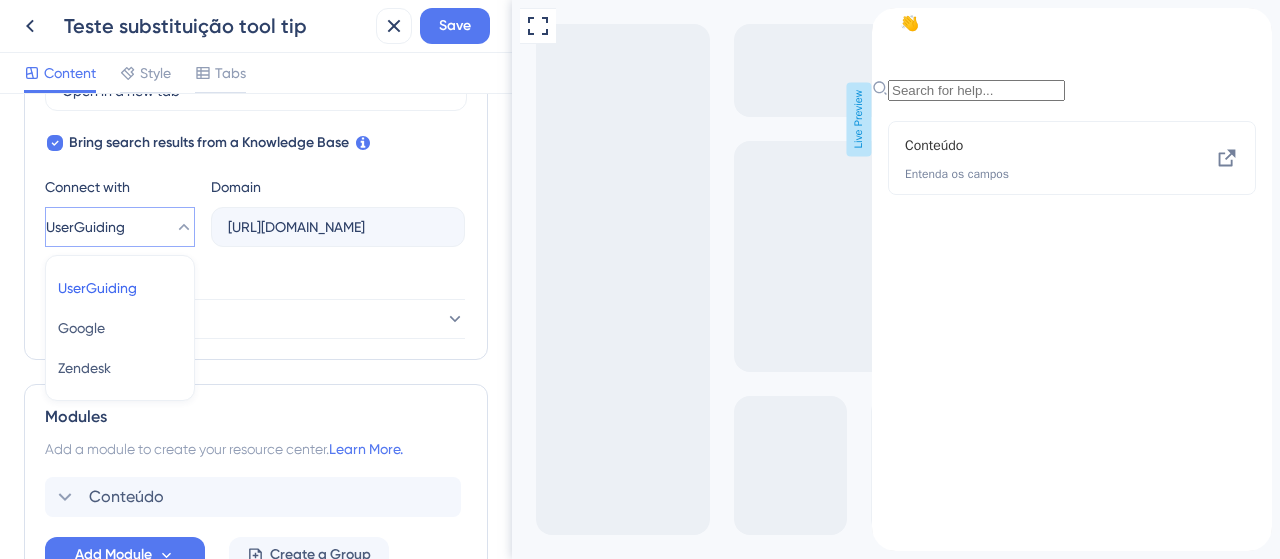 click on "Search Language" at bounding box center (255, 283) 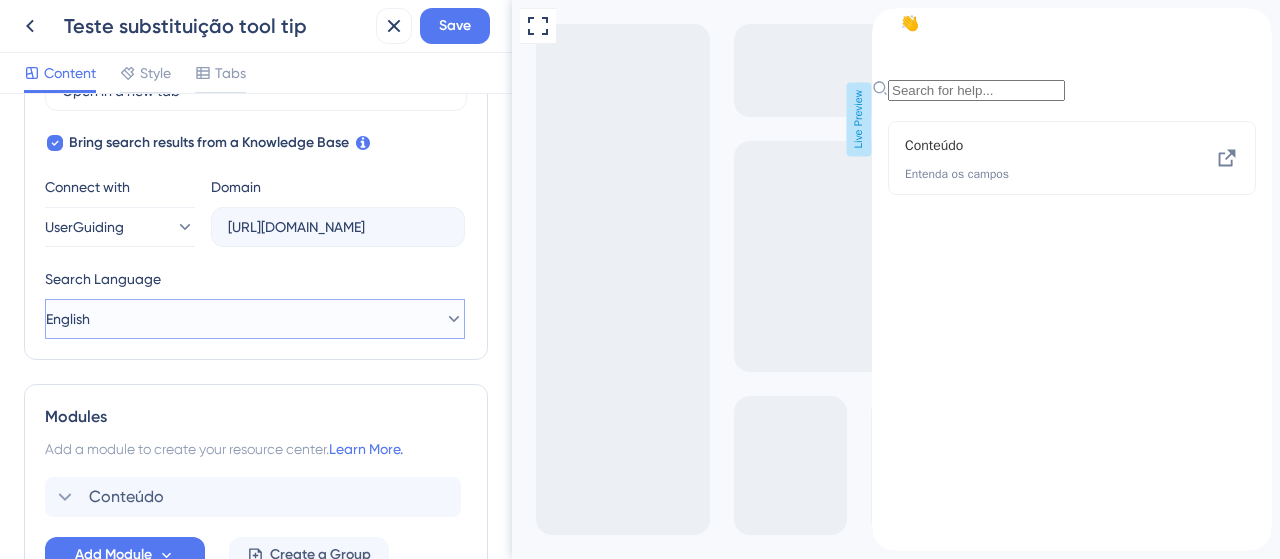click on "English" at bounding box center [255, 319] 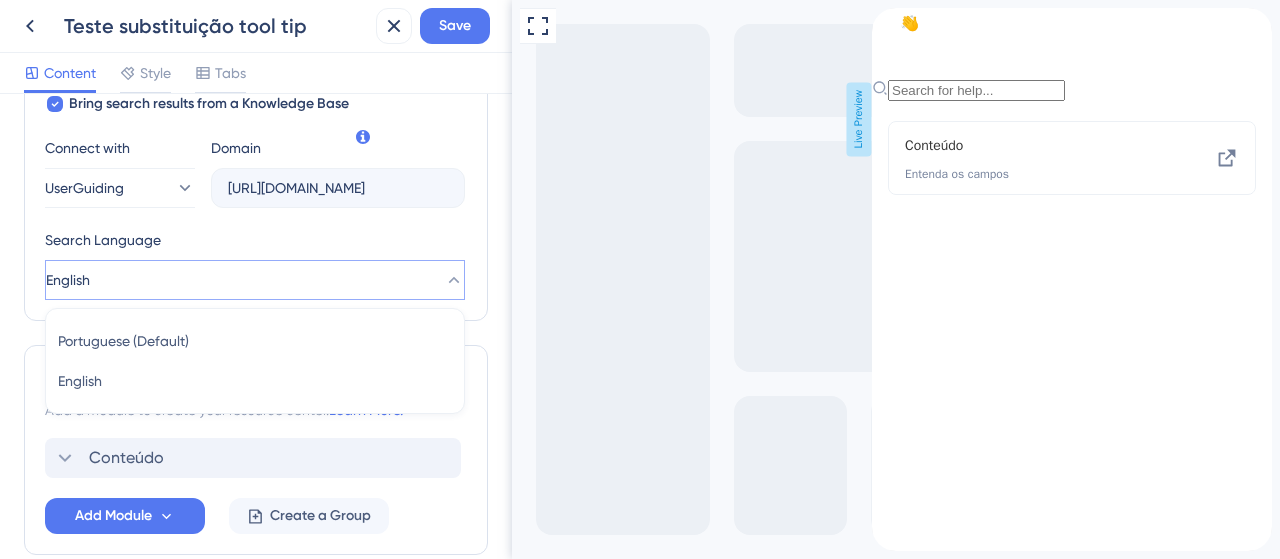 scroll, scrollTop: 738, scrollLeft: 0, axis: vertical 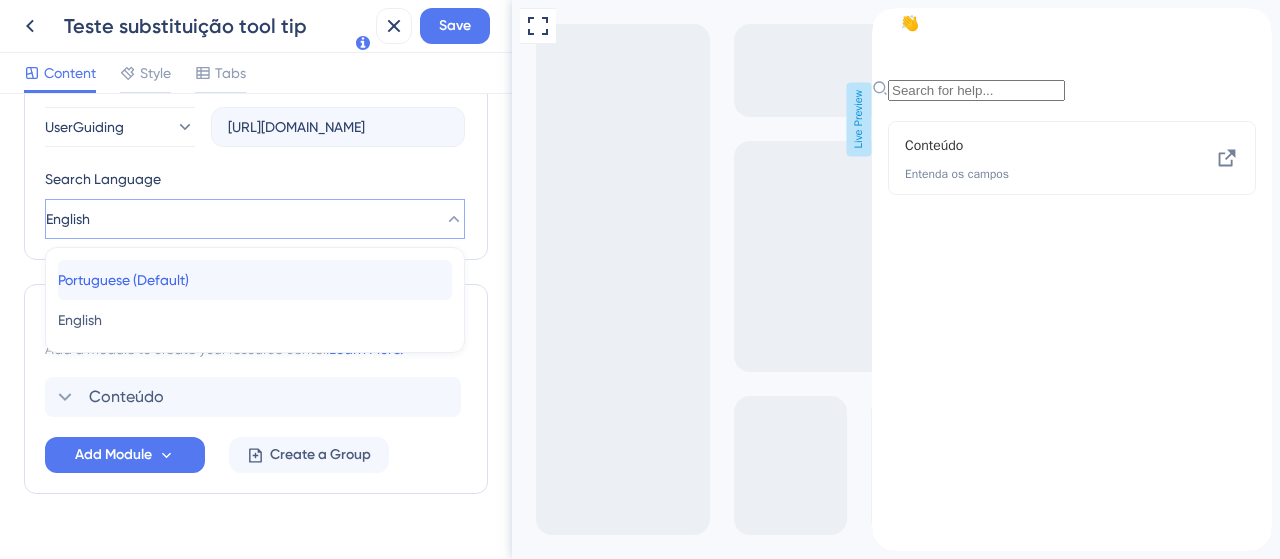 click on "Portuguese (Default)" at bounding box center (123, 280) 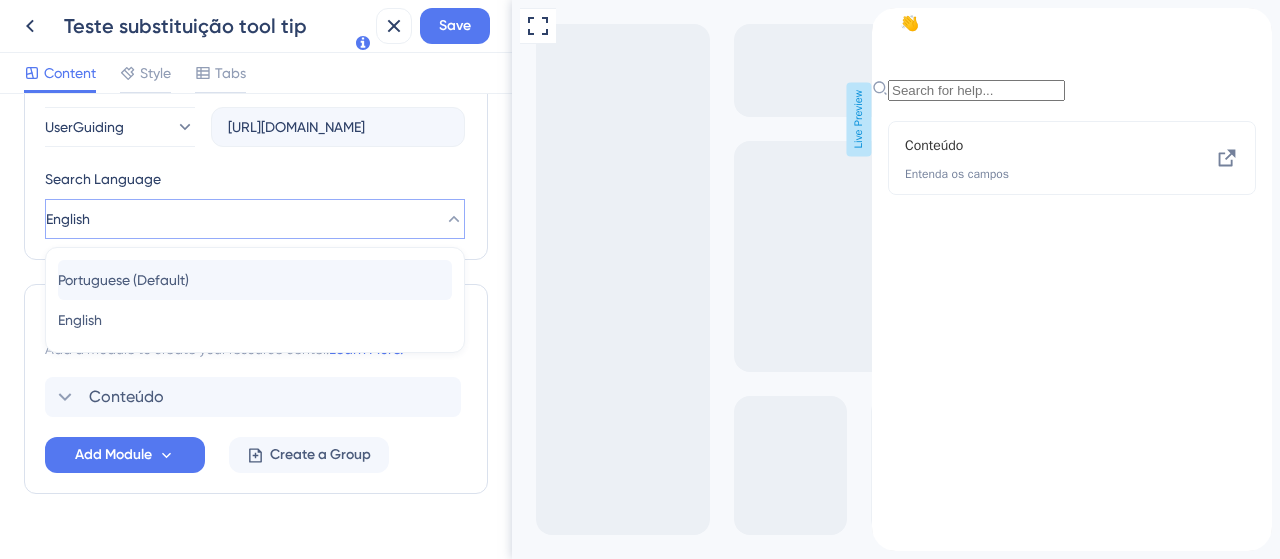 type on "[URL][DOMAIN_NAME]" 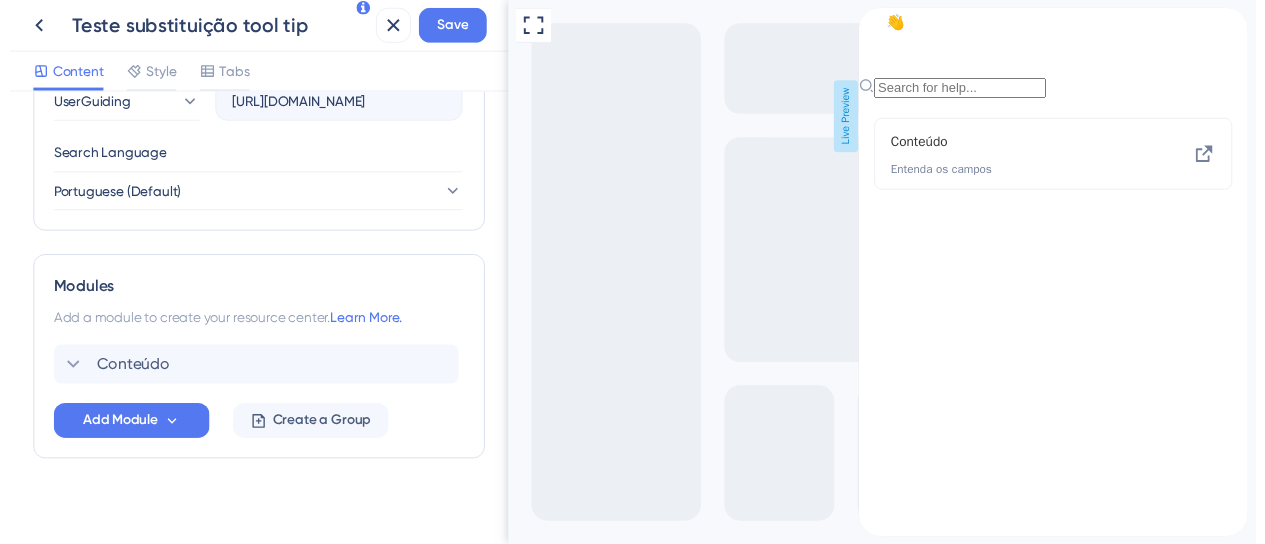 scroll, scrollTop: 774, scrollLeft: 0, axis: vertical 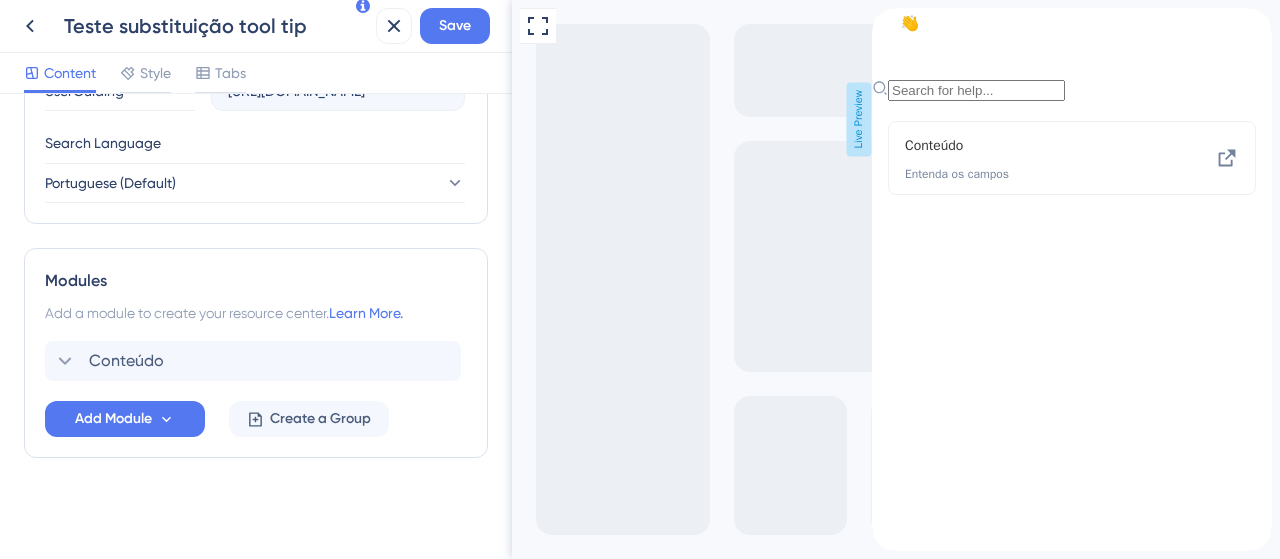 click on "Conteúdo Entenda os [PERSON_NAME]" at bounding box center [1072, 326] 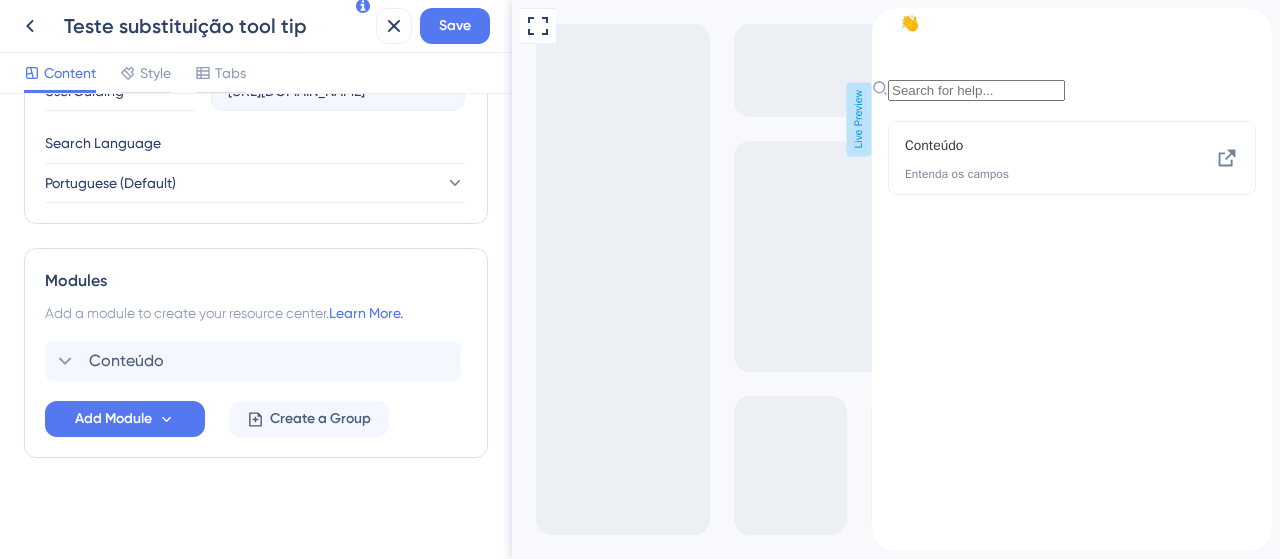 click at bounding box center (1256, 24) 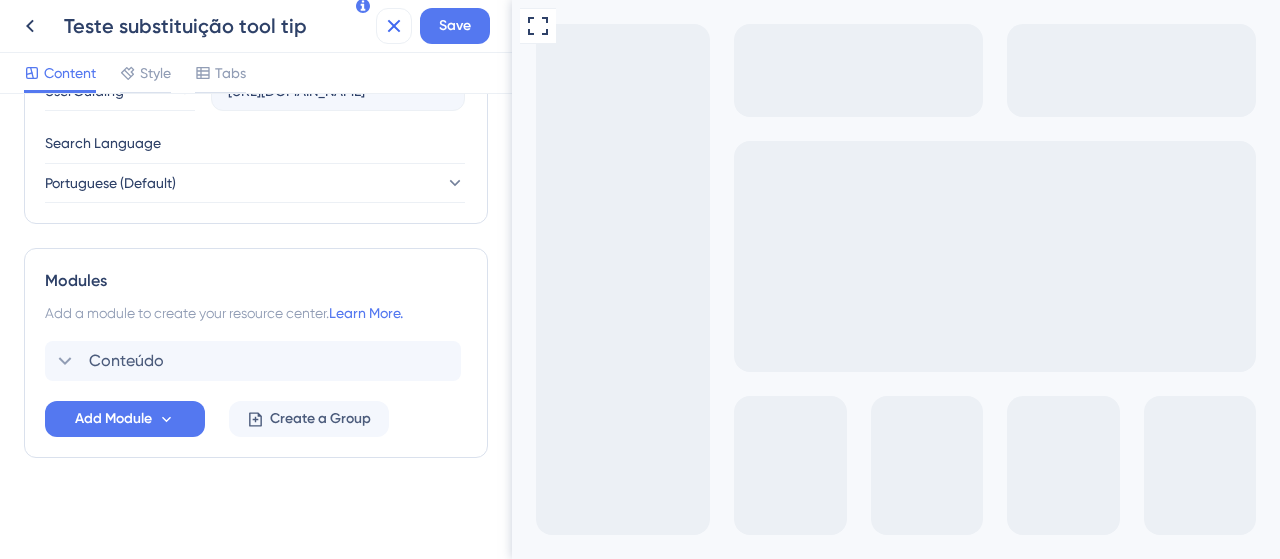 click 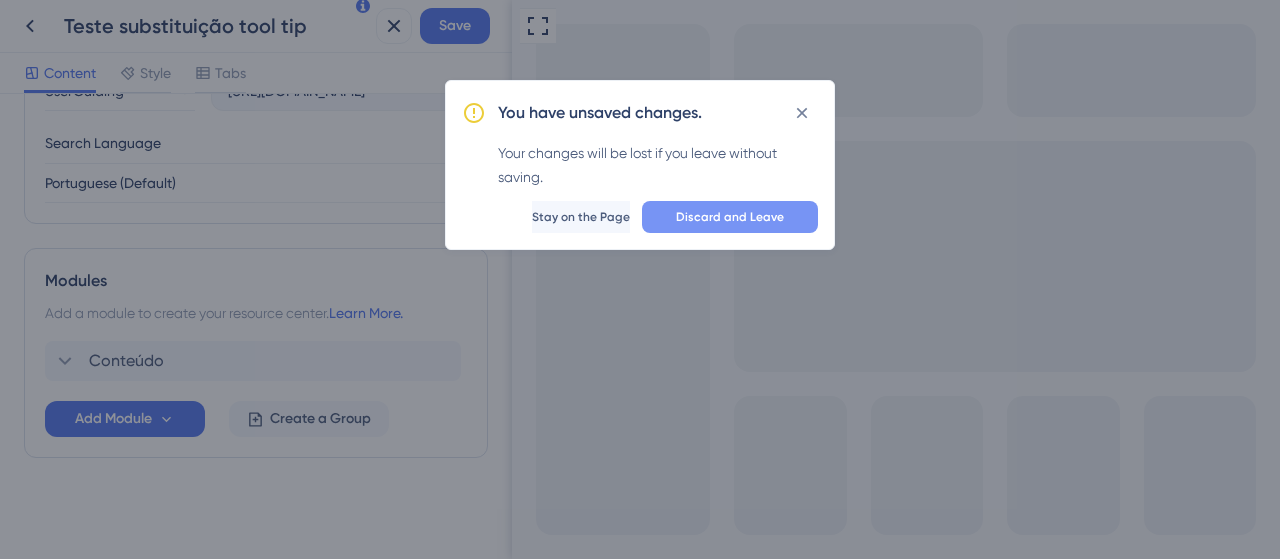 click on "Discard and Leave" at bounding box center [730, 217] 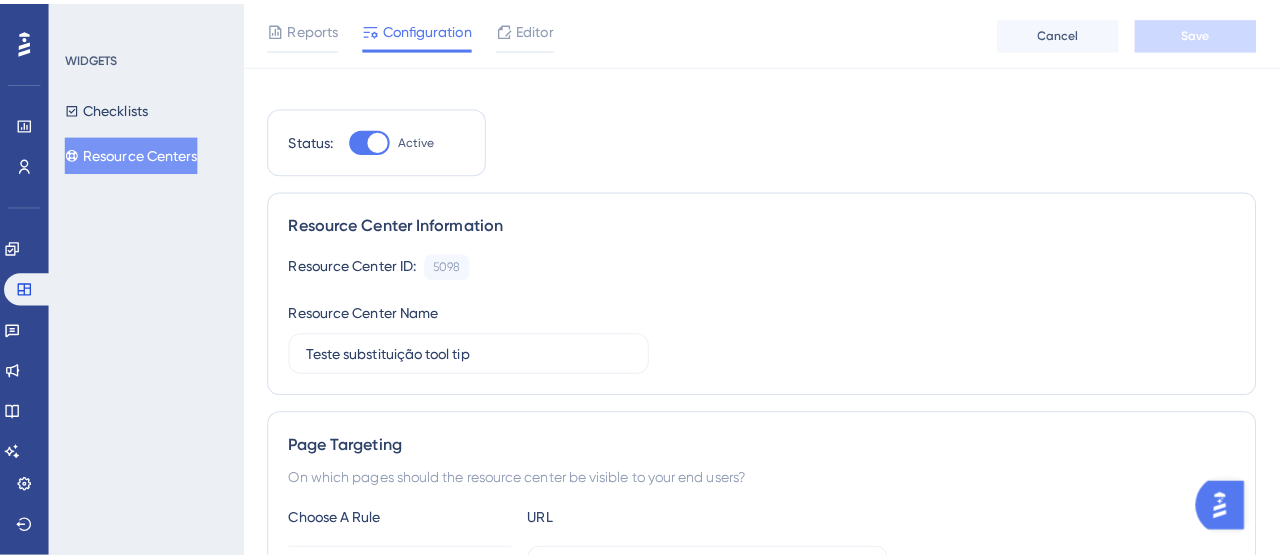 scroll, scrollTop: 0, scrollLeft: 0, axis: both 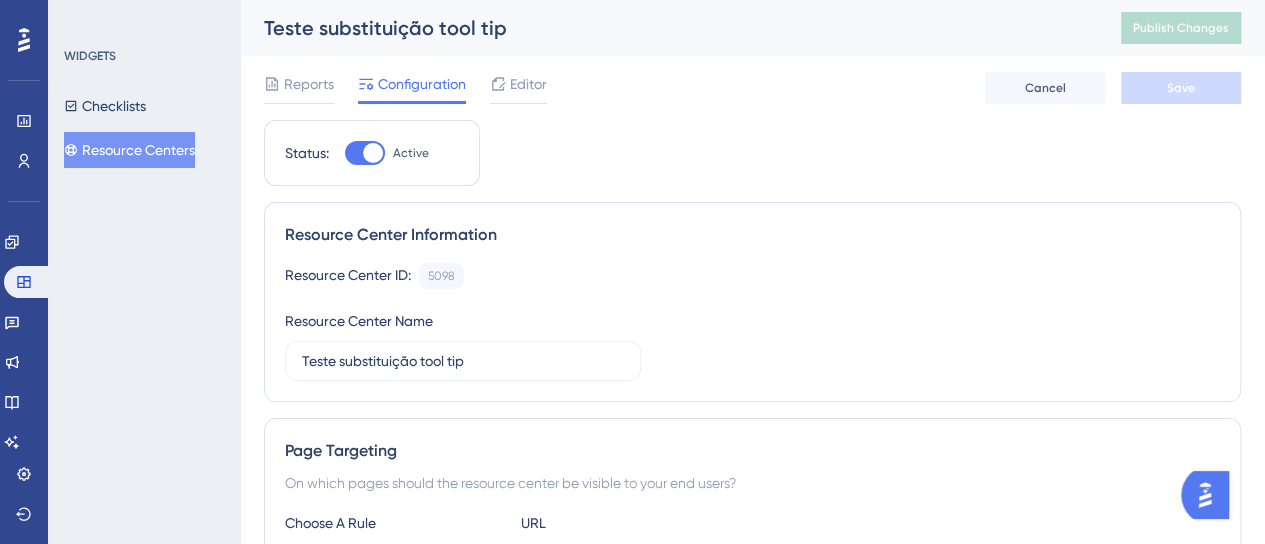 click on "Editor" at bounding box center [518, 88] 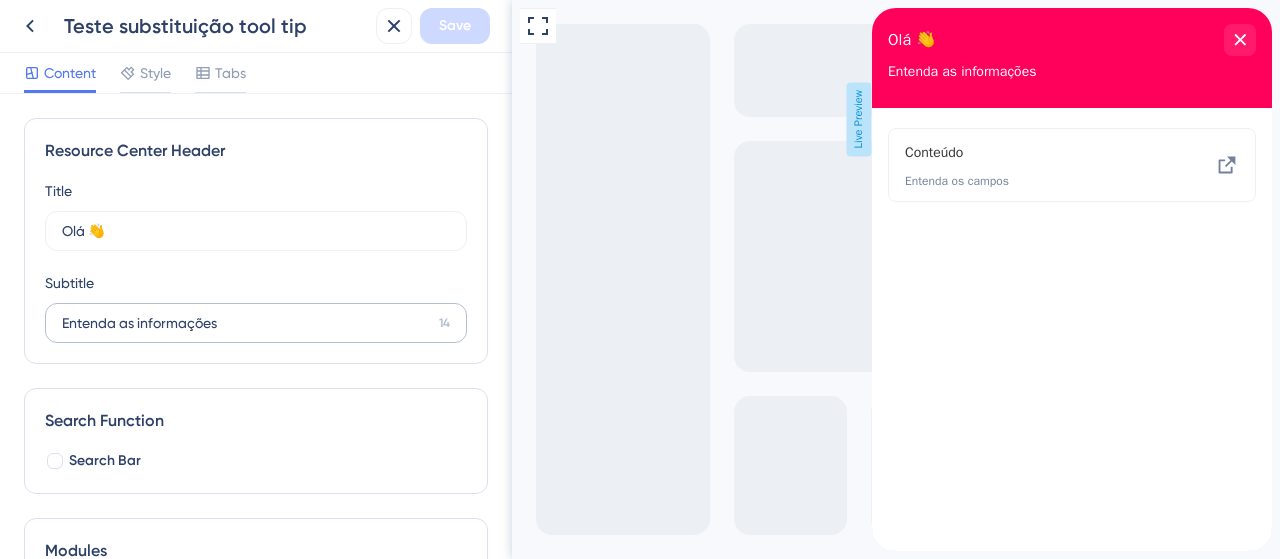 scroll, scrollTop: 0, scrollLeft: 0, axis: both 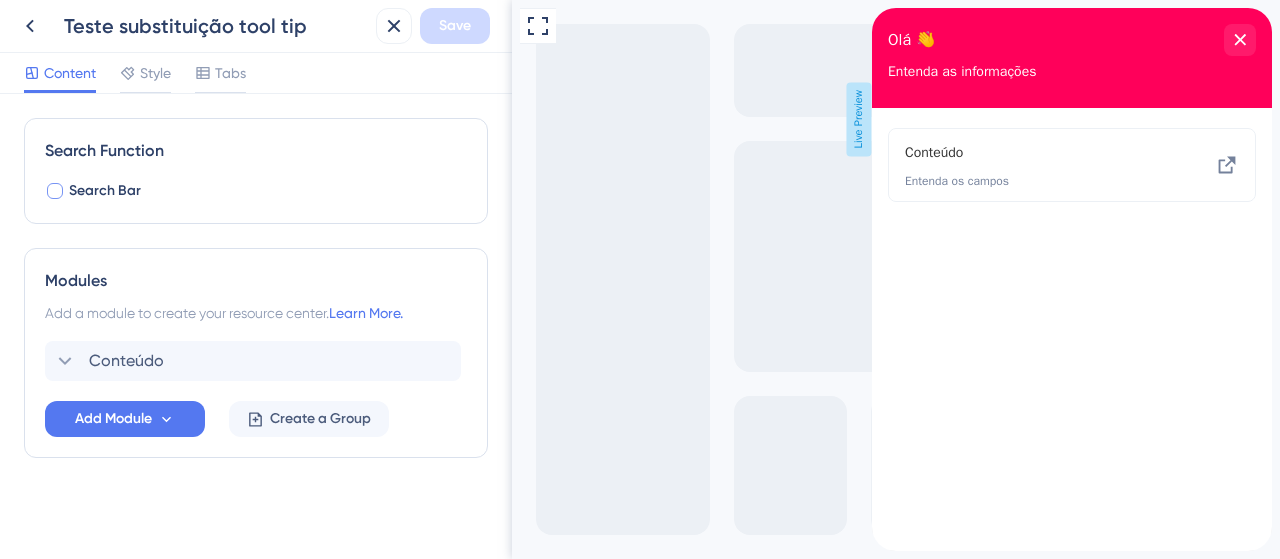 click on "Search Bar" at bounding box center [93, 191] 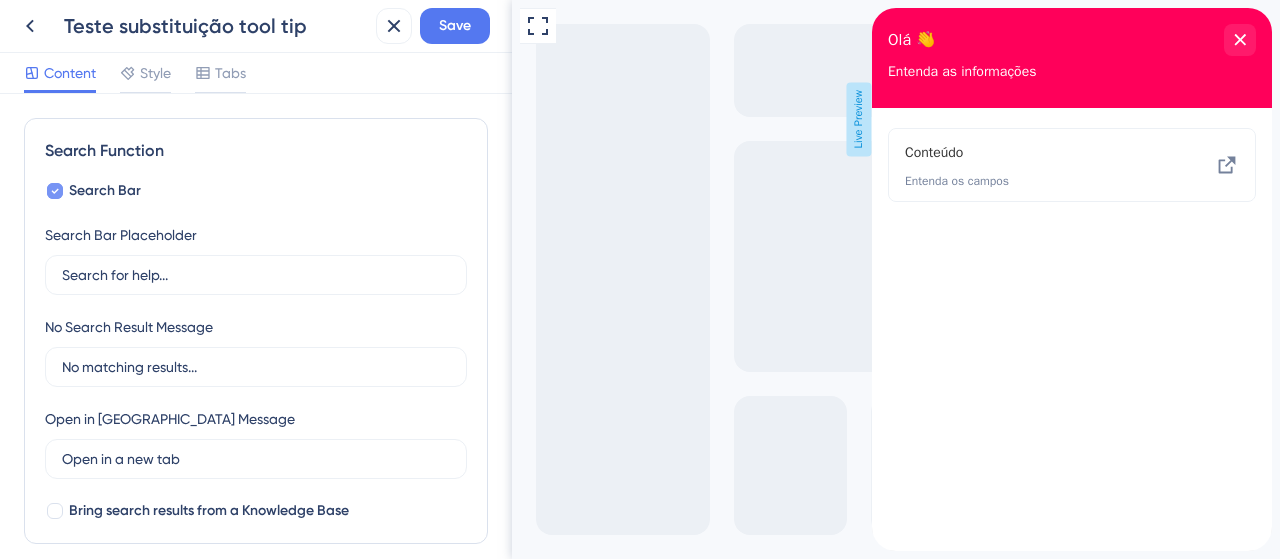 checkbox on "true" 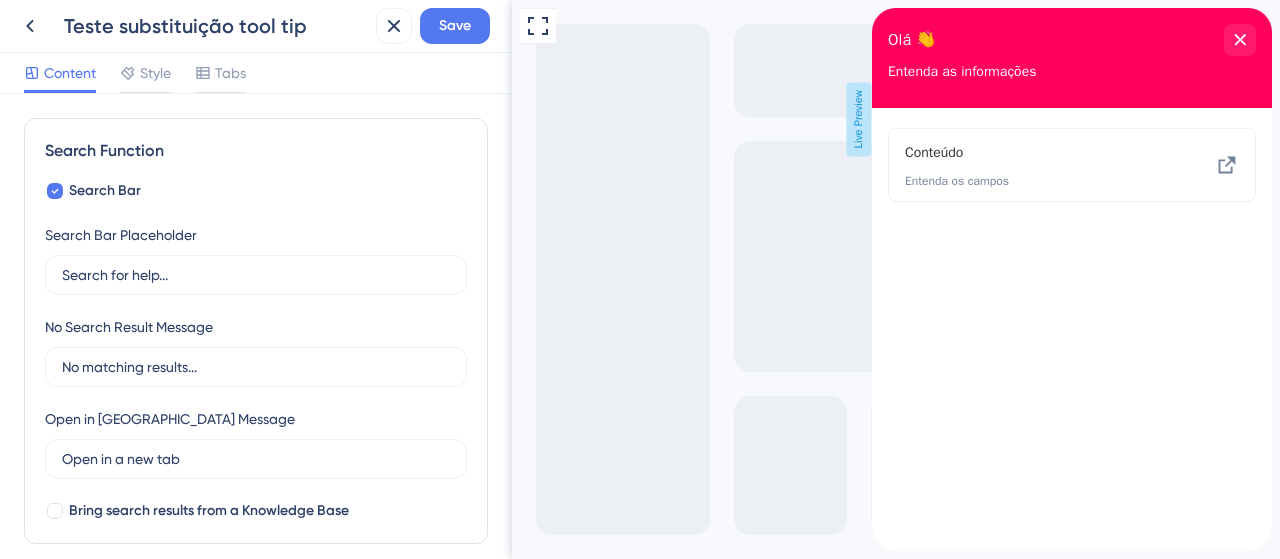 click on "Conteúdo" at bounding box center [126, 681] 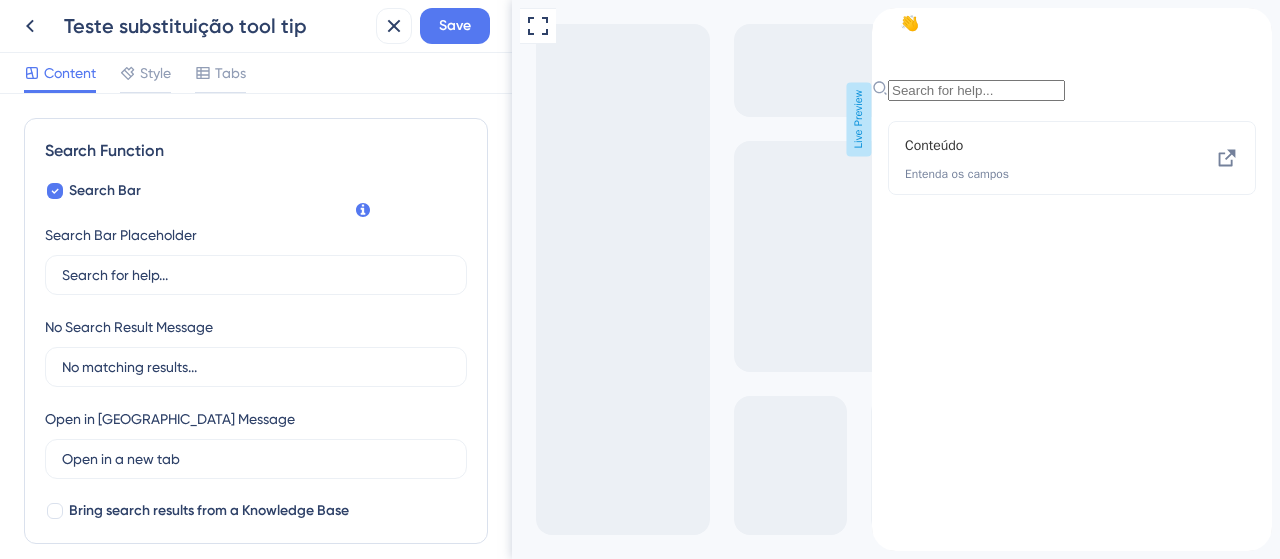 scroll, scrollTop: 570, scrollLeft: 0, axis: vertical 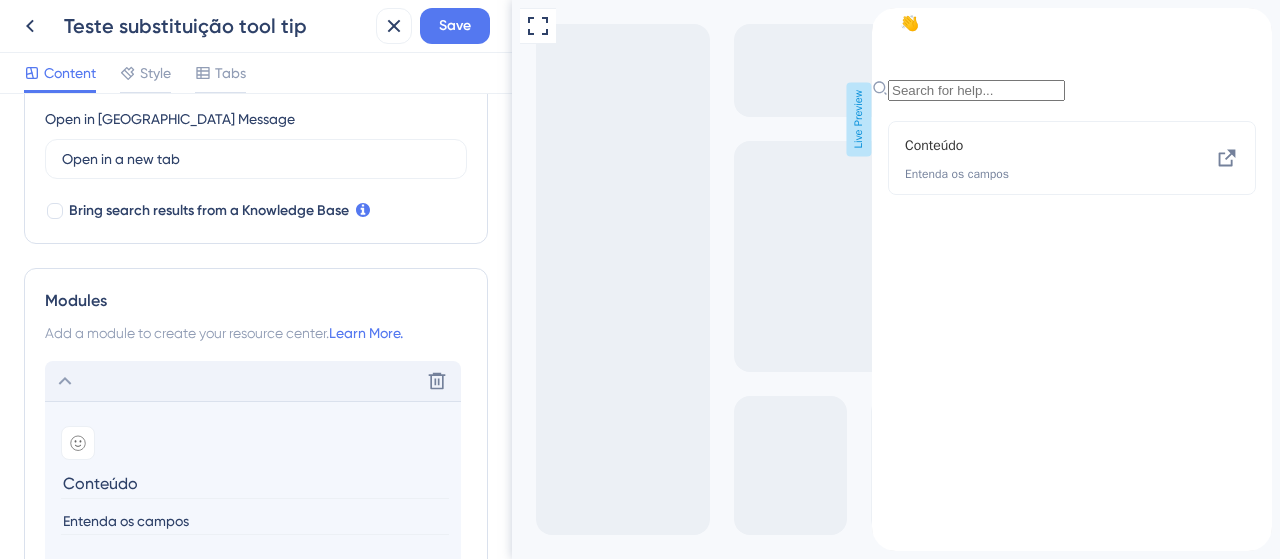 click 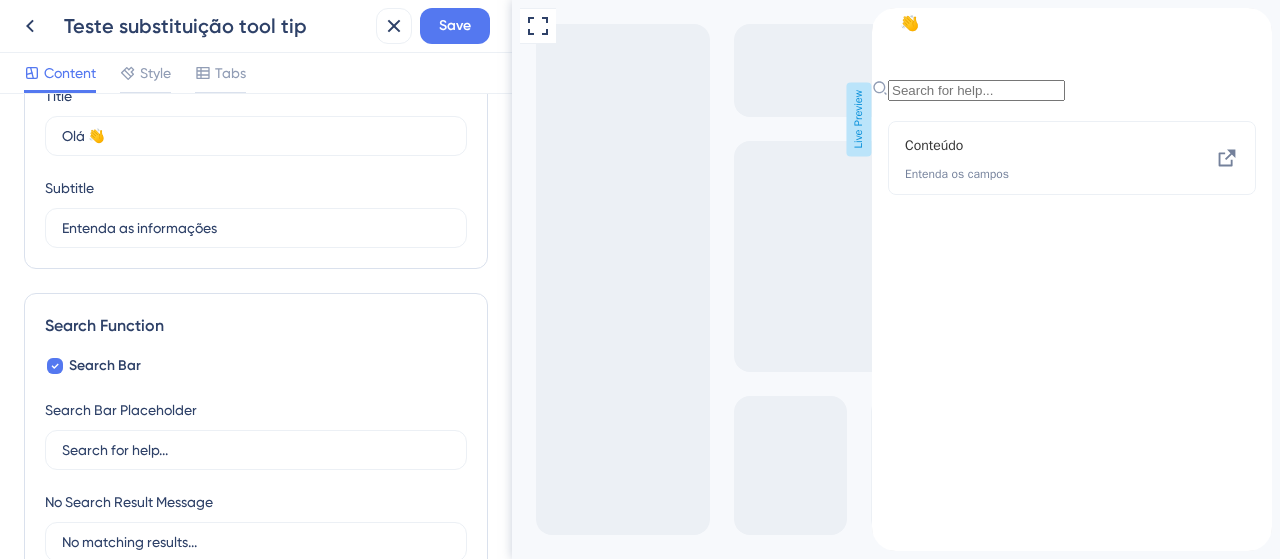 scroll, scrollTop: 0, scrollLeft: 0, axis: both 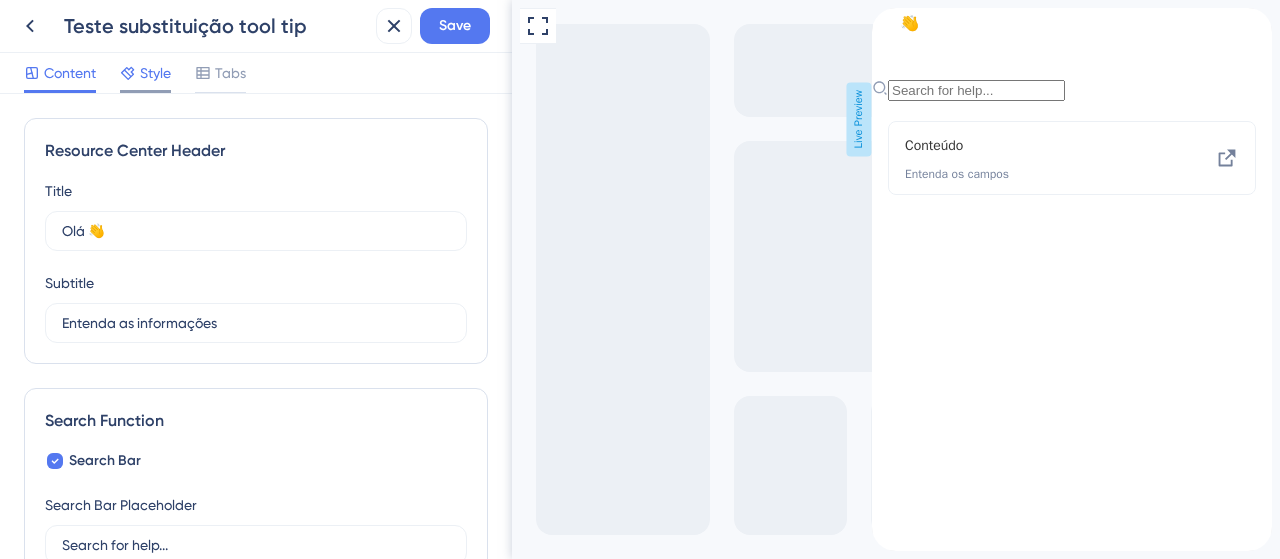 click on "Style" at bounding box center [155, 73] 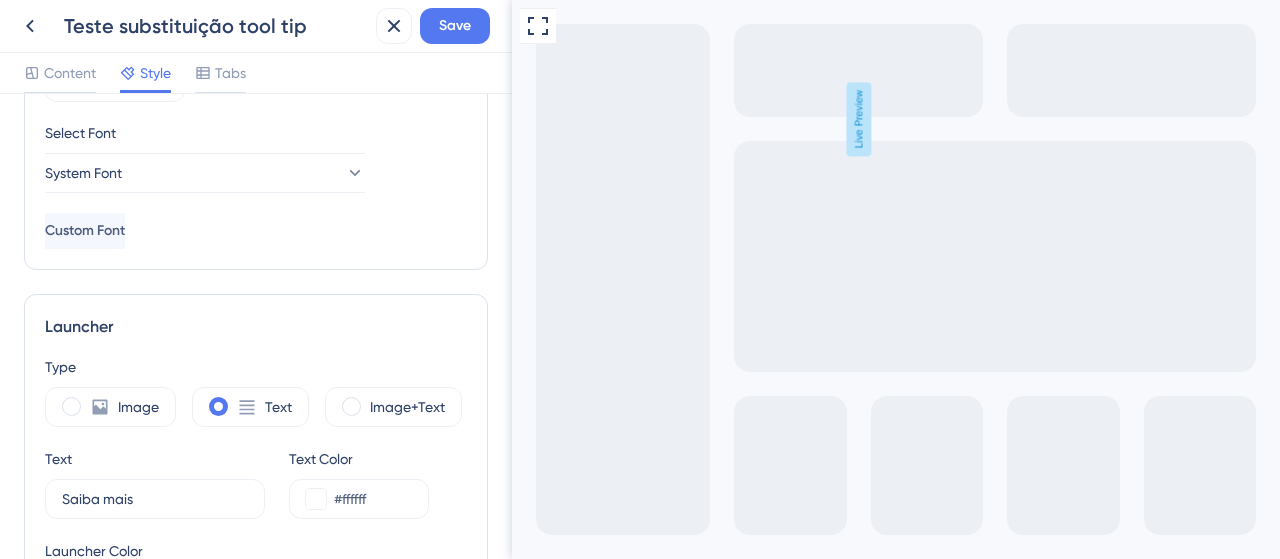scroll, scrollTop: 634, scrollLeft: 0, axis: vertical 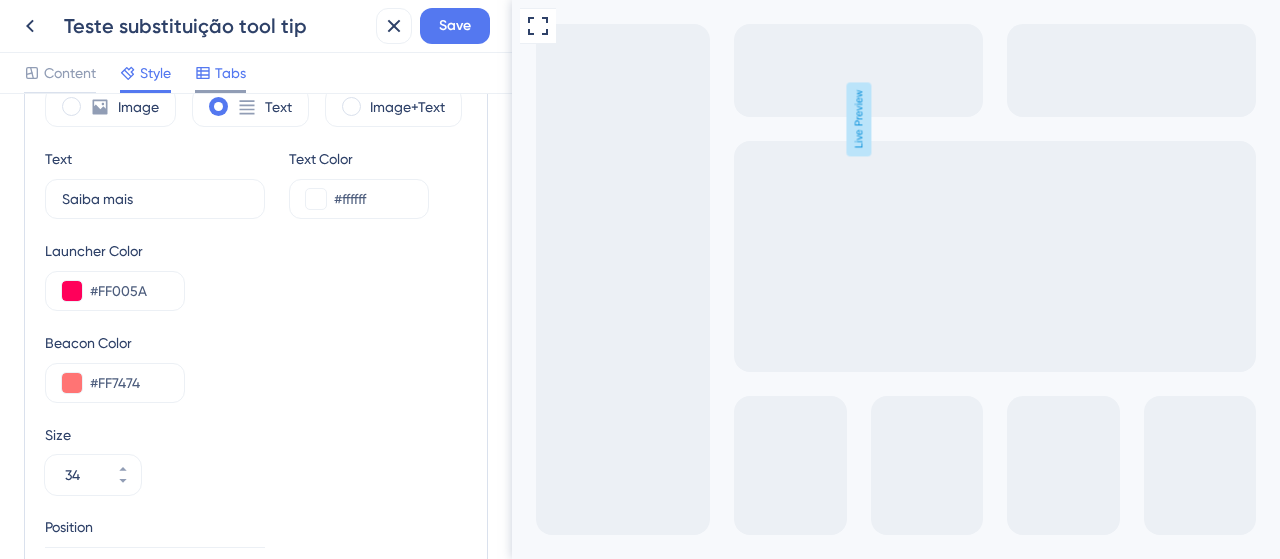 click on "Tabs" at bounding box center (230, 73) 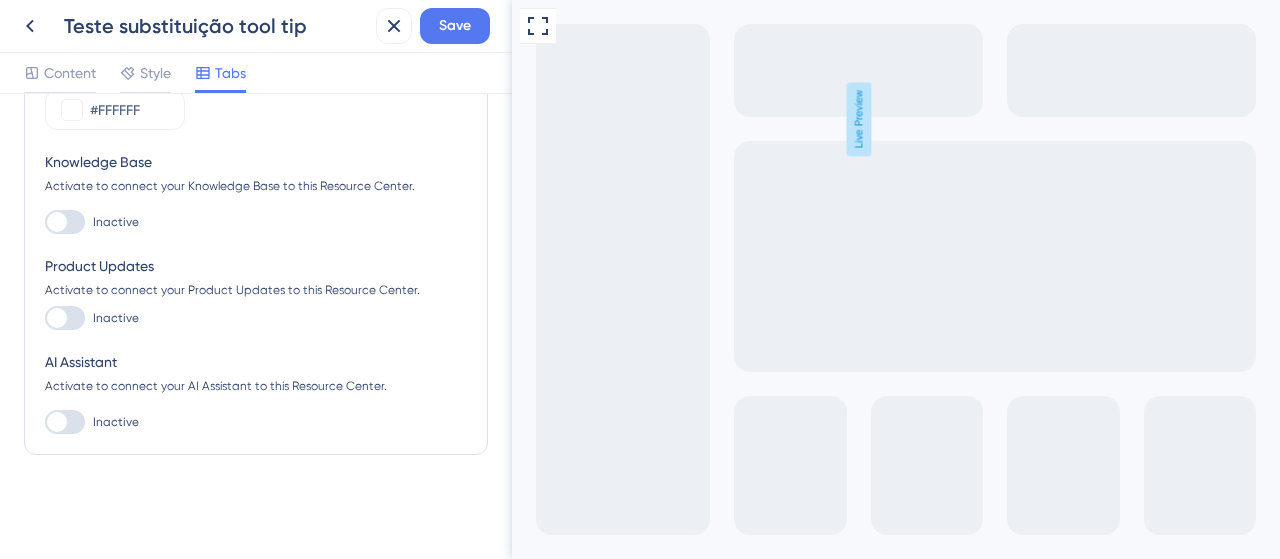 scroll, scrollTop: 264, scrollLeft: 0, axis: vertical 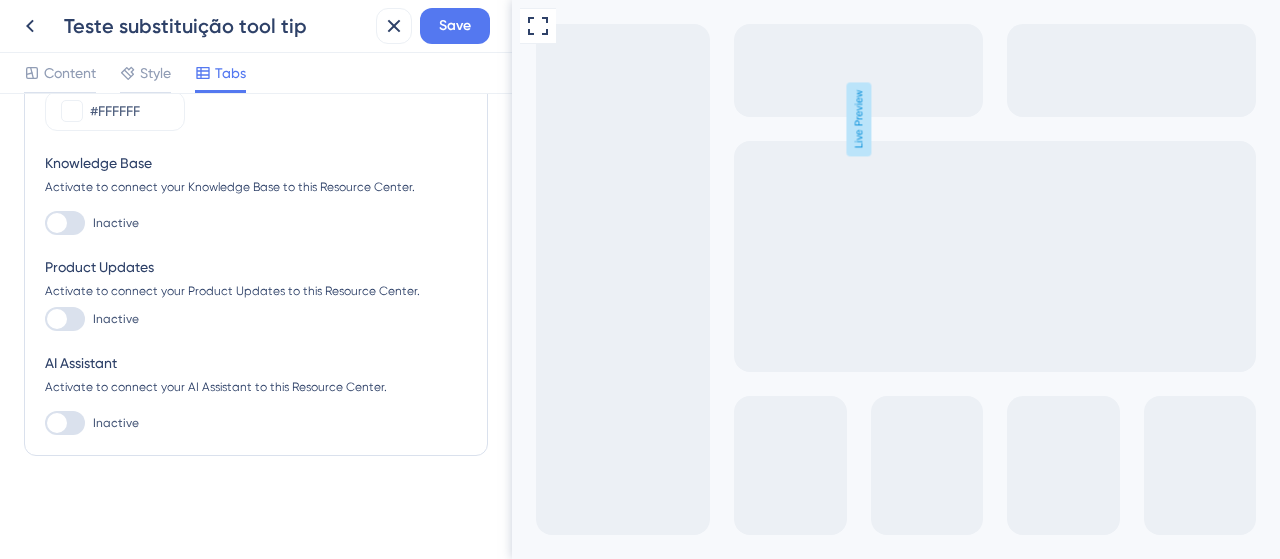 click at bounding box center [57, 423] 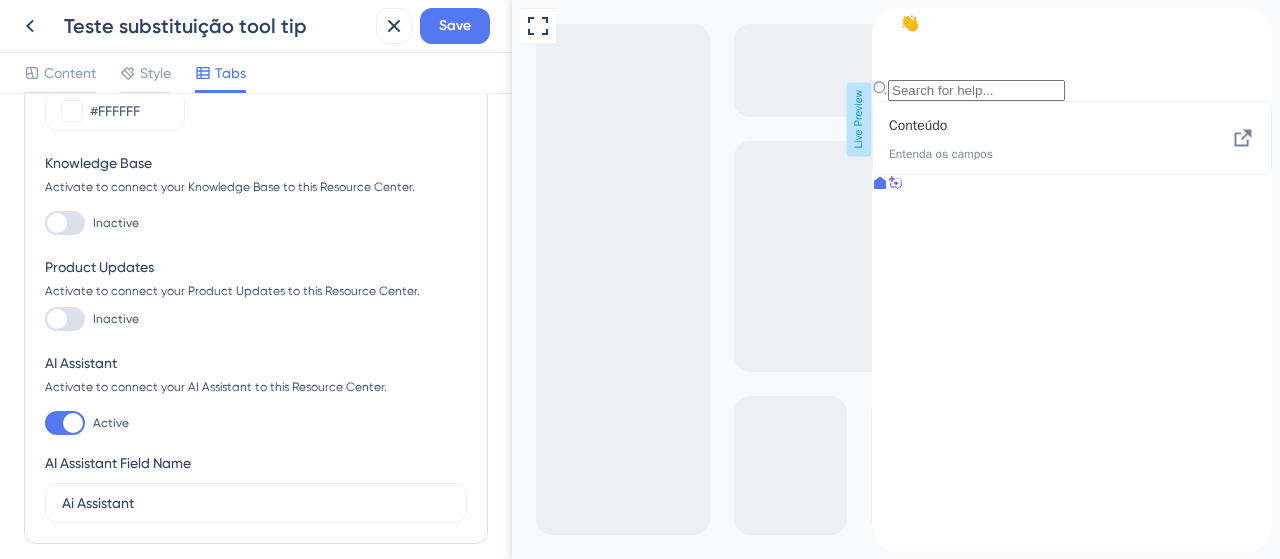 scroll, scrollTop: 0, scrollLeft: 0, axis: both 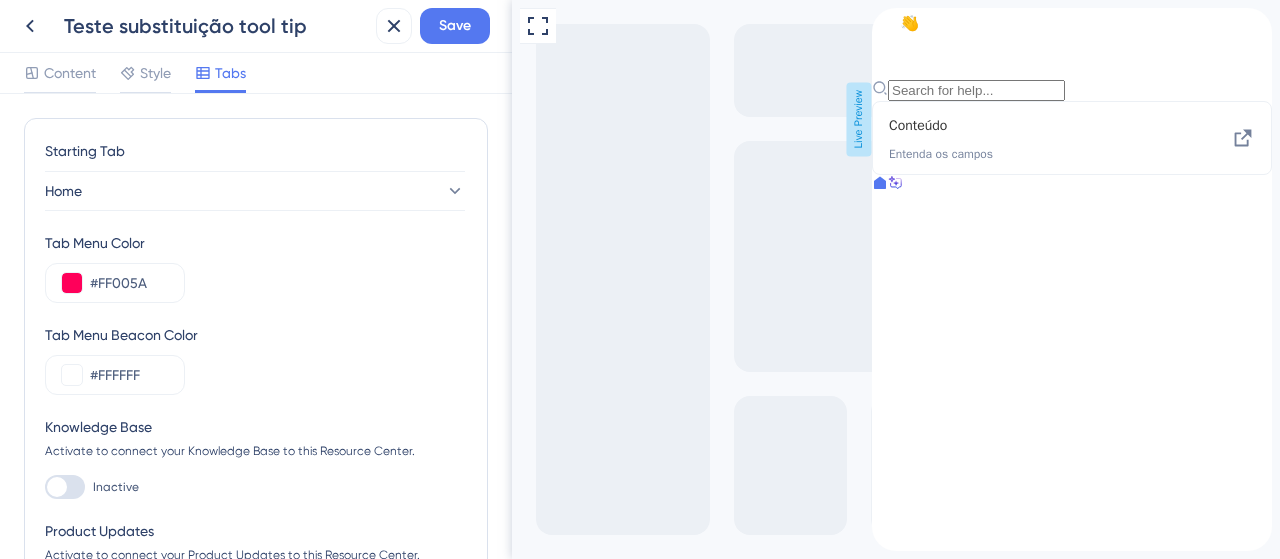 click 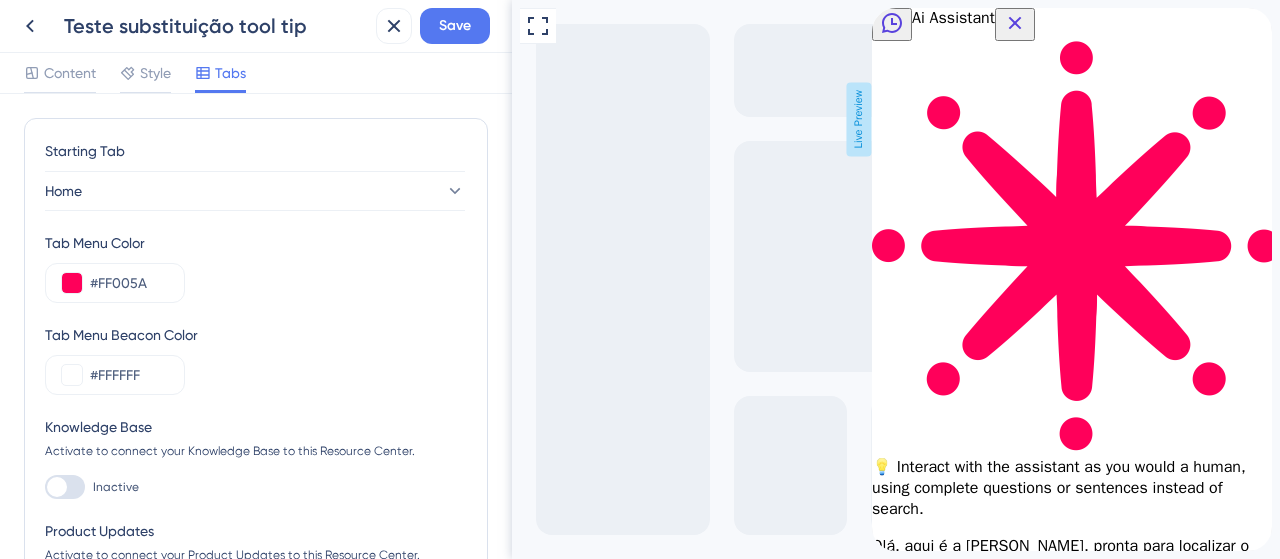click at bounding box center (880, 1281) 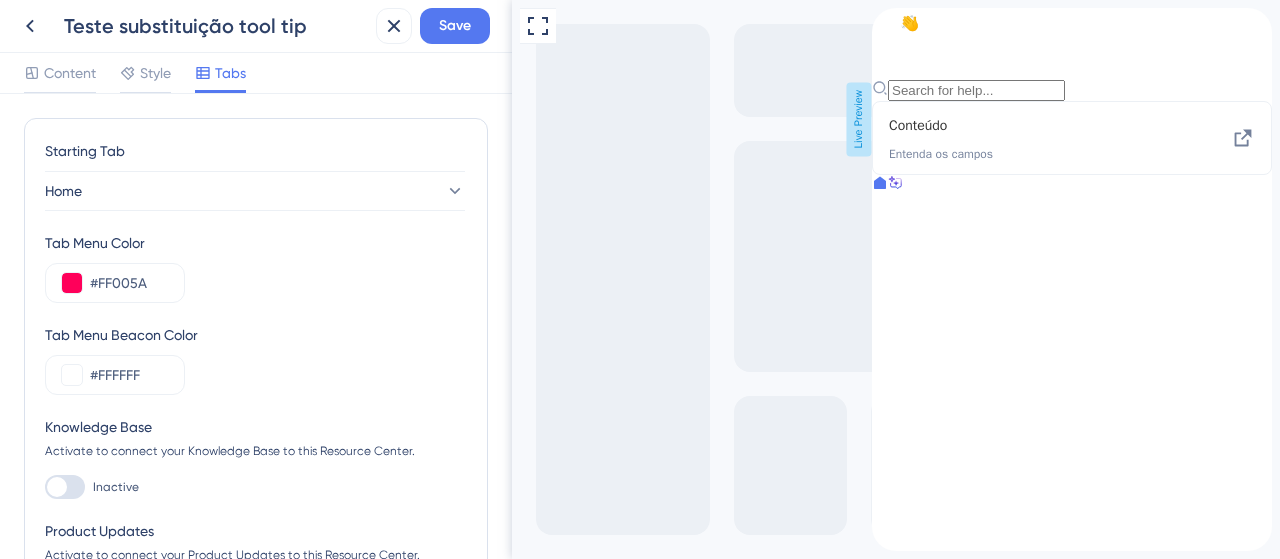 click 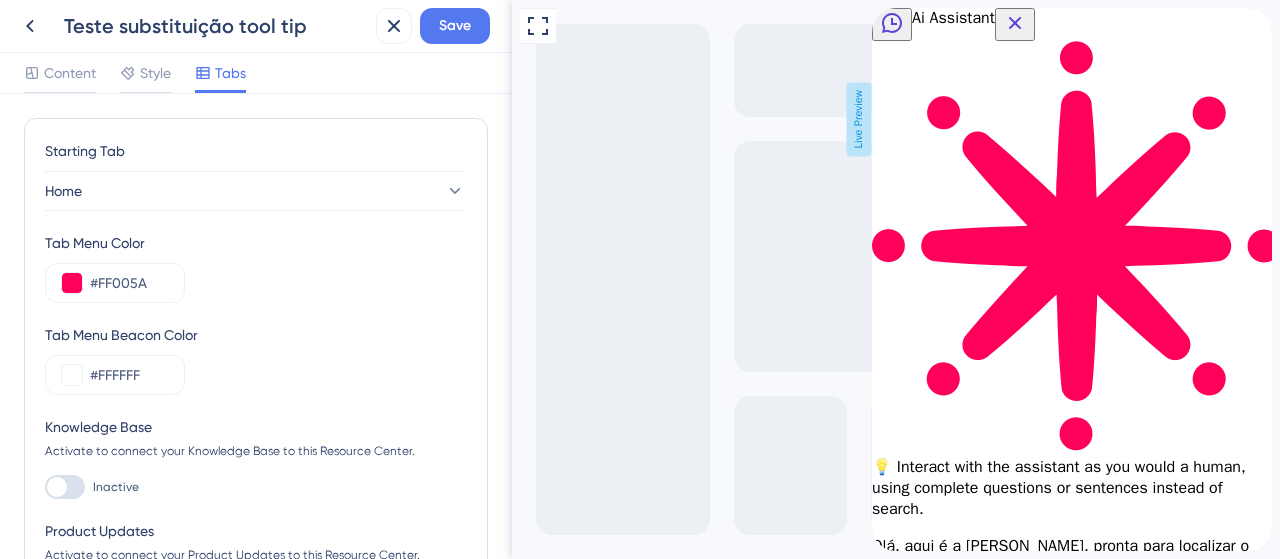 click at bounding box center (952, 1211) 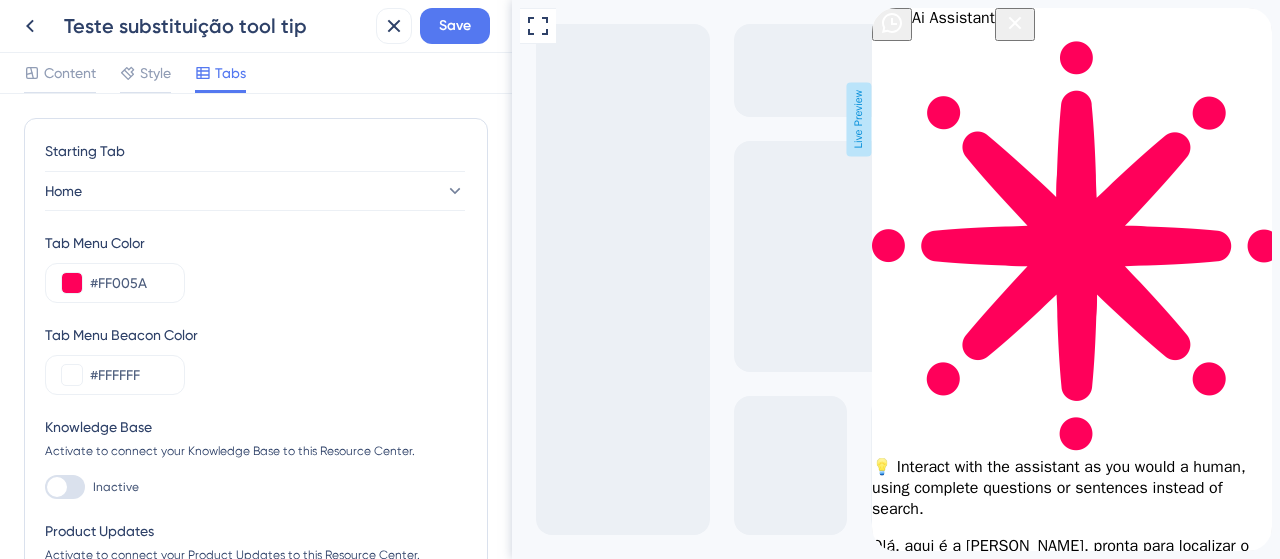 scroll, scrollTop: 128, scrollLeft: 0, axis: vertical 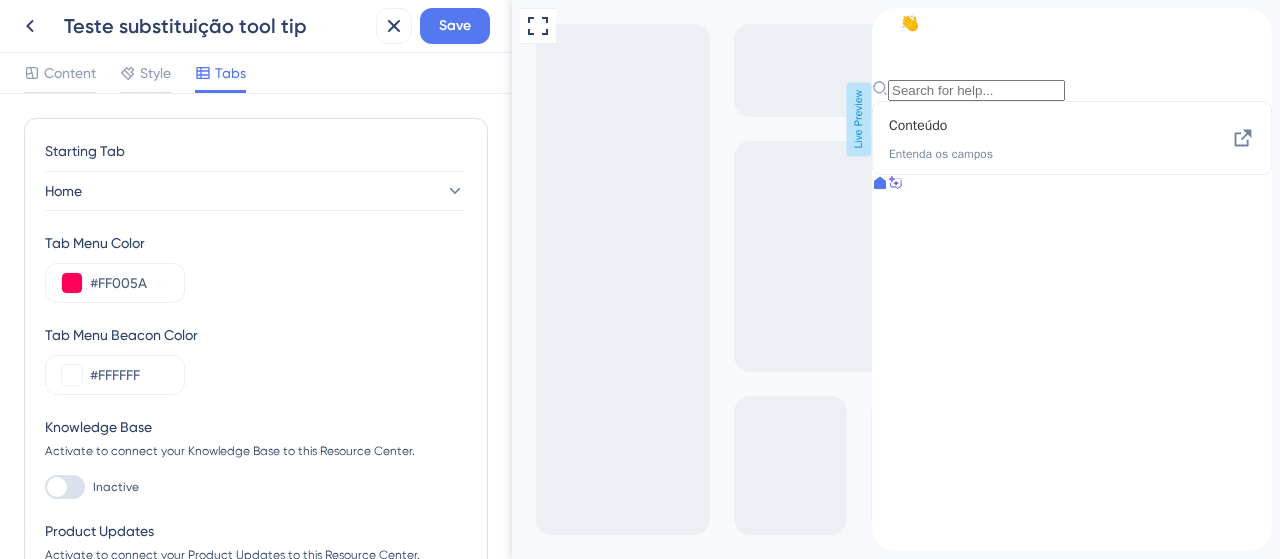 click 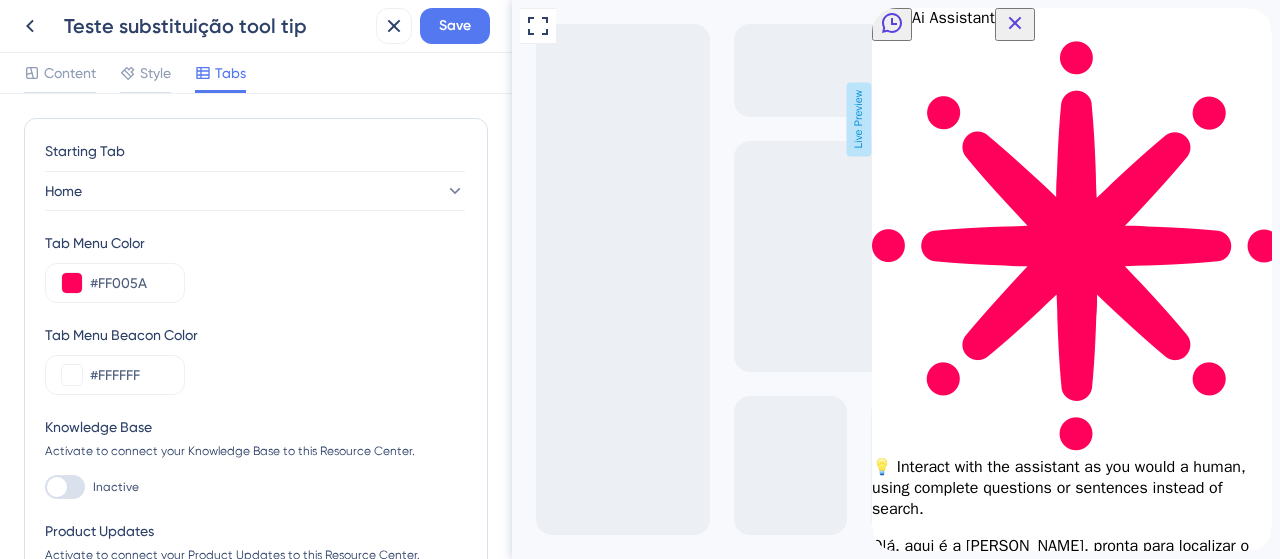 click at bounding box center (880, 1586) 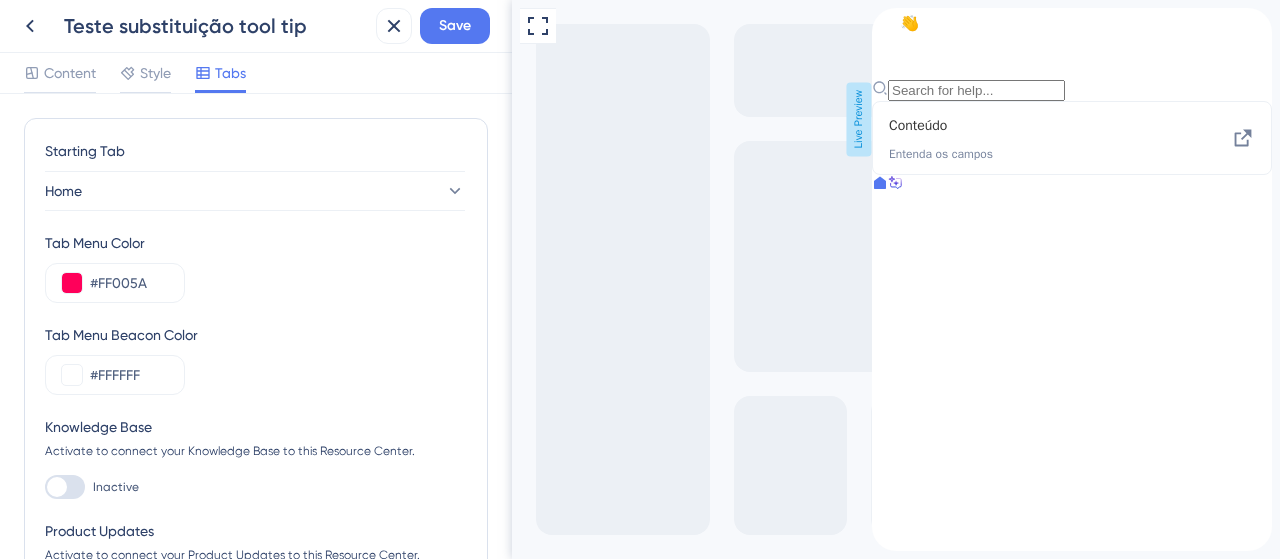 click 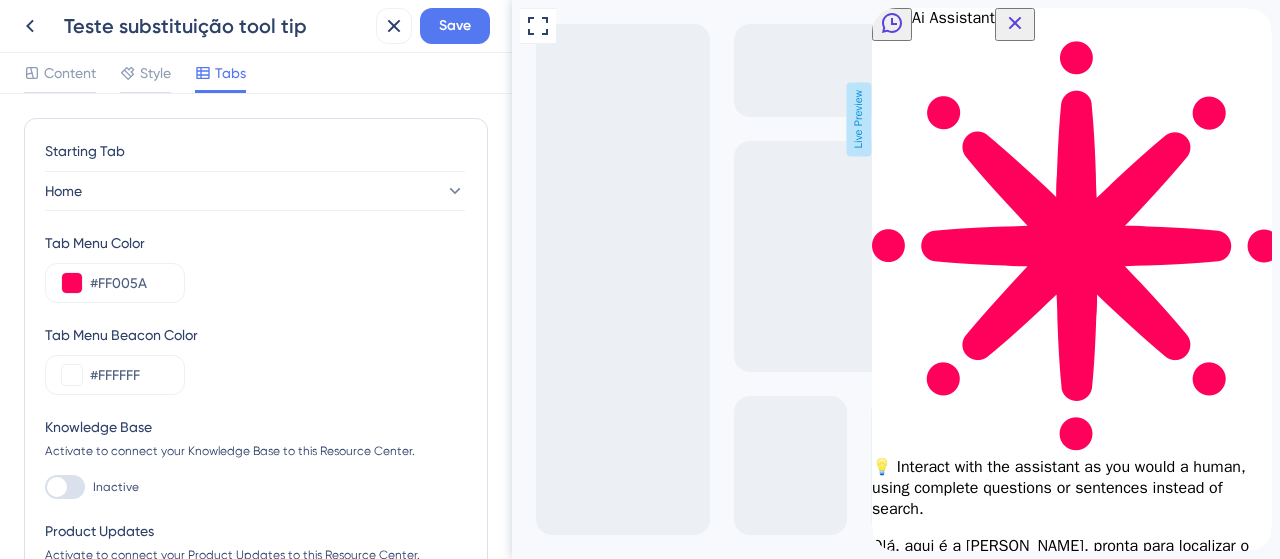 click 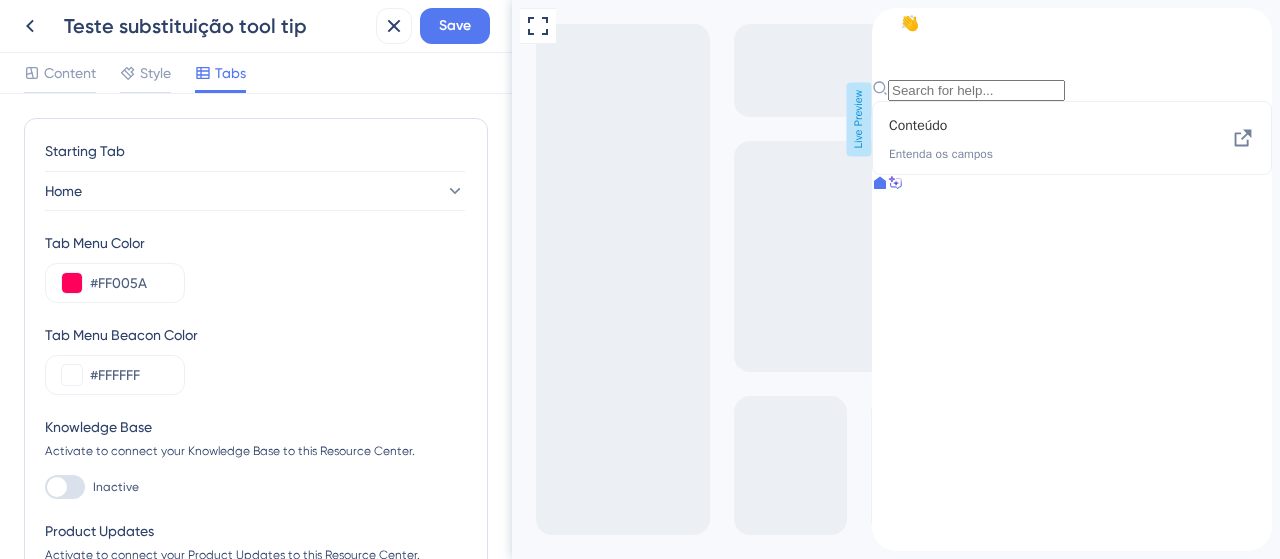 click at bounding box center [896, 186] 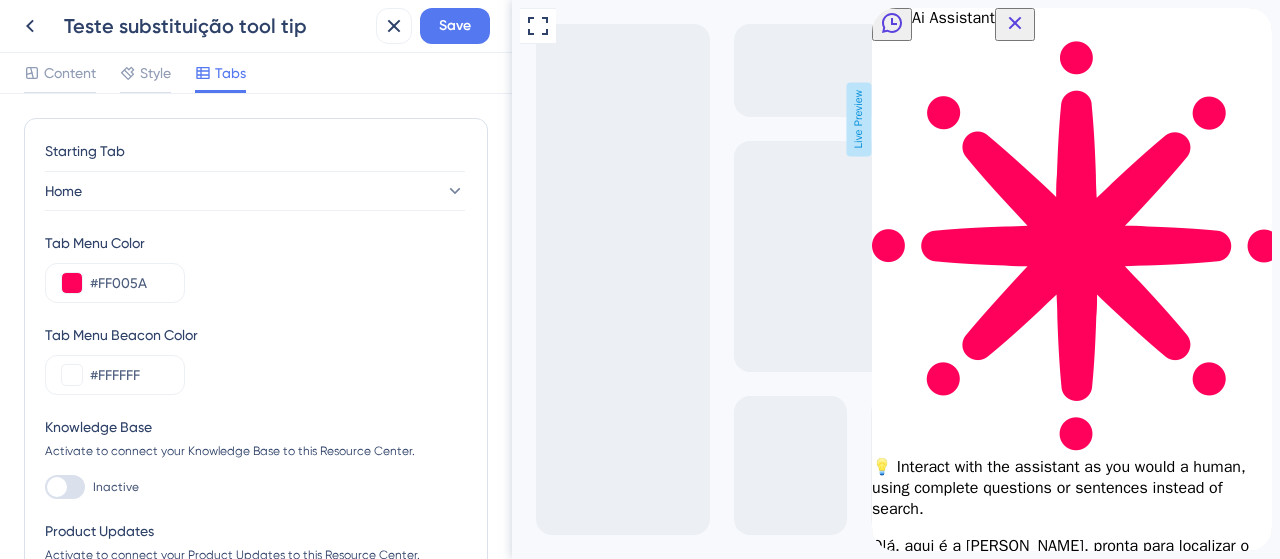 click 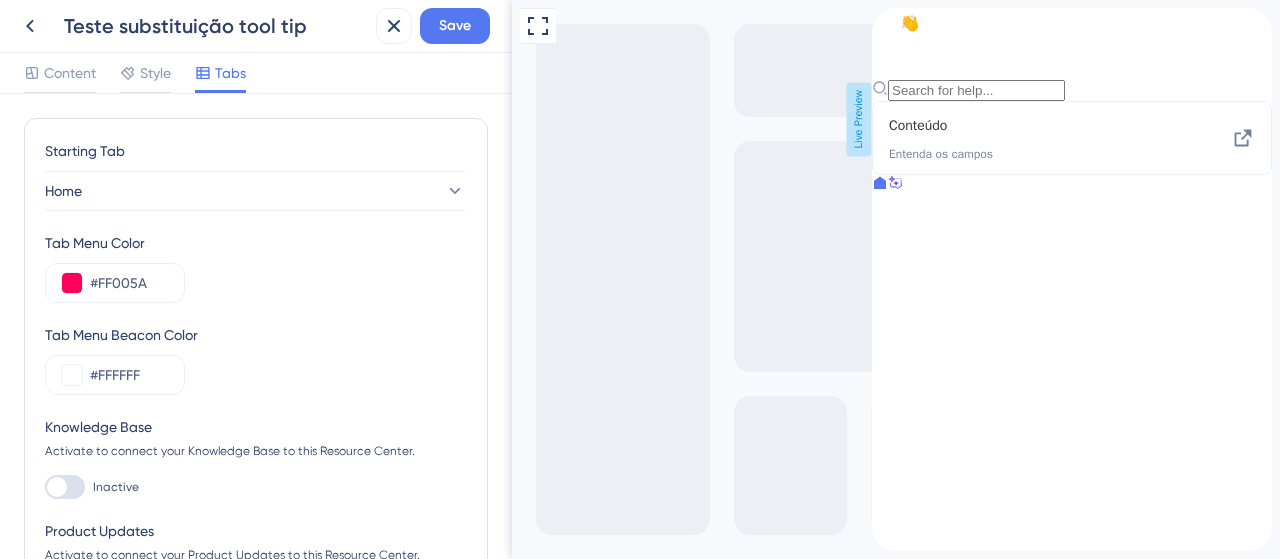 drag, startPoint x: 1175, startPoint y: 527, endPoint x: 1165, endPoint y: 532, distance: 11.18034 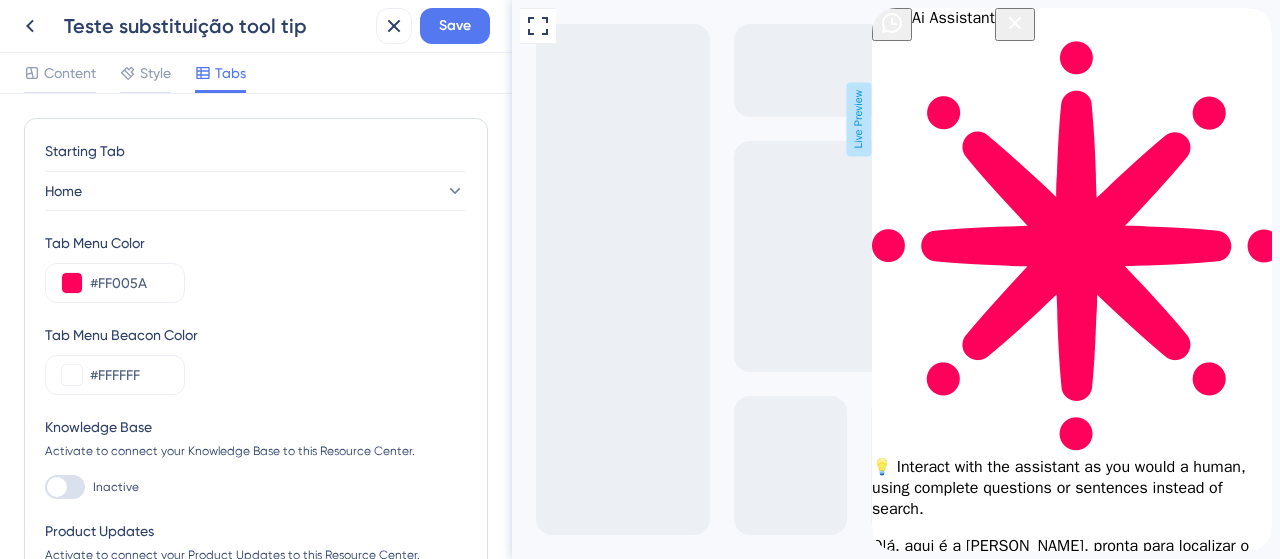 scroll, scrollTop: 284, scrollLeft: 0, axis: vertical 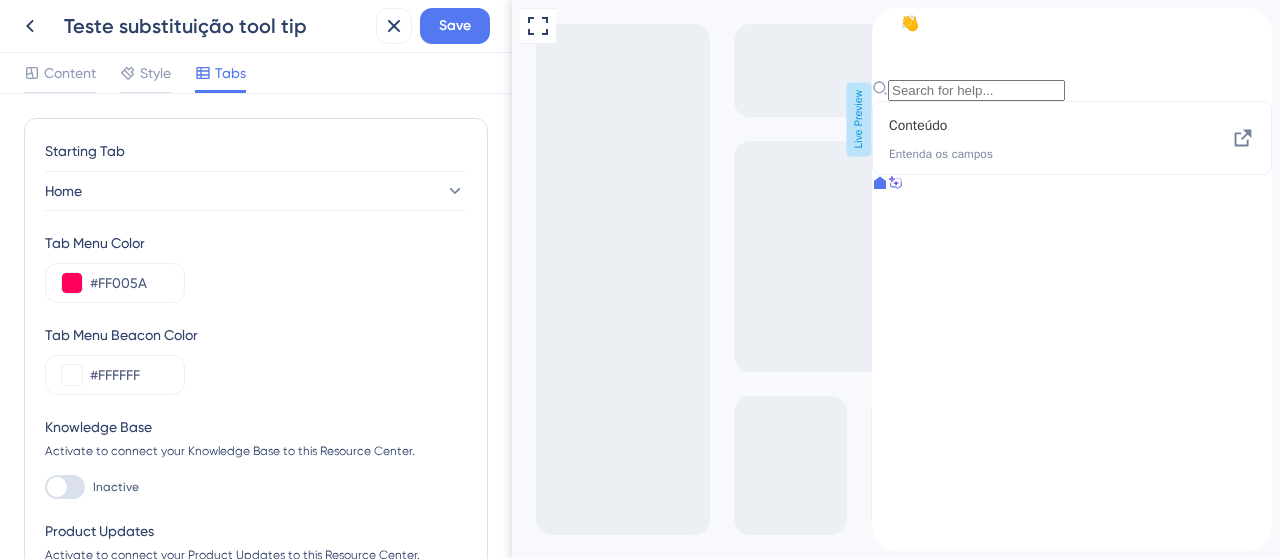 click at bounding box center (896, 186) 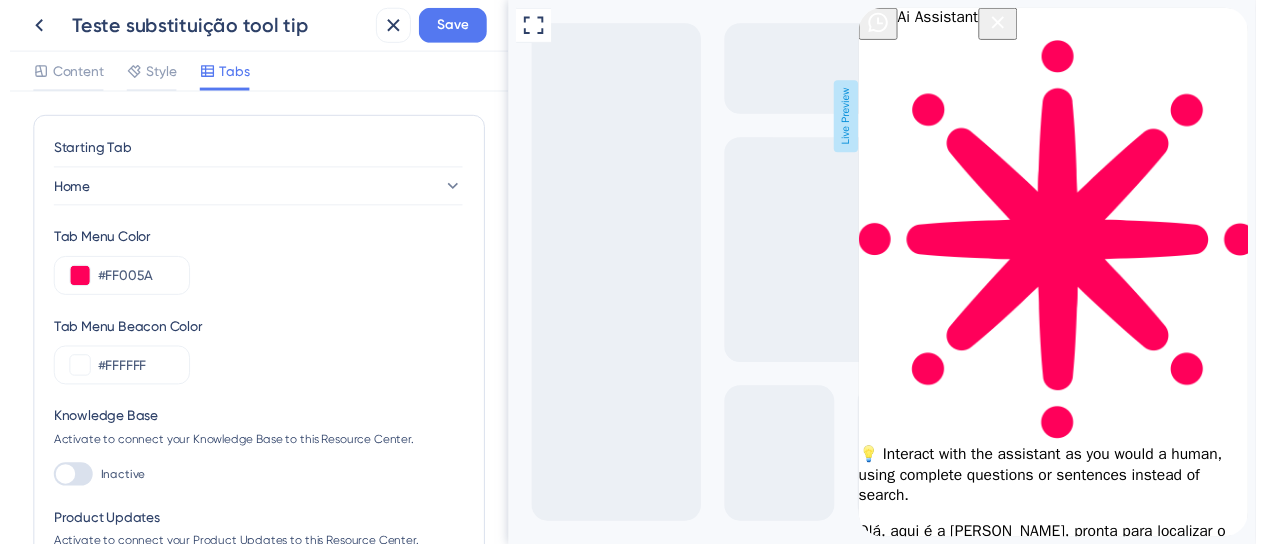 scroll, scrollTop: 284, scrollLeft: 0, axis: vertical 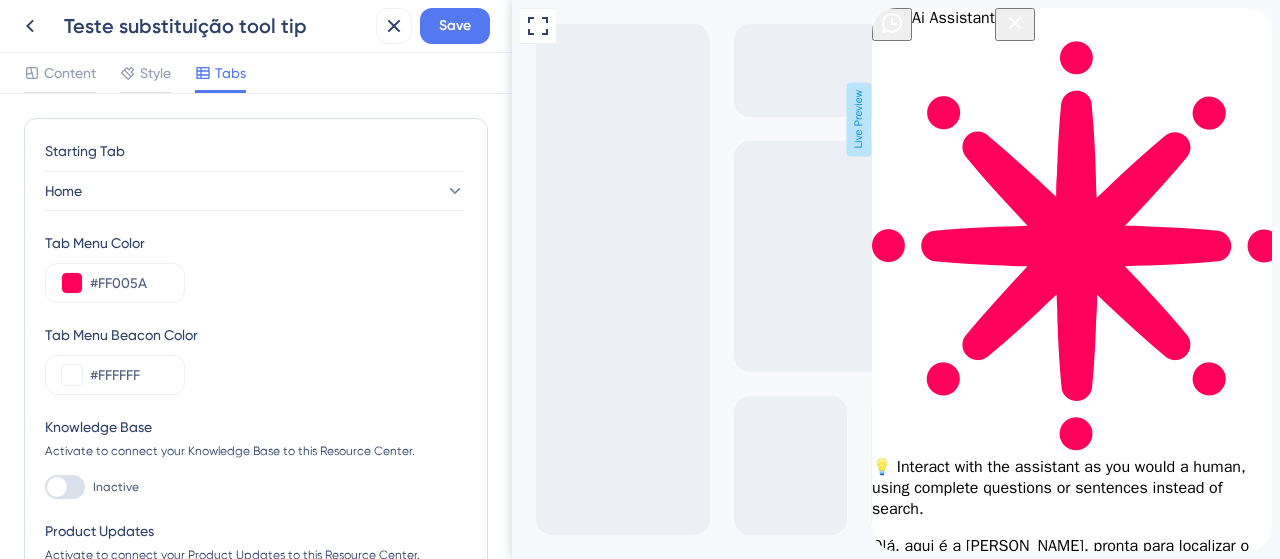 click 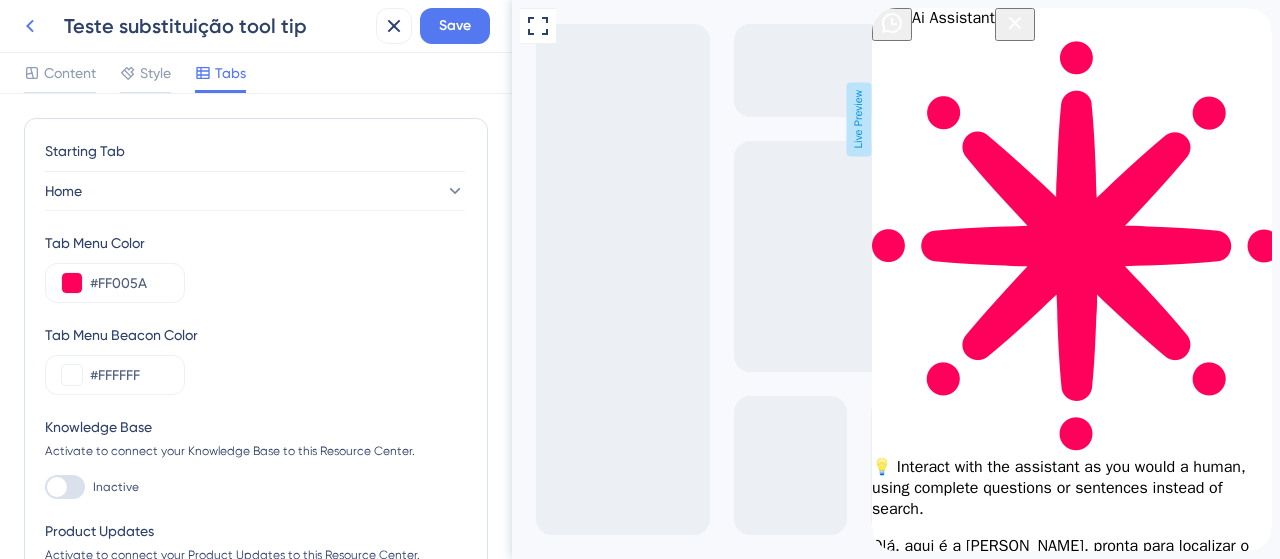 click 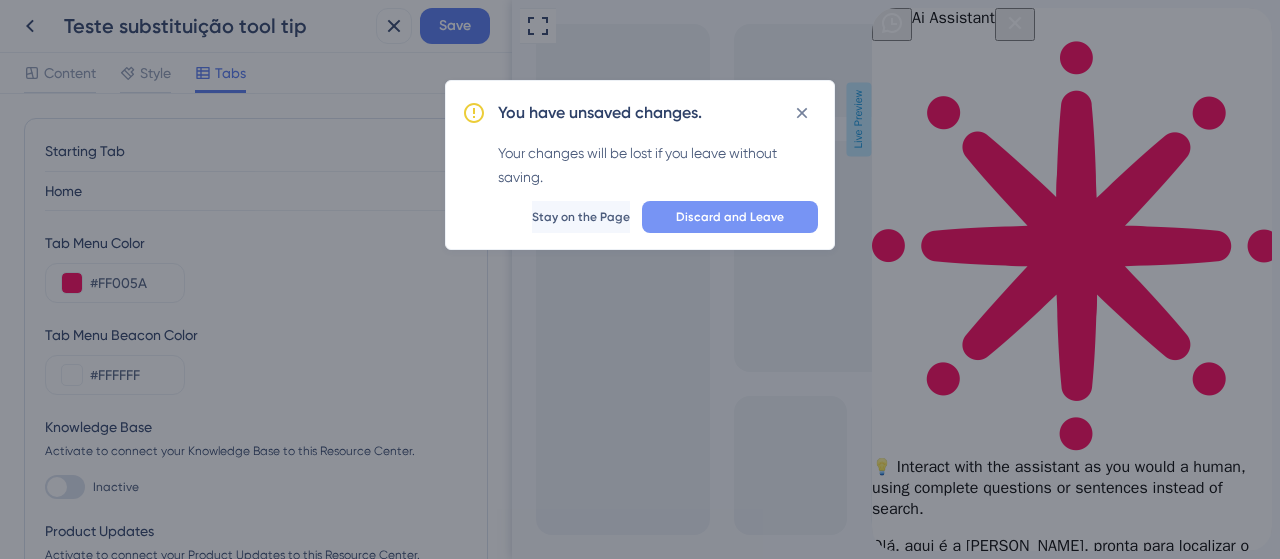 click on "Discard and Leave" at bounding box center [730, 217] 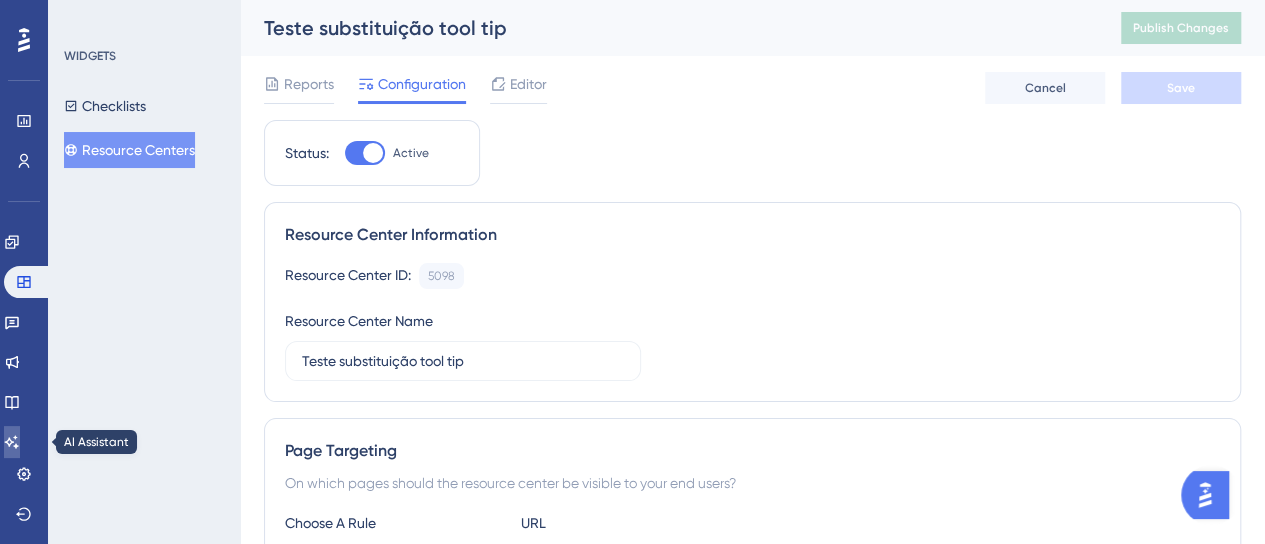 click at bounding box center (12, 442) 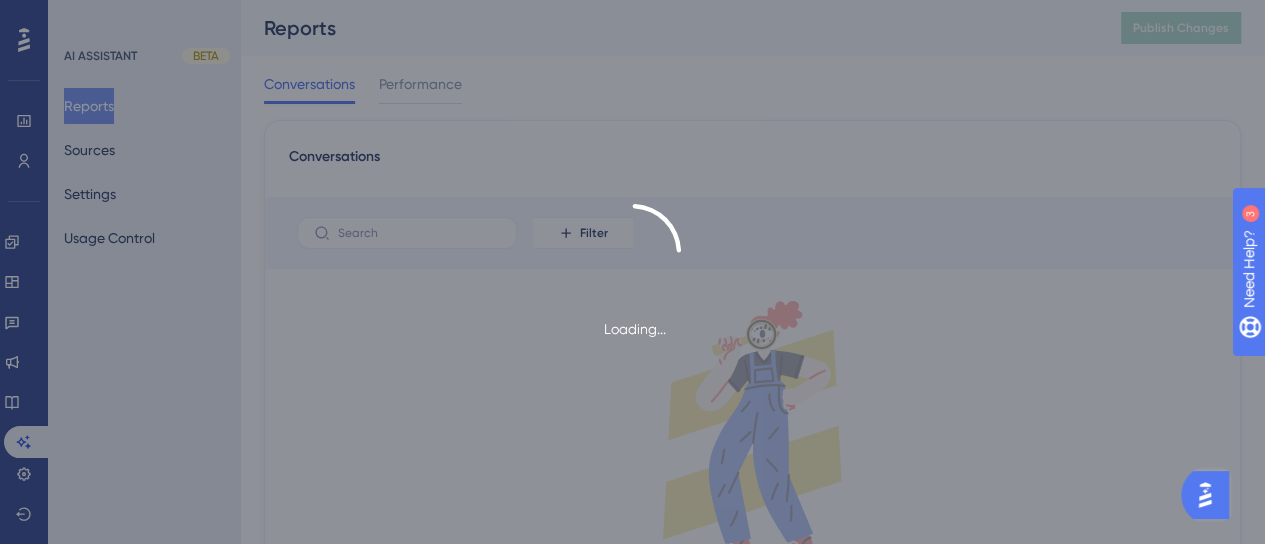 scroll, scrollTop: 0, scrollLeft: 0, axis: both 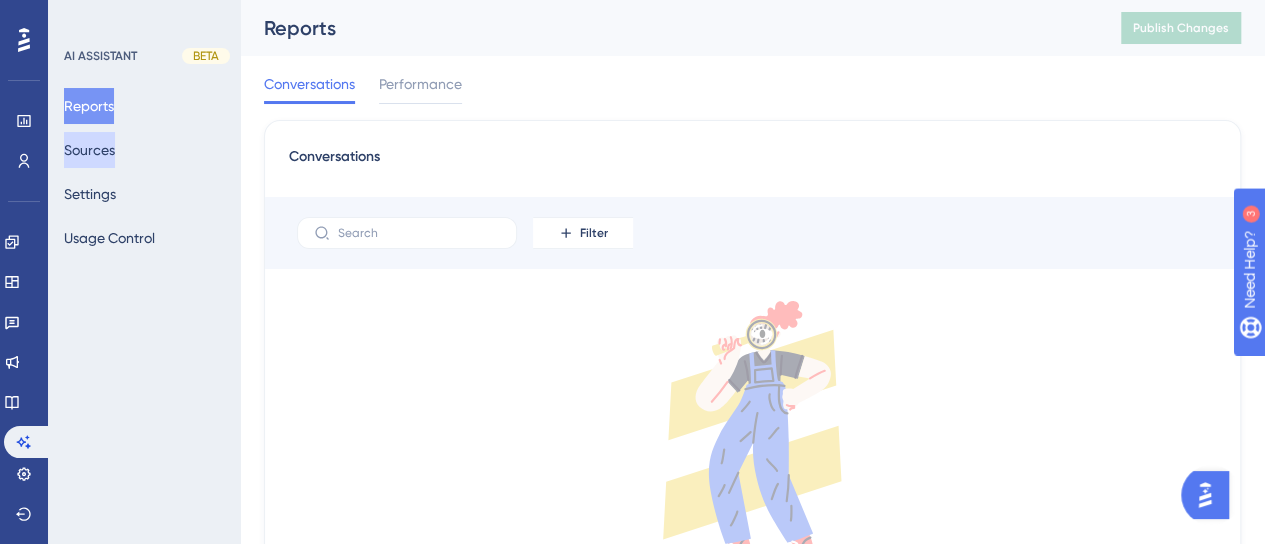click on "Sources" at bounding box center [89, 150] 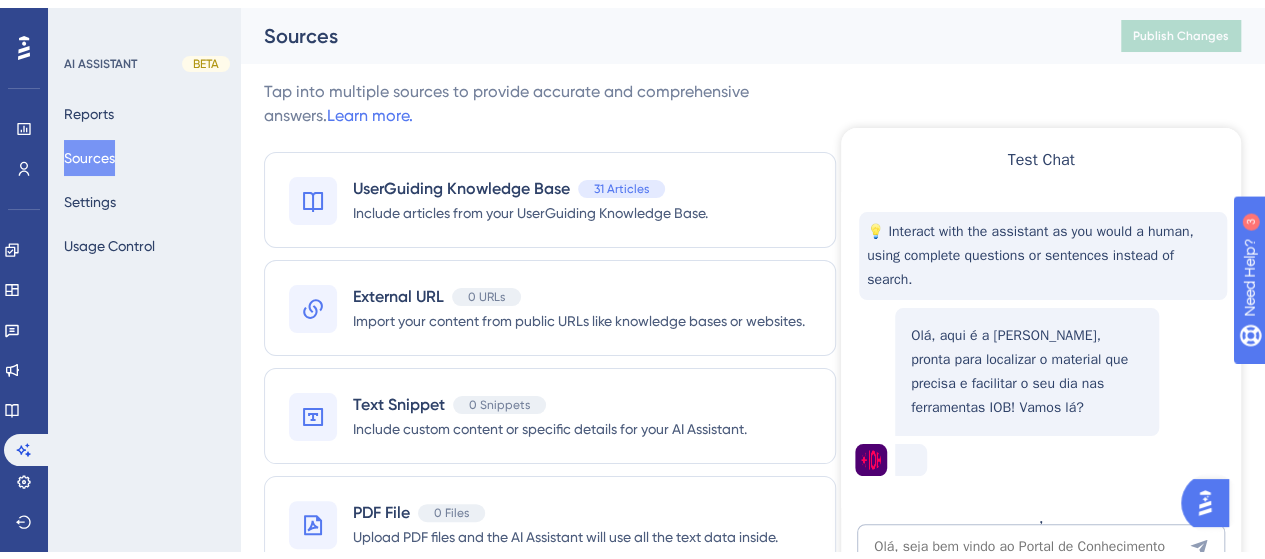scroll, scrollTop: 176, scrollLeft: 0, axis: vertical 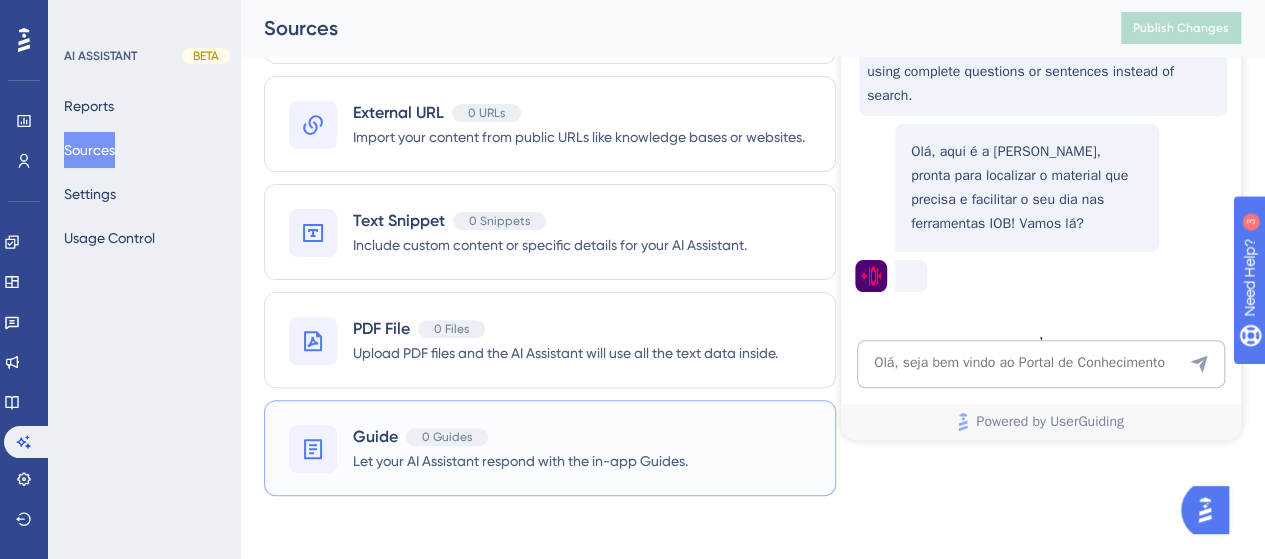 click on "Let your AI Assistant respond with the in-app Guides." at bounding box center (520, 461) 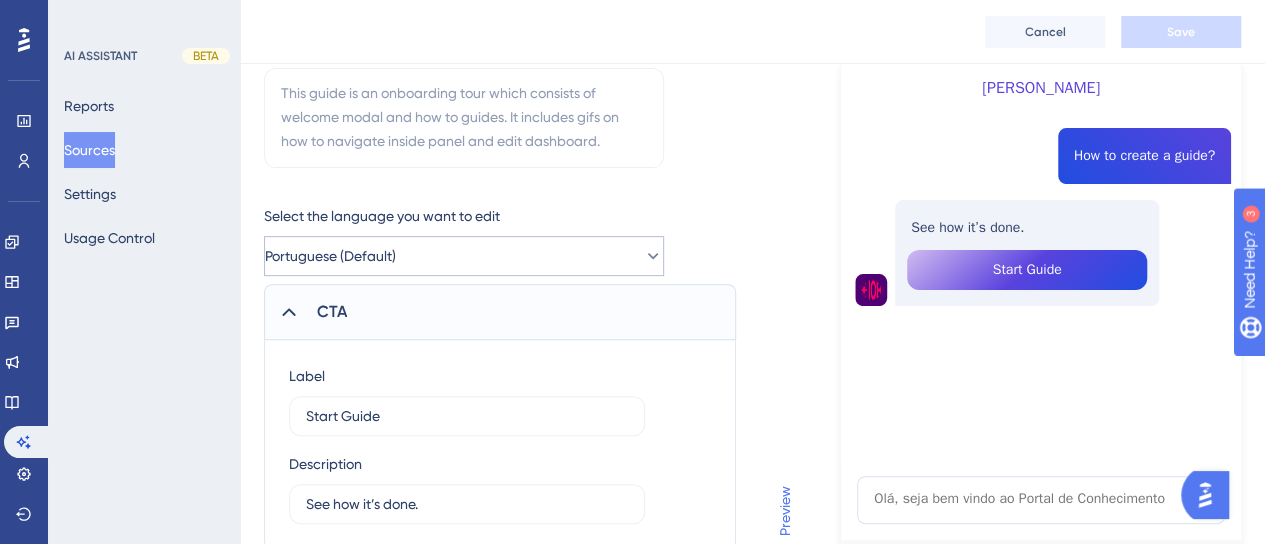 scroll, scrollTop: 252, scrollLeft: 0, axis: vertical 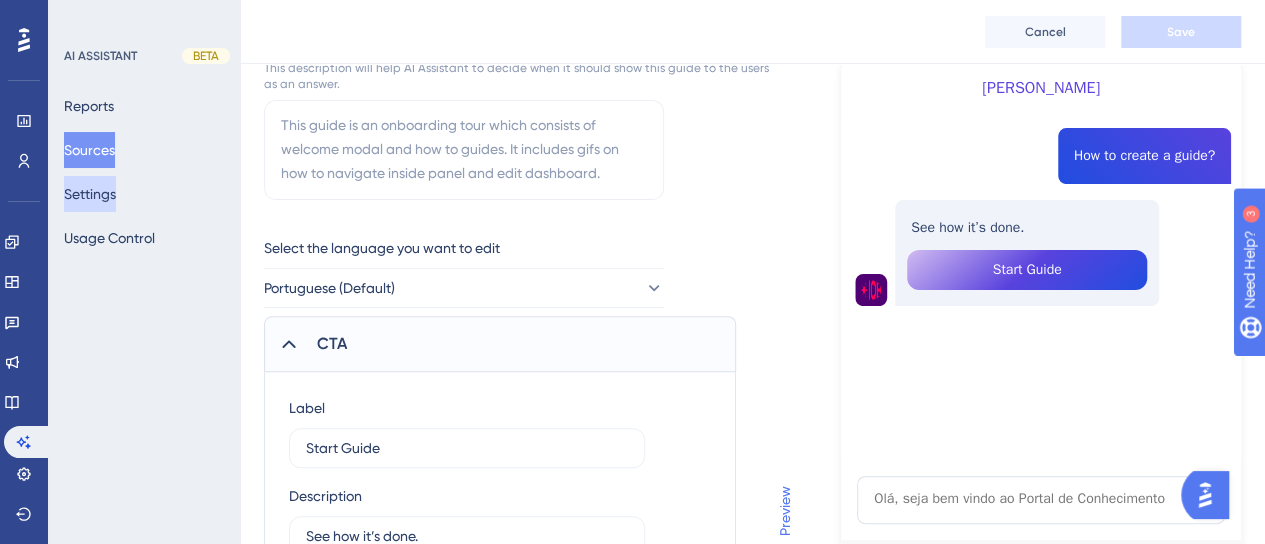 click on "Settings" at bounding box center [90, 194] 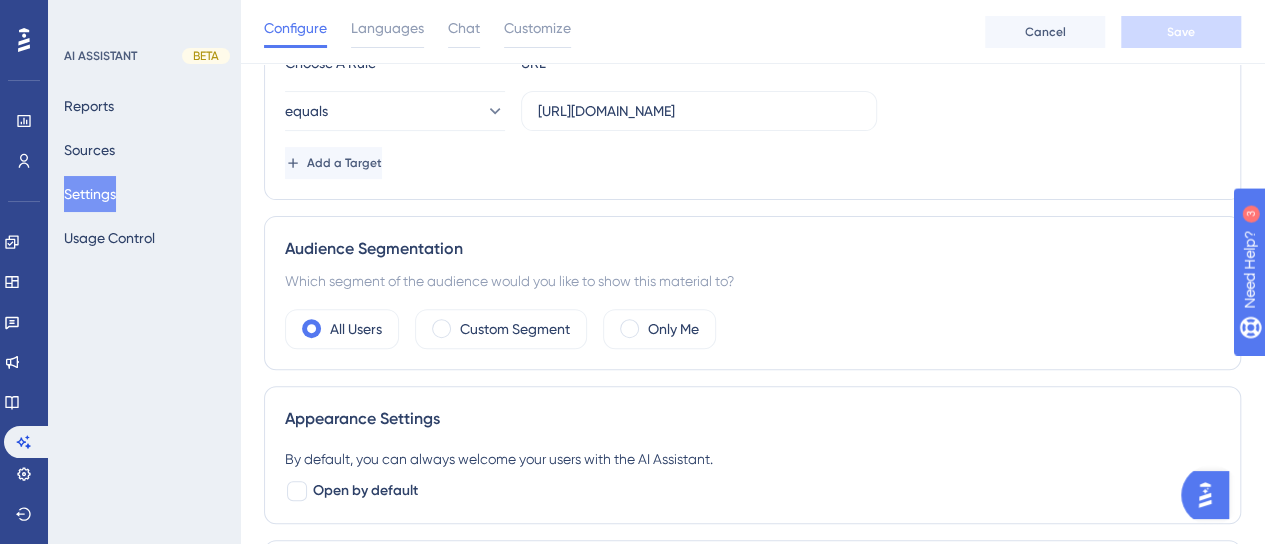click on "Settings" at bounding box center (90, 194) 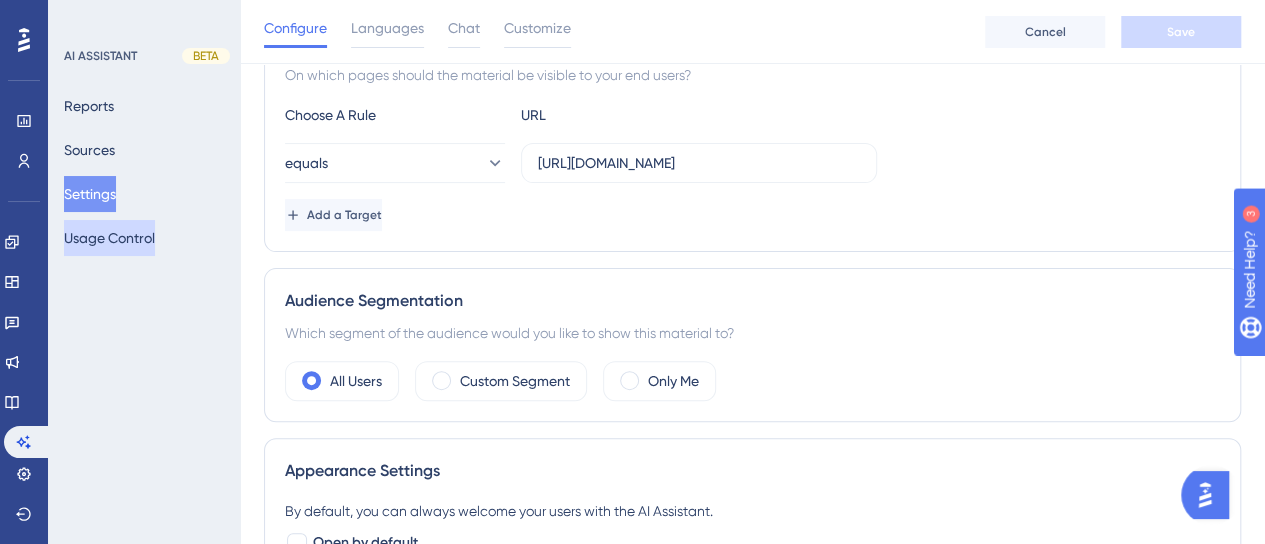 scroll, scrollTop: 687, scrollLeft: 0, axis: vertical 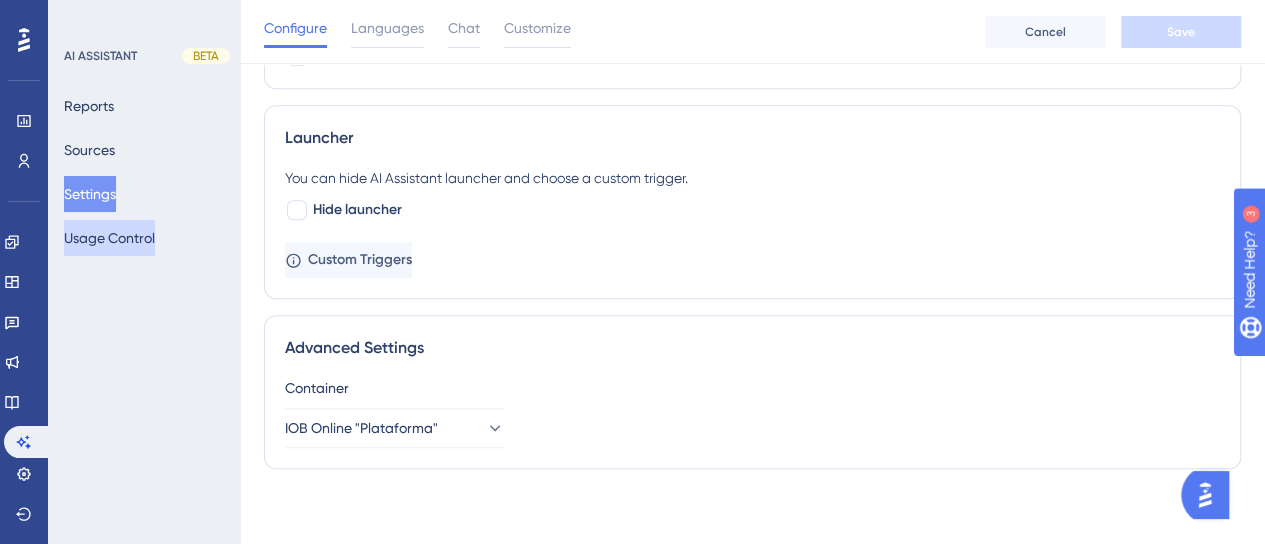 click on "Usage Control" at bounding box center (109, 238) 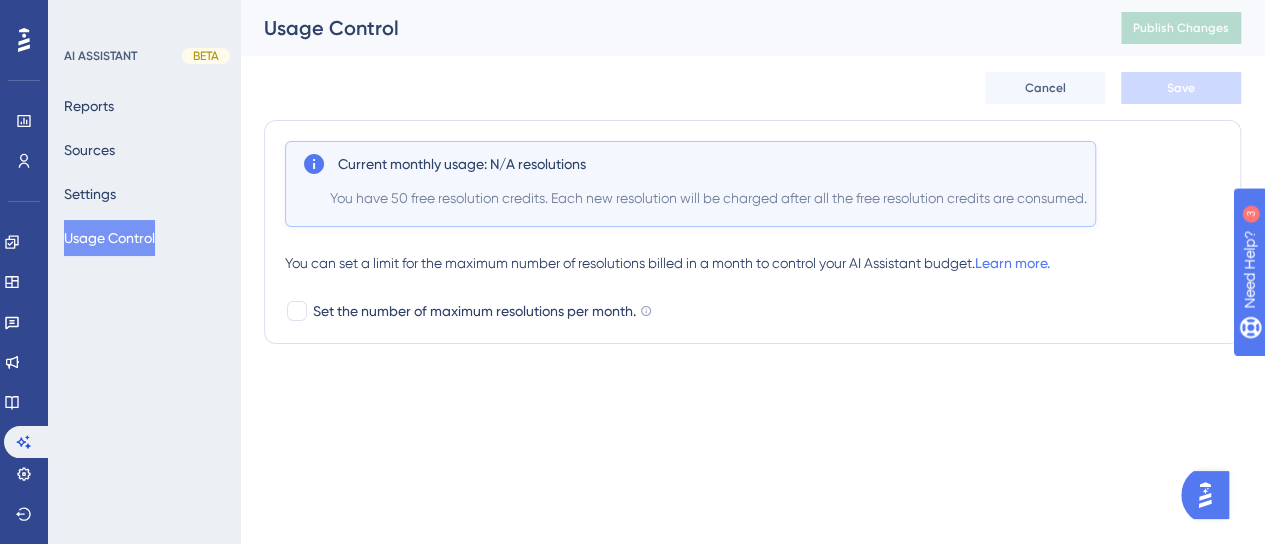 scroll, scrollTop: 0, scrollLeft: 0, axis: both 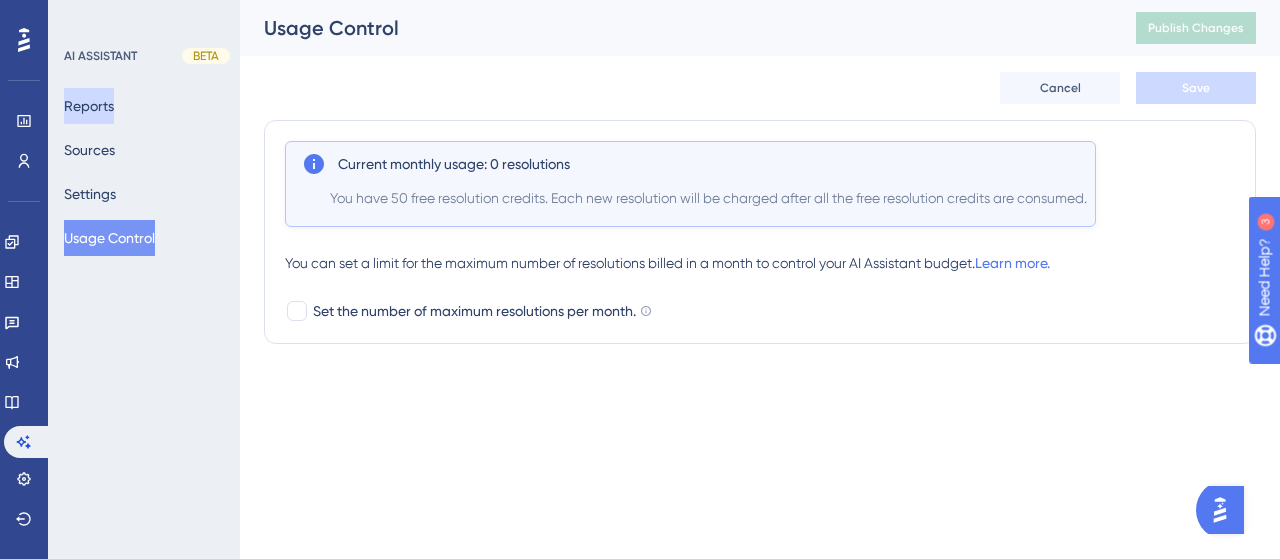 click on "Reports" at bounding box center [89, 106] 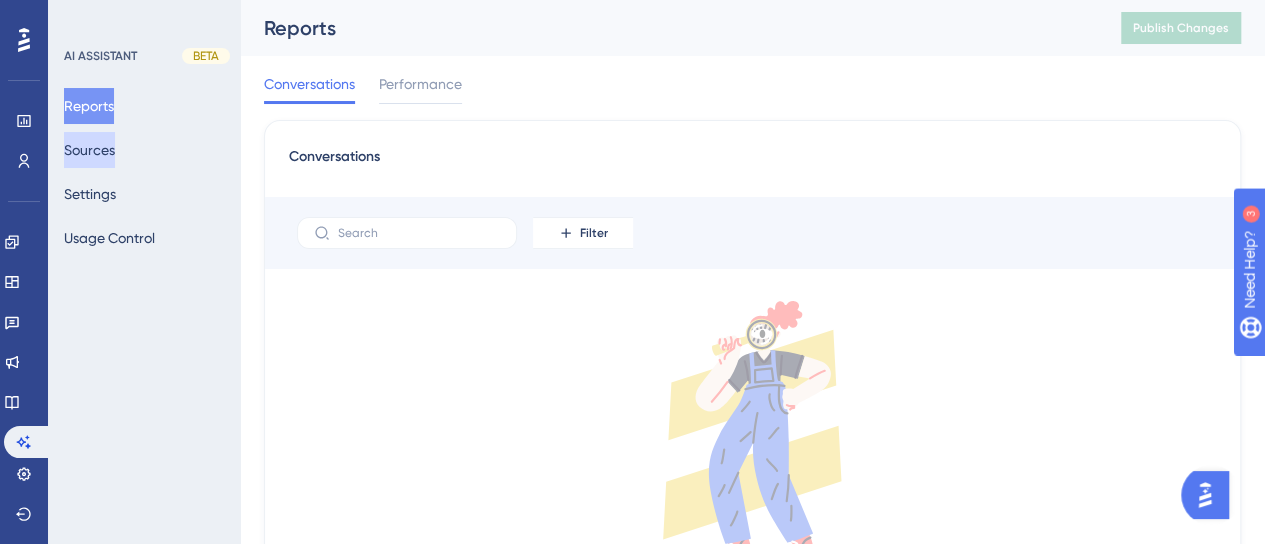 click on "Sources" at bounding box center [89, 150] 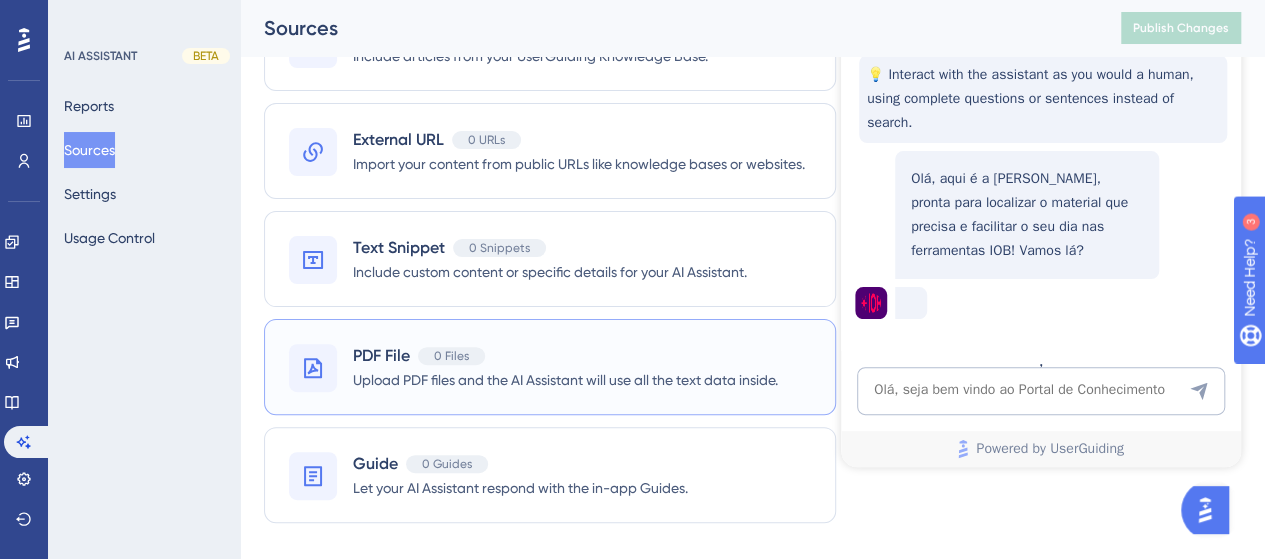 scroll, scrollTop: 176, scrollLeft: 0, axis: vertical 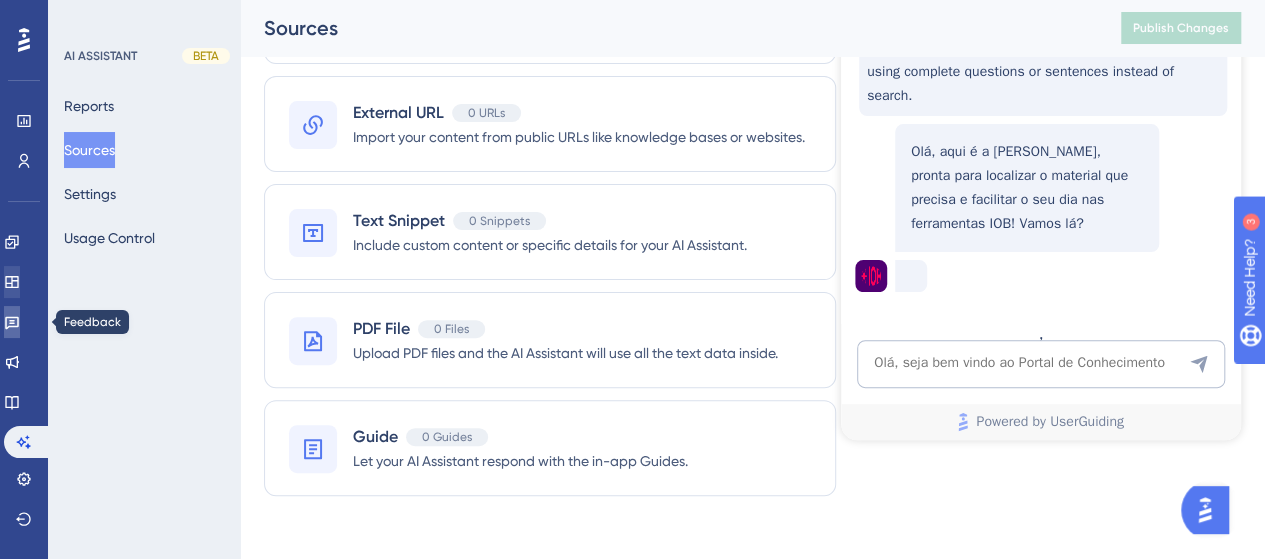 click at bounding box center (12, 322) 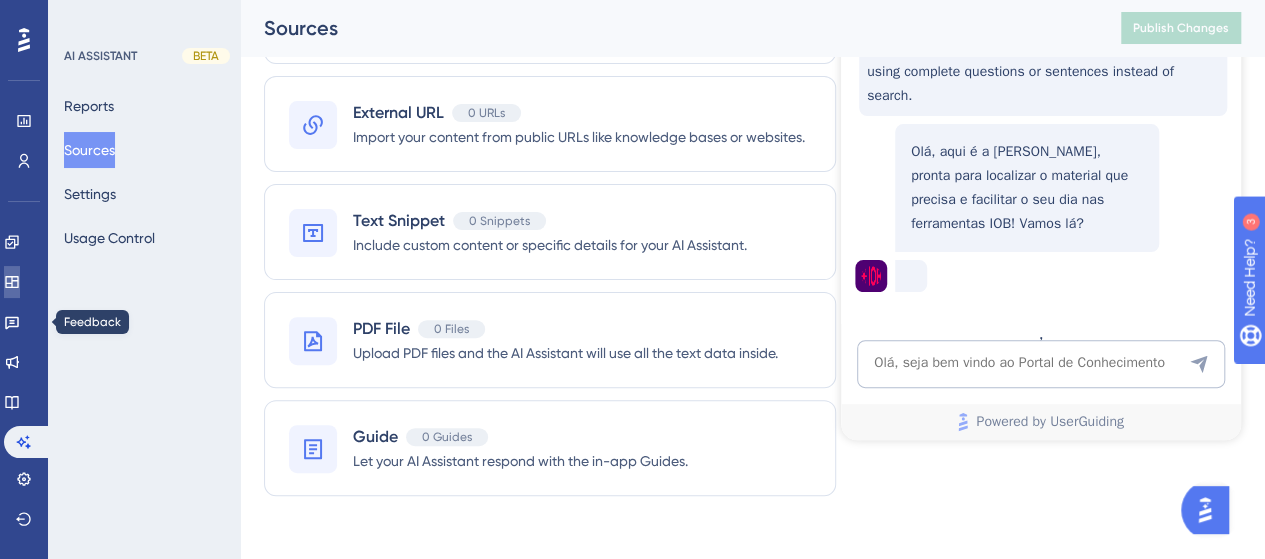 click 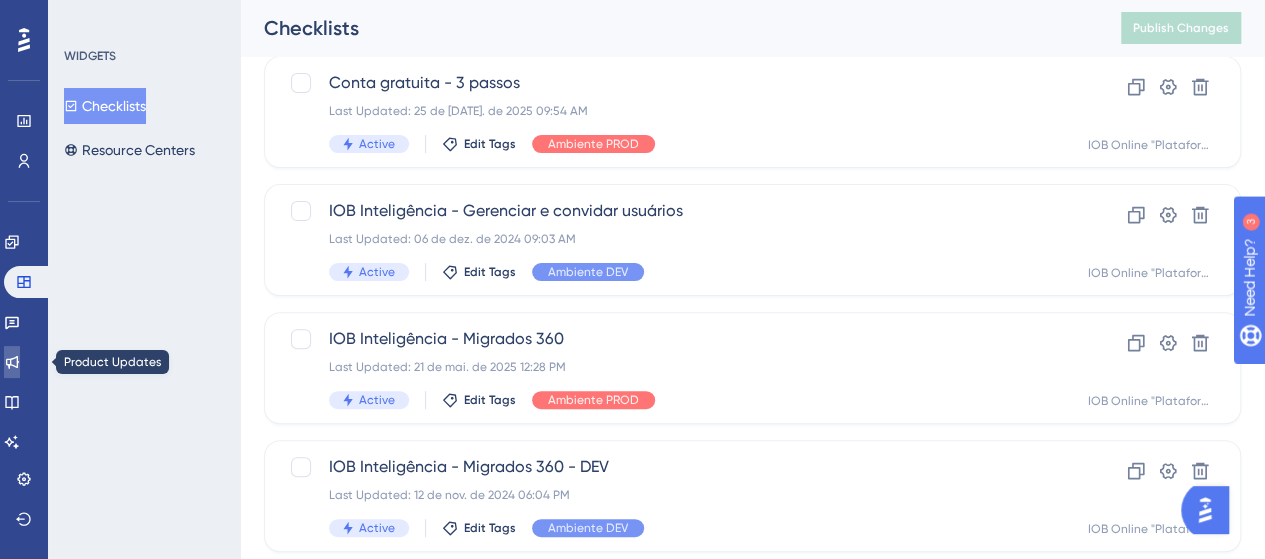 click 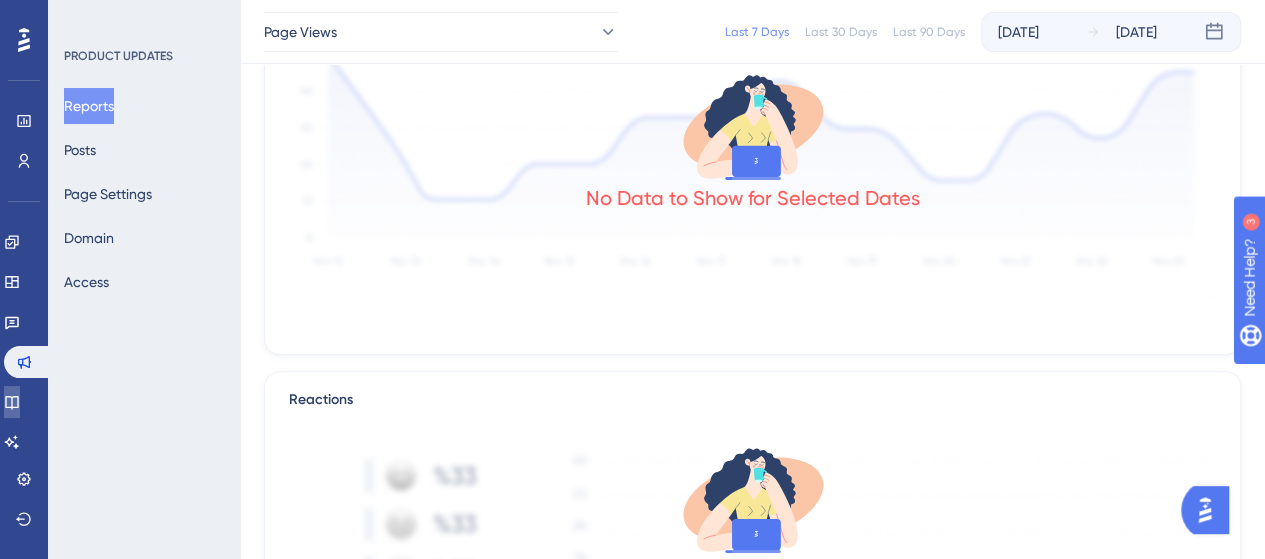 click at bounding box center [12, 402] 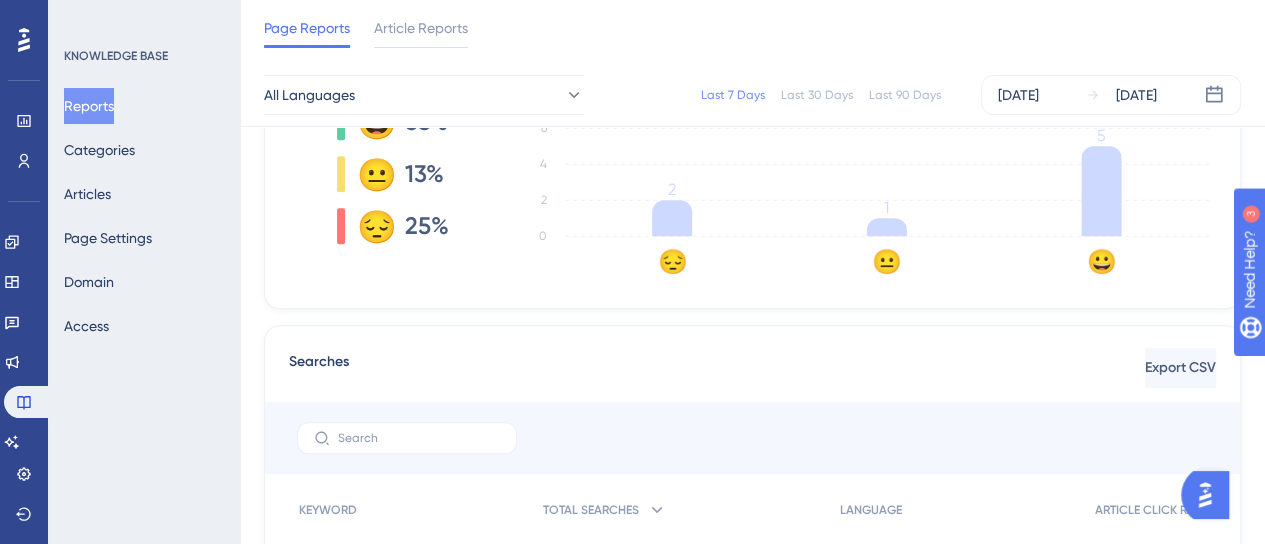 scroll, scrollTop: 800, scrollLeft: 0, axis: vertical 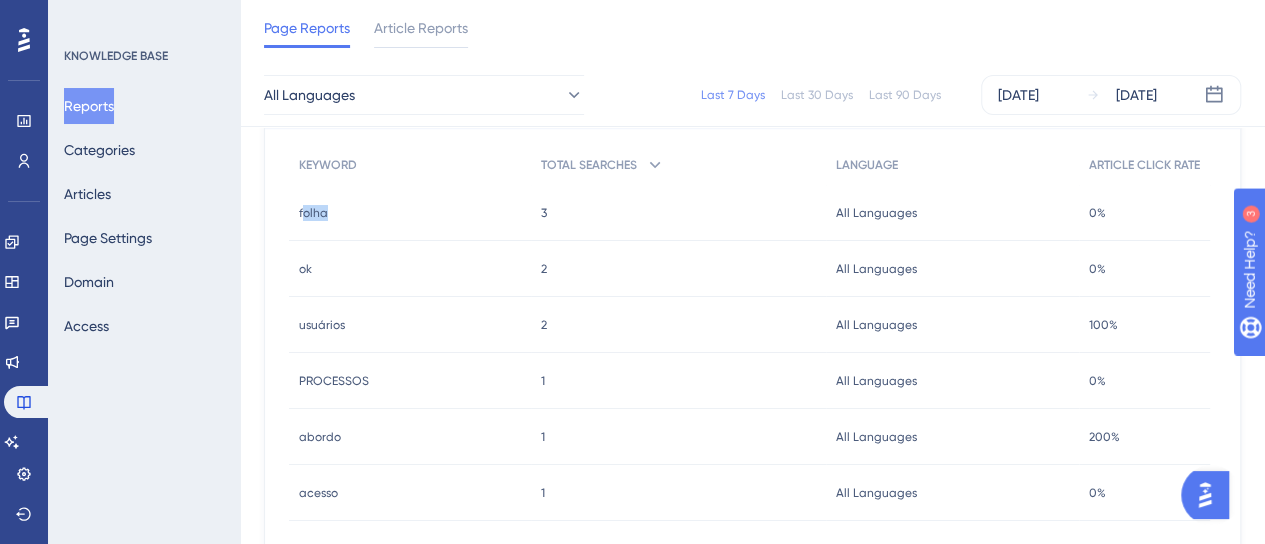 drag, startPoint x: 355, startPoint y: 224, endPoint x: 302, endPoint y: 223, distance: 53.009434 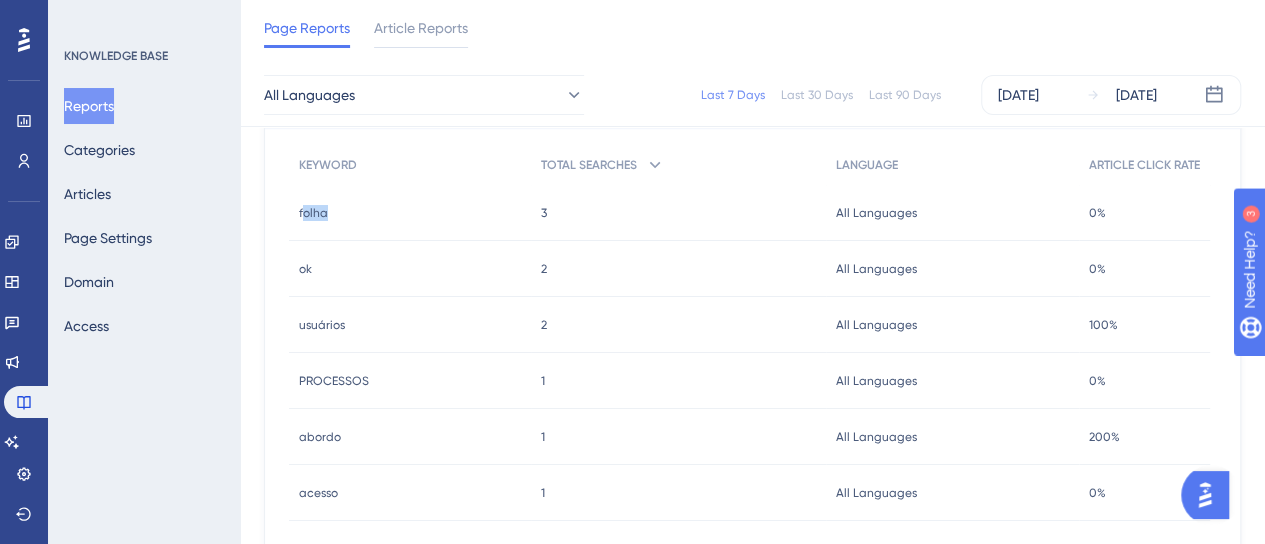 scroll, scrollTop: 849, scrollLeft: 0, axis: vertical 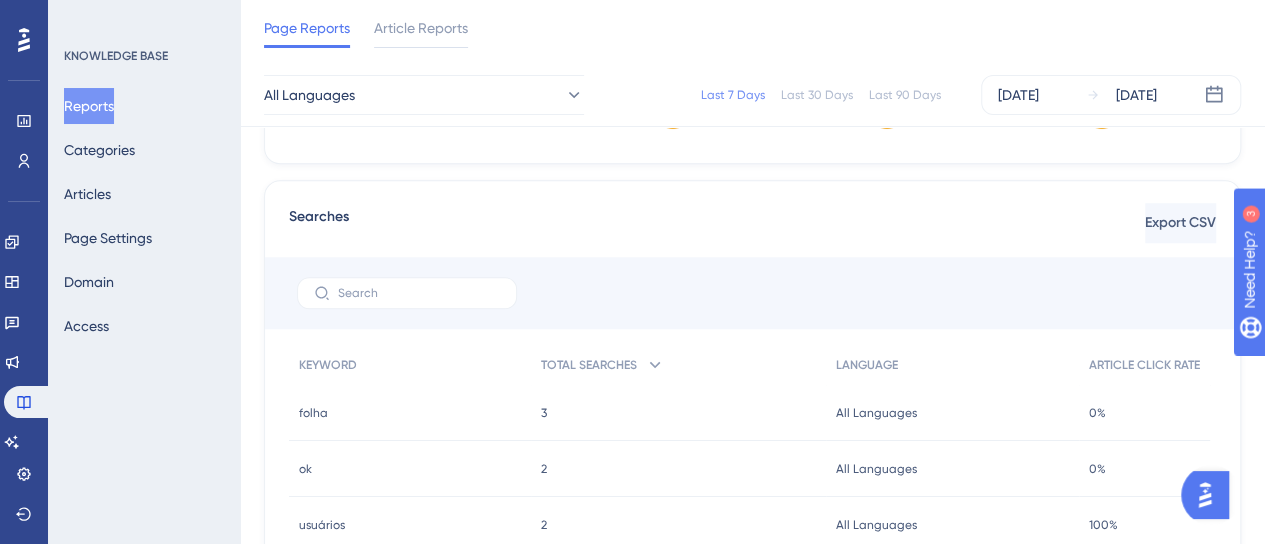 click on "Performance Users Engagement Widgets Feedback Product Updates Knowledge Base AI Assistant Settings Logout KNOWLEDGE BASE Reports Categories Articles Page Settings Domain Access Reports Page Reports Article Reports All Languages Last 7 Days Last 30 Days Last 90 Days [DATE] [DATE] Total Visits 55 Unique Visitors 3 Page View Daily Weekly Monthly [DATE] [DATE] [DATE] [DATE] [DATE] [DATE] [DATE] 0 10 20 30 40 Reactions 😀 63% 😐 13% 😔 25% 😔 😐 😀 0 2 4 6 8 2 1 5 Searches Export CSV KEYWORD TOTAL SEARCHES LANGUAGE ARTICLE CLICK RATE folha folha 3 3 All Languages All Languages 0% 0% ok ok 2 2 All Languages All Languages 0% 0% usuários usuários 2 2 All Languages All Languages 100% 100% PROCESSOS PROCESSOS 1 1 All Languages All Languages 0% 0% abordo abordo 1 1 All Languages All Languages 200% 200% acesso acesso 1 1 All Languages All Languages 0% 0% ba ba 1 1 All Languages All Languages 0% 0% banc[ banc[ 1 1 All Languages All Languages 0% 0% folhla folhla 1 1 All Languages All Languages 0% 0%" at bounding box center (752, 31) 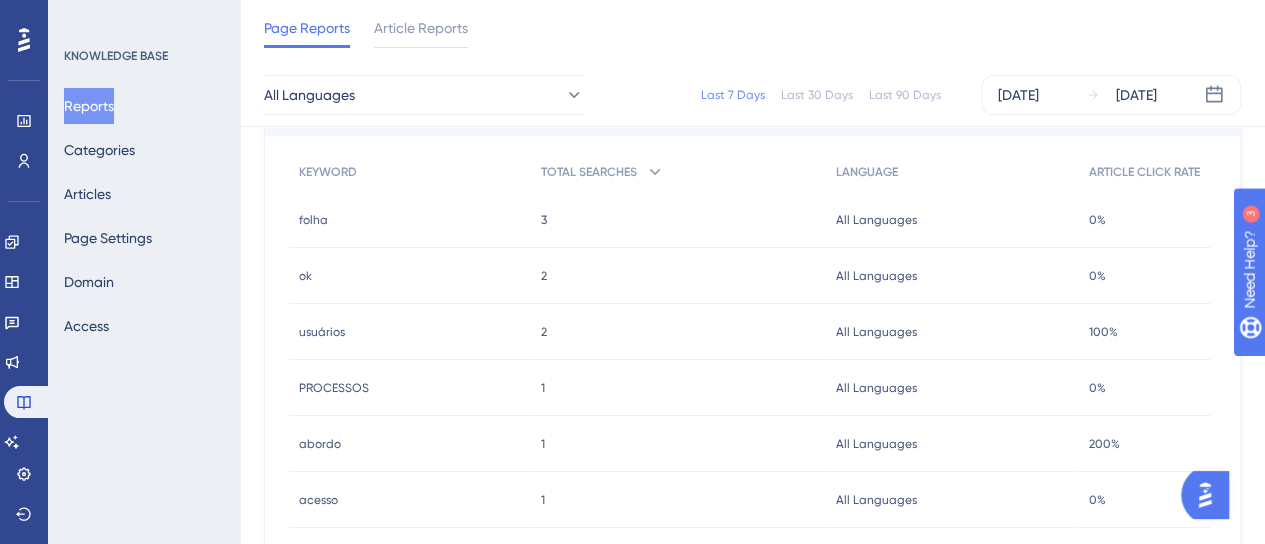 scroll, scrollTop: 849, scrollLeft: 0, axis: vertical 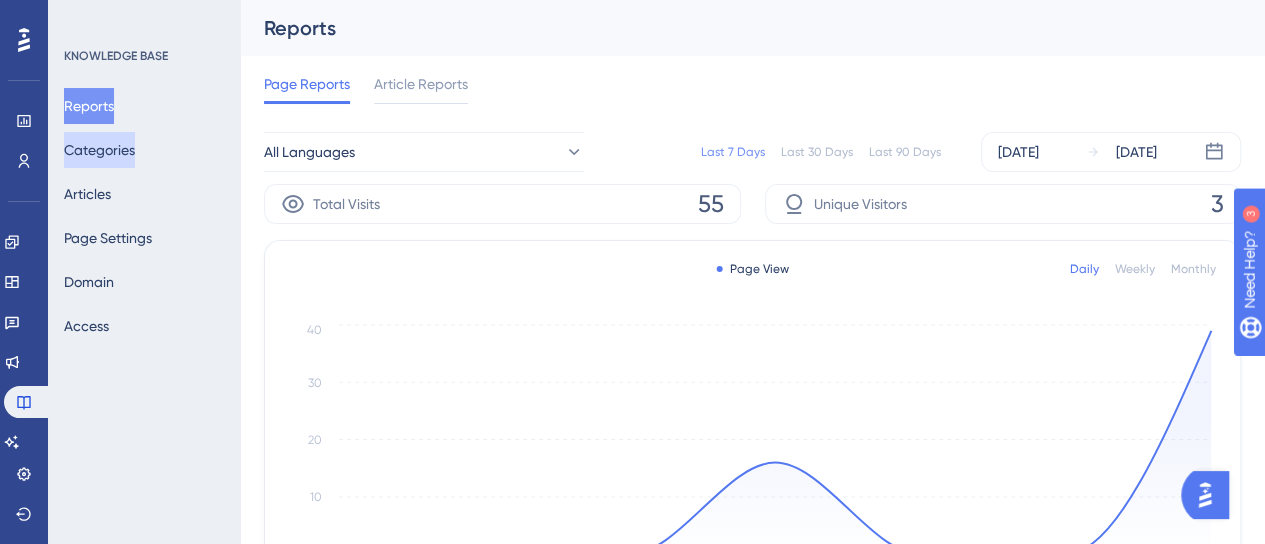 click on "Categories" at bounding box center (99, 150) 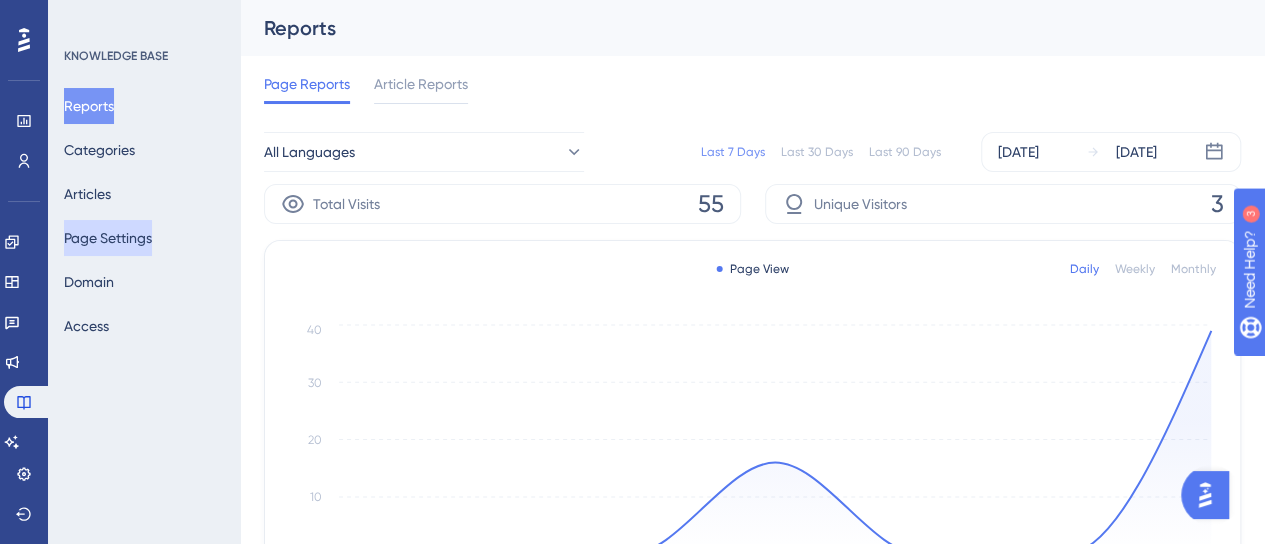 click on "Page Settings" at bounding box center [108, 238] 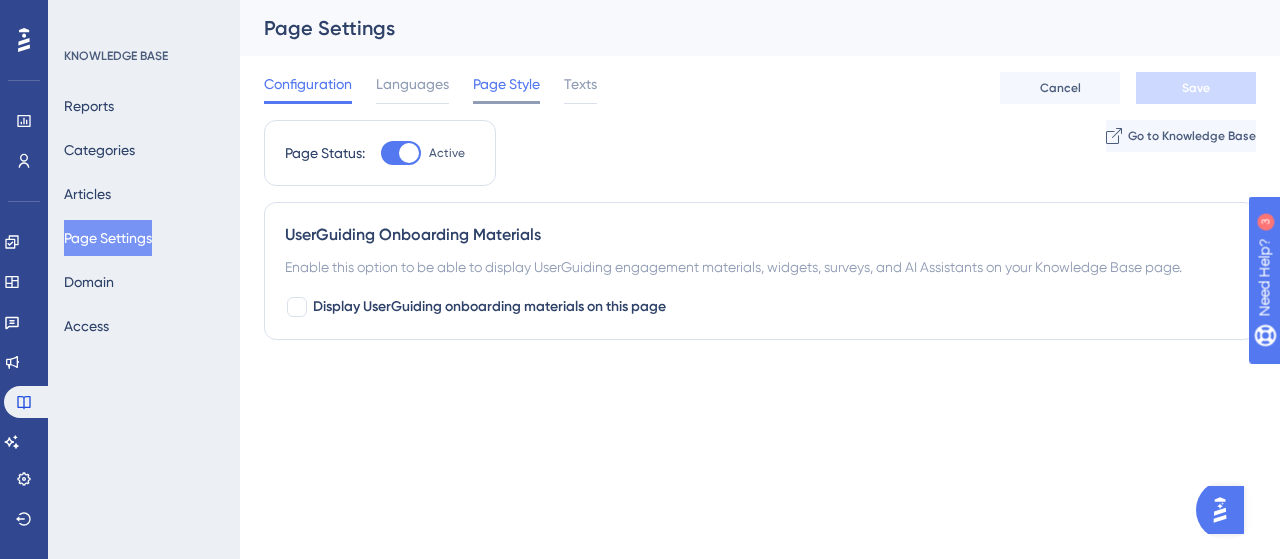 click on "Page Style" at bounding box center [506, 88] 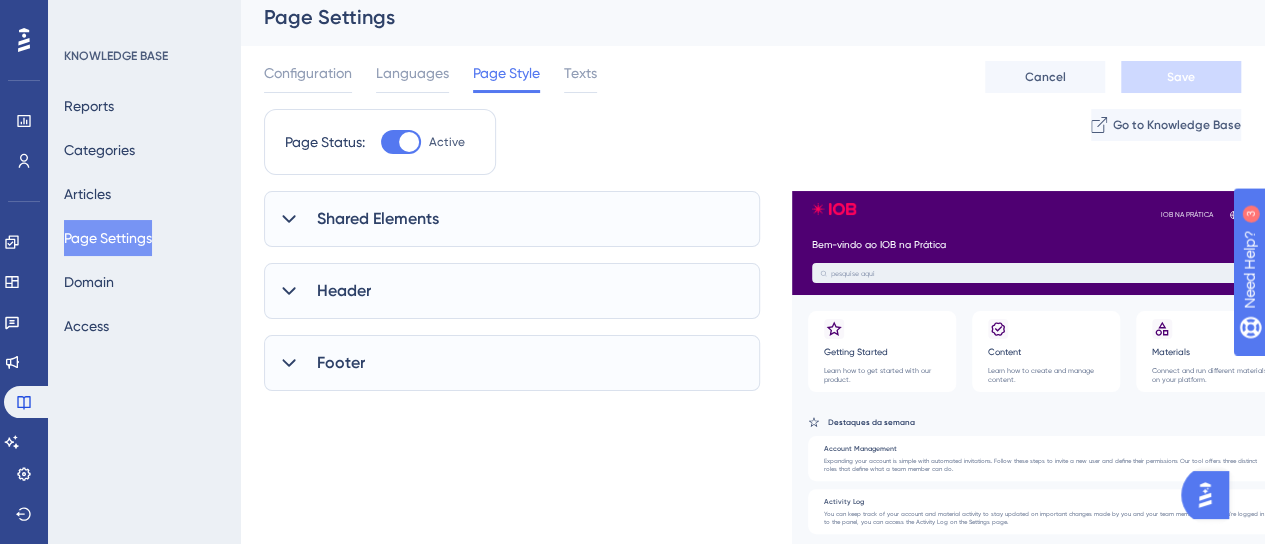scroll, scrollTop: 0, scrollLeft: 0, axis: both 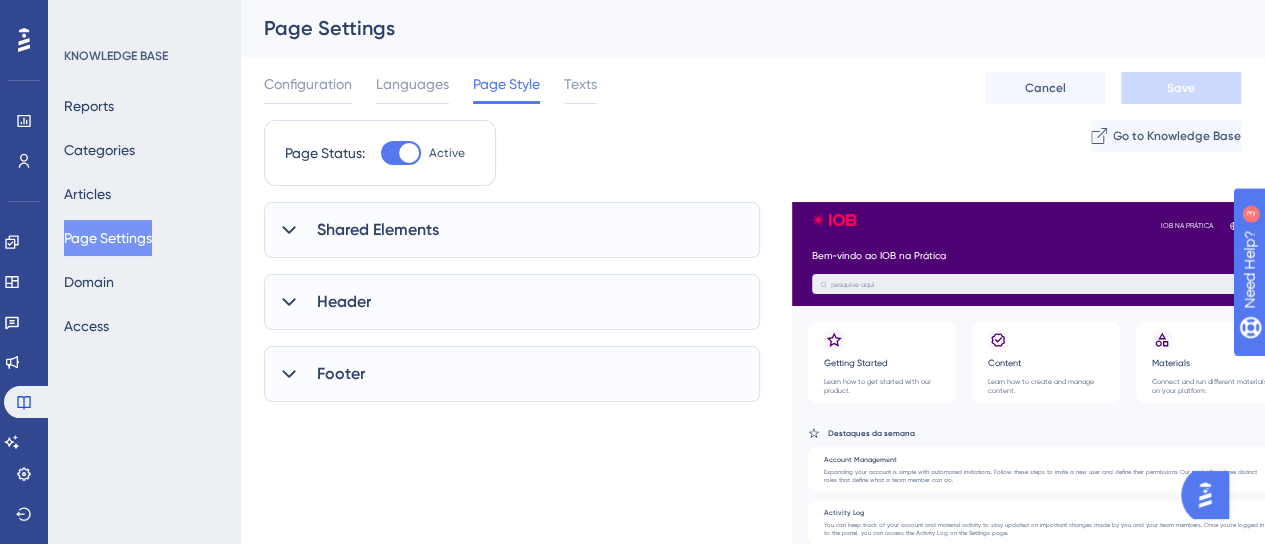 click on "Shared Elements" at bounding box center (378, 230) 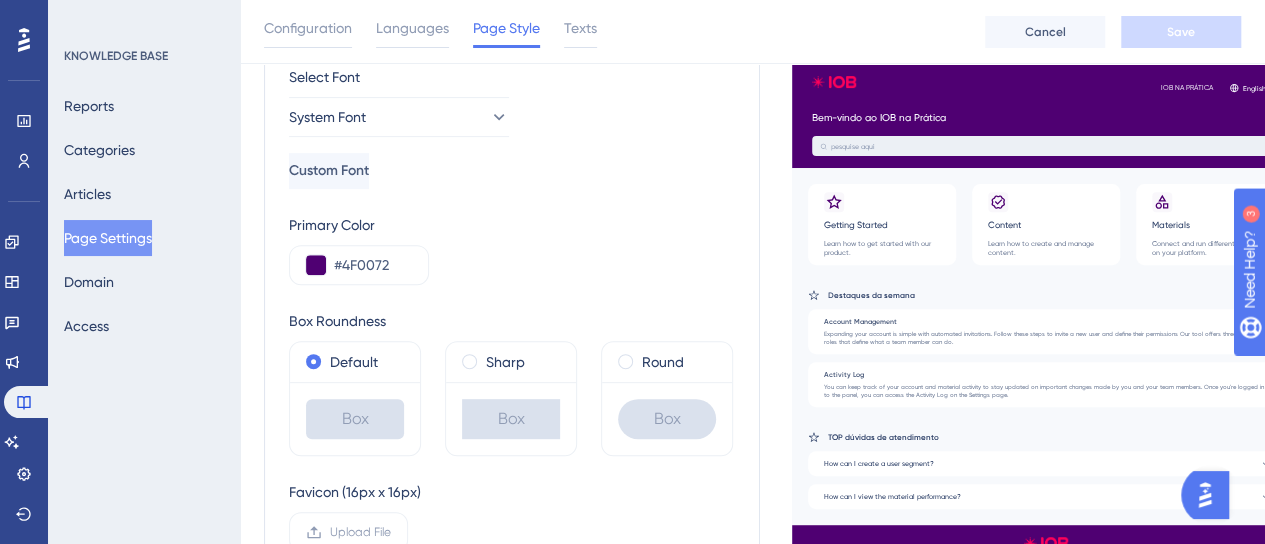 scroll, scrollTop: 528, scrollLeft: 0, axis: vertical 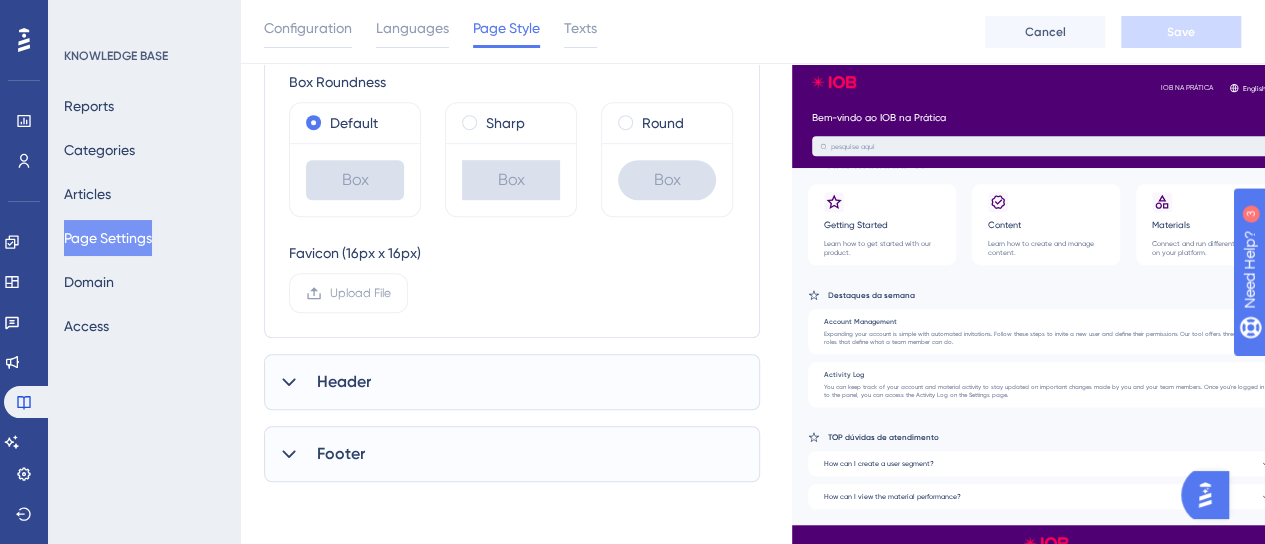 drag, startPoint x: 350, startPoint y: 369, endPoint x: 370, endPoint y: 357, distance: 23.323807 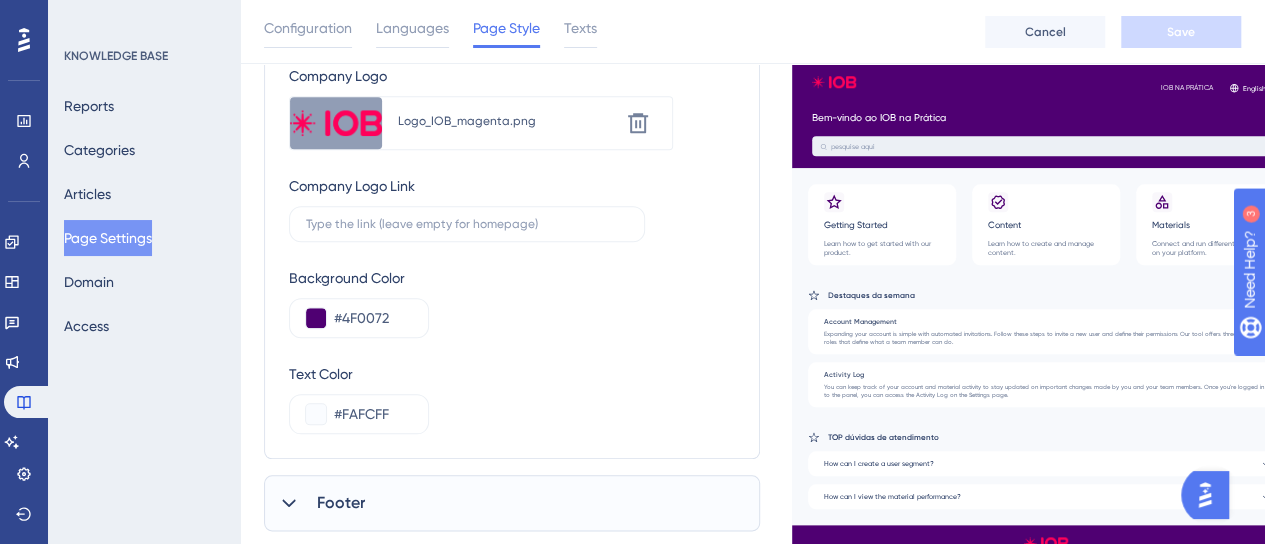 scroll, scrollTop: 946, scrollLeft: 0, axis: vertical 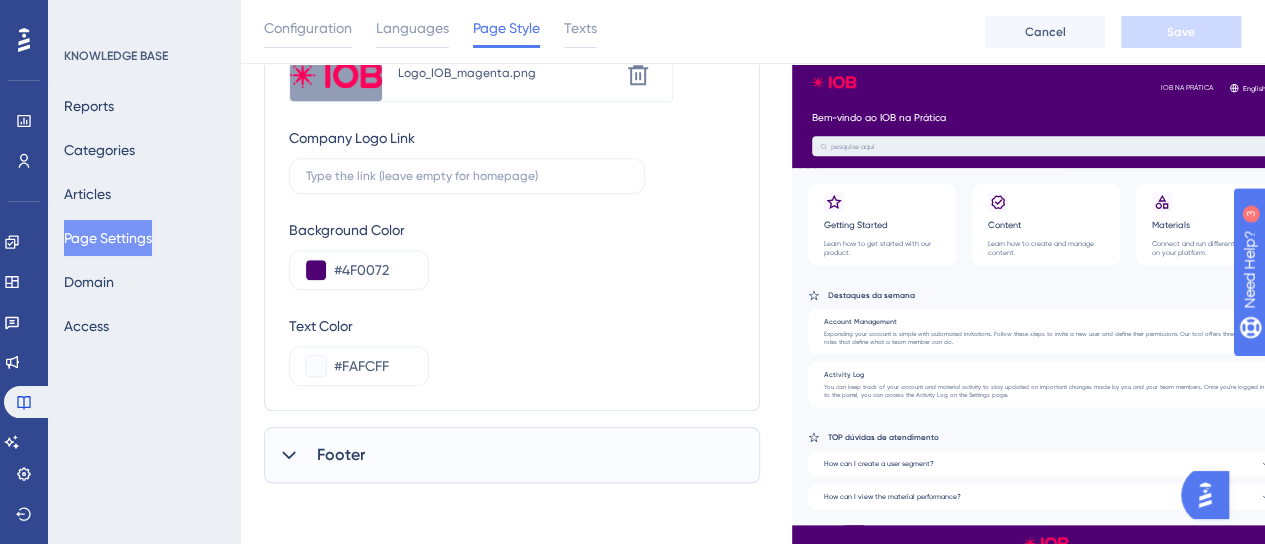 click on "Footer" at bounding box center [512, 455] 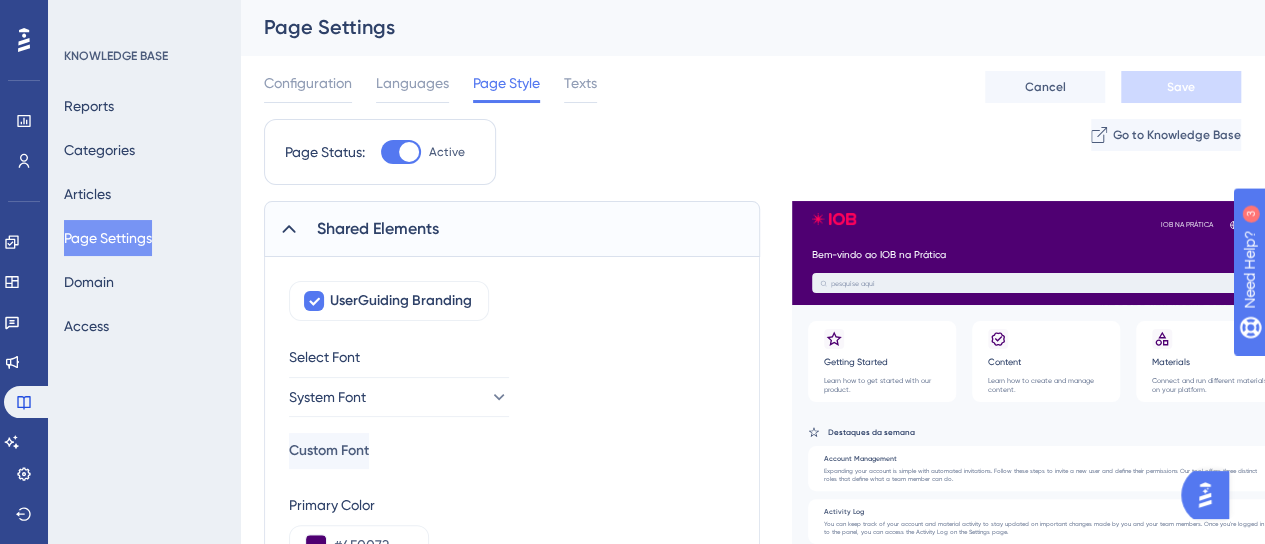 scroll, scrollTop: 0, scrollLeft: 0, axis: both 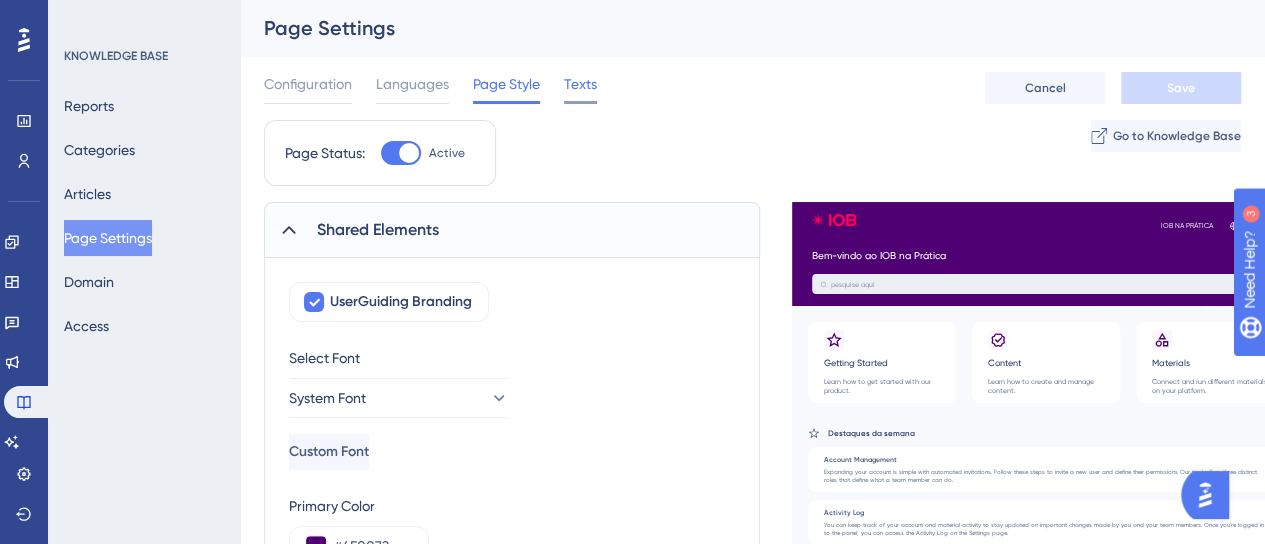 click on "Texts" at bounding box center [580, 84] 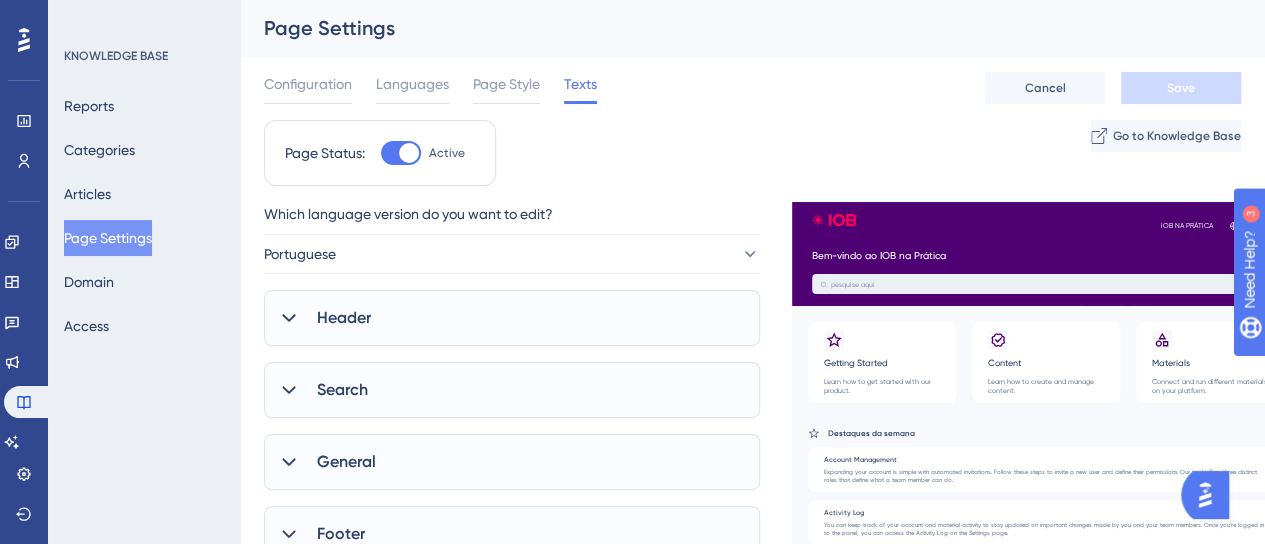 click on "Texts" at bounding box center (580, 84) 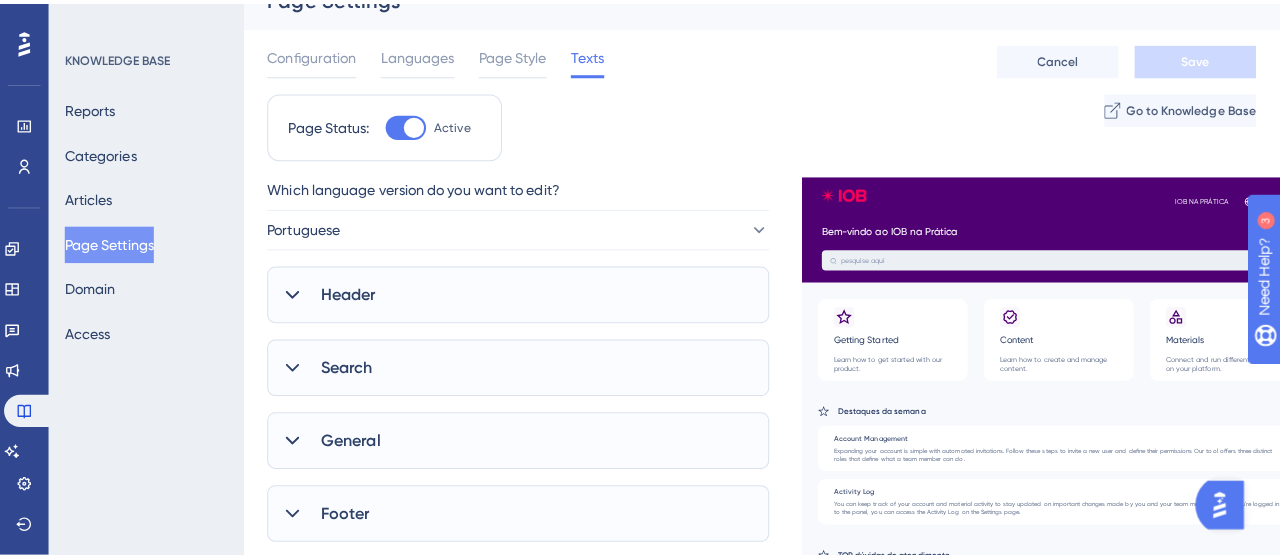 scroll, scrollTop: 0, scrollLeft: 0, axis: both 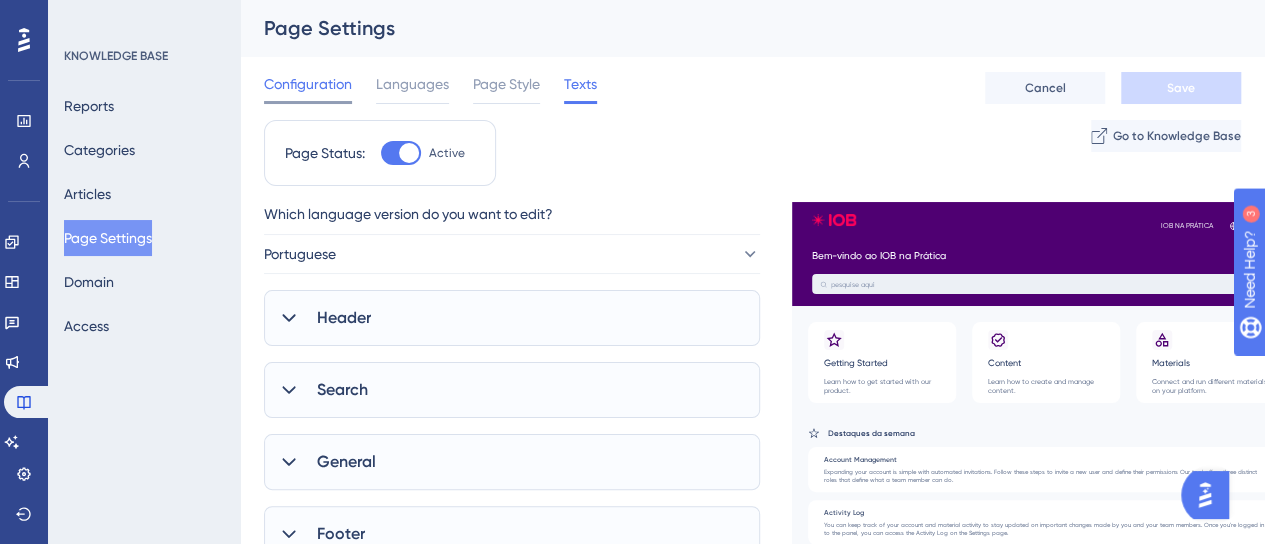click on "Configuration Languages Page Style Texts Cancel Save" at bounding box center [752, 88] 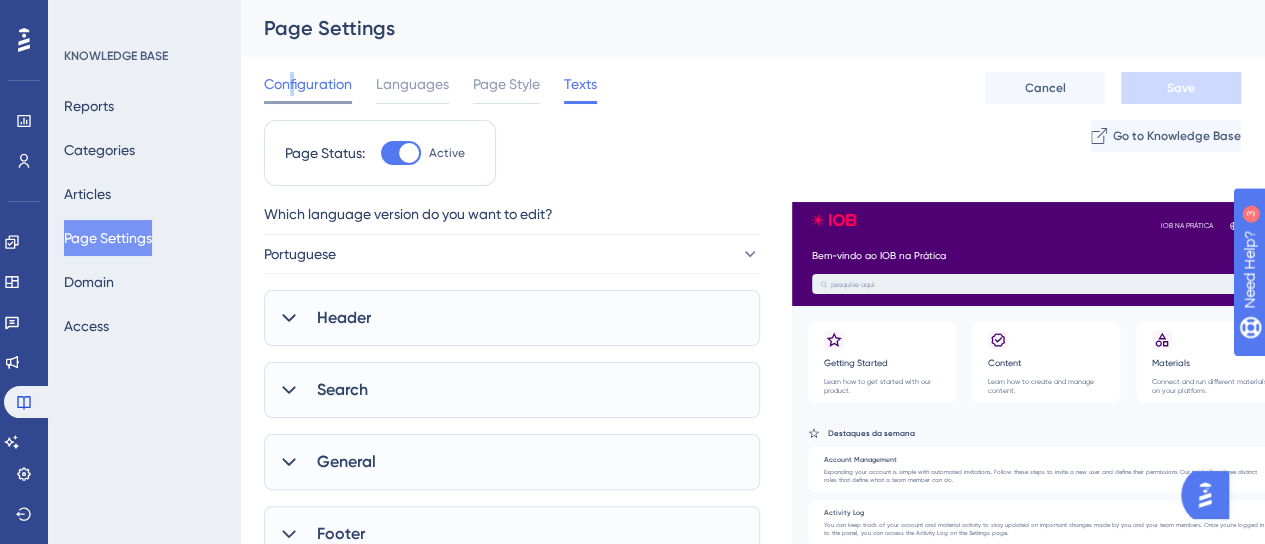 click on "Configuration" at bounding box center [308, 84] 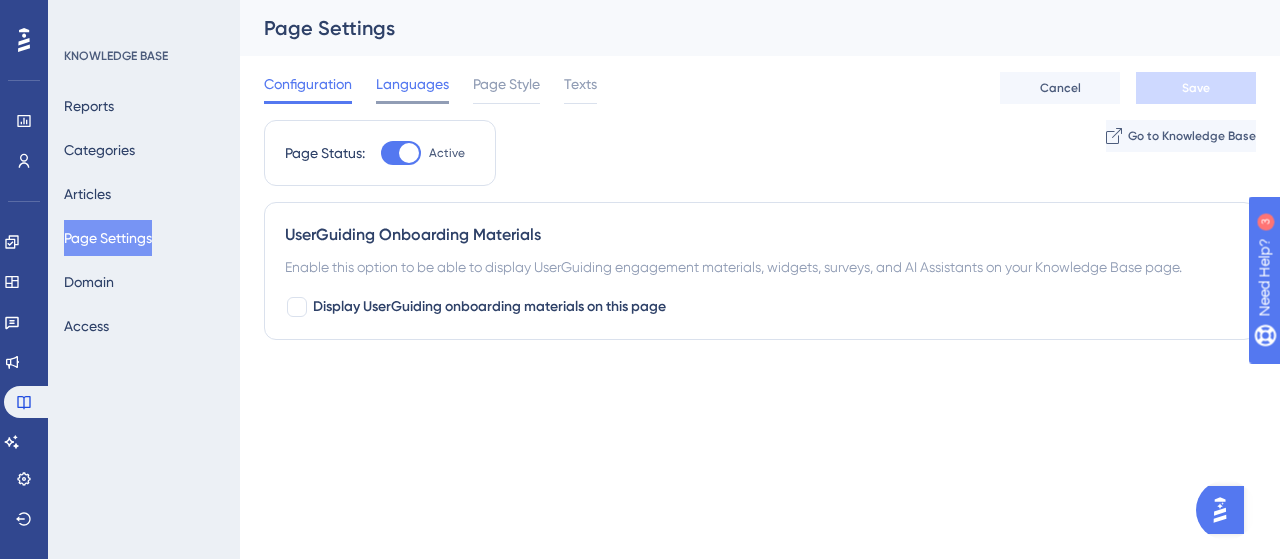click on "Languages" at bounding box center (412, 84) 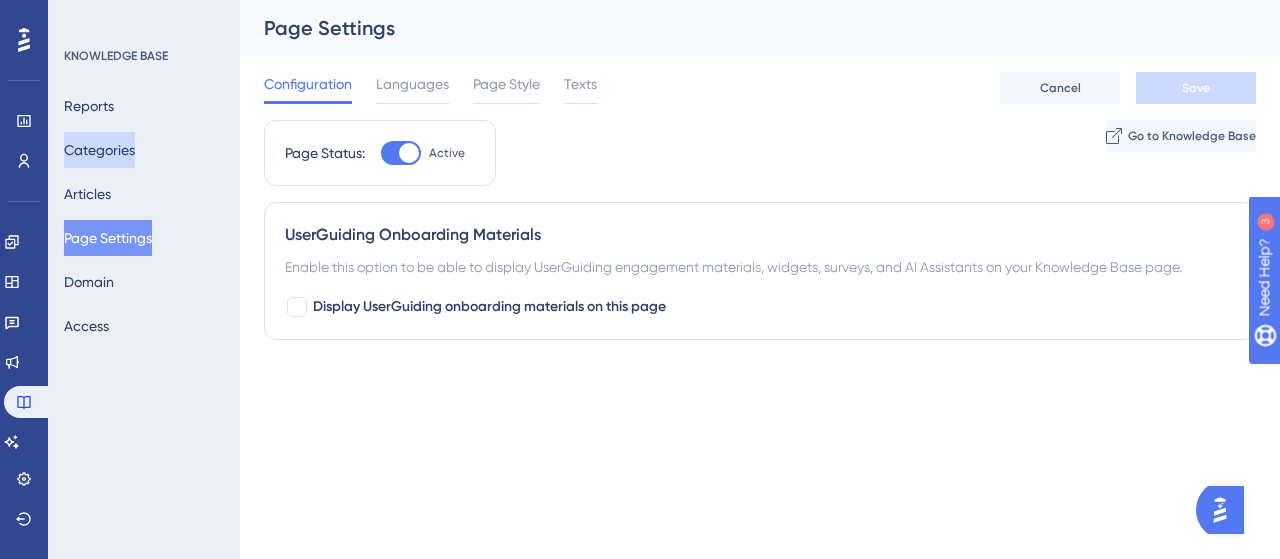 click on "Categories" at bounding box center [99, 150] 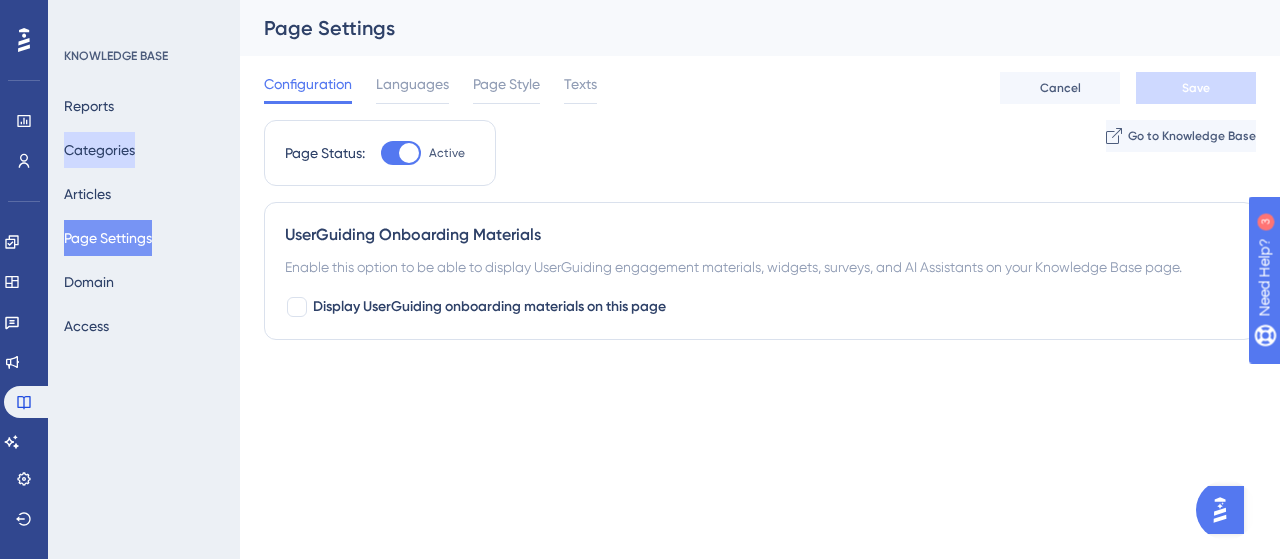 click on "Categories" at bounding box center [99, 150] 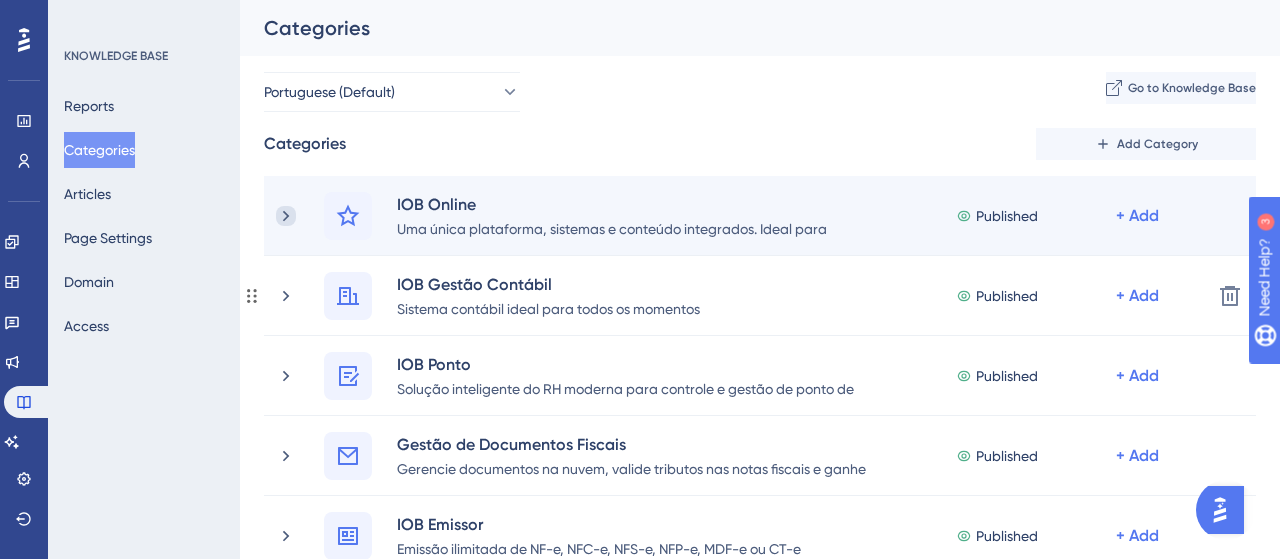 click 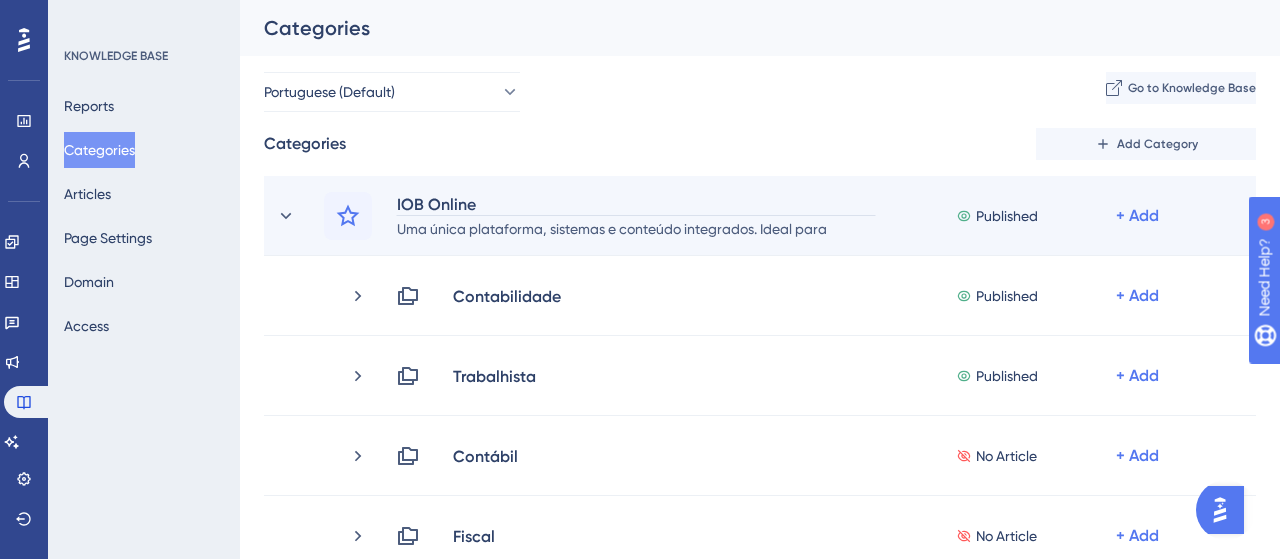 click on "Uma única plataforma, sistemas e conteúdo integrados. Ideal para contadores e empresas" at bounding box center [636, 228] 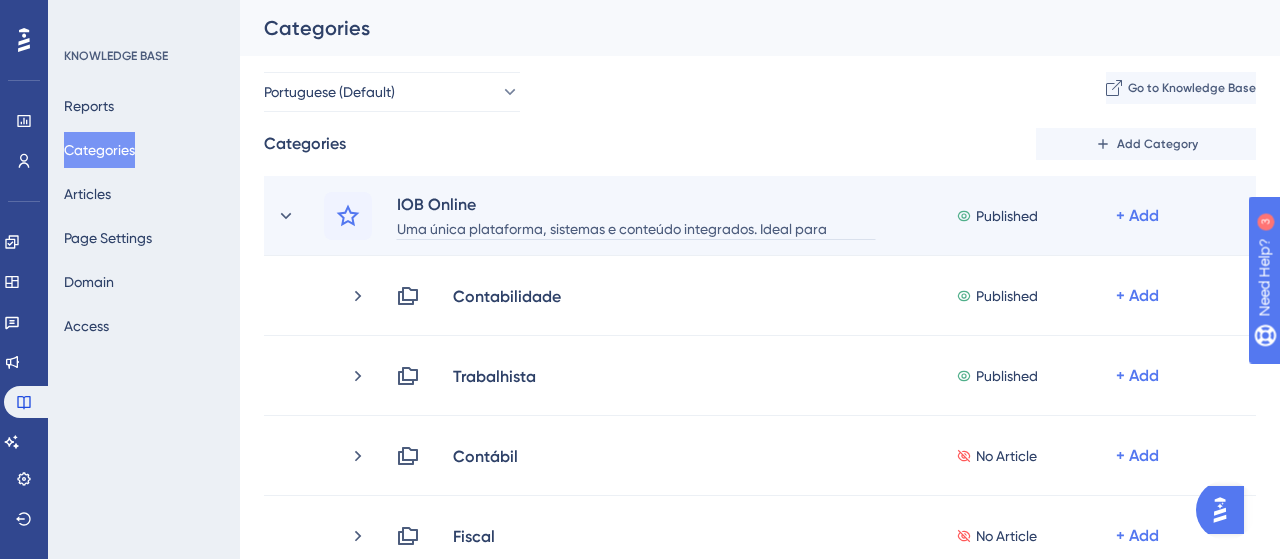 click on "IOB Online Uma única plataforma, sistemas e conteúdo integrados. Ideal para contadores e empresas   Published + Add" at bounding box center [760, 216] 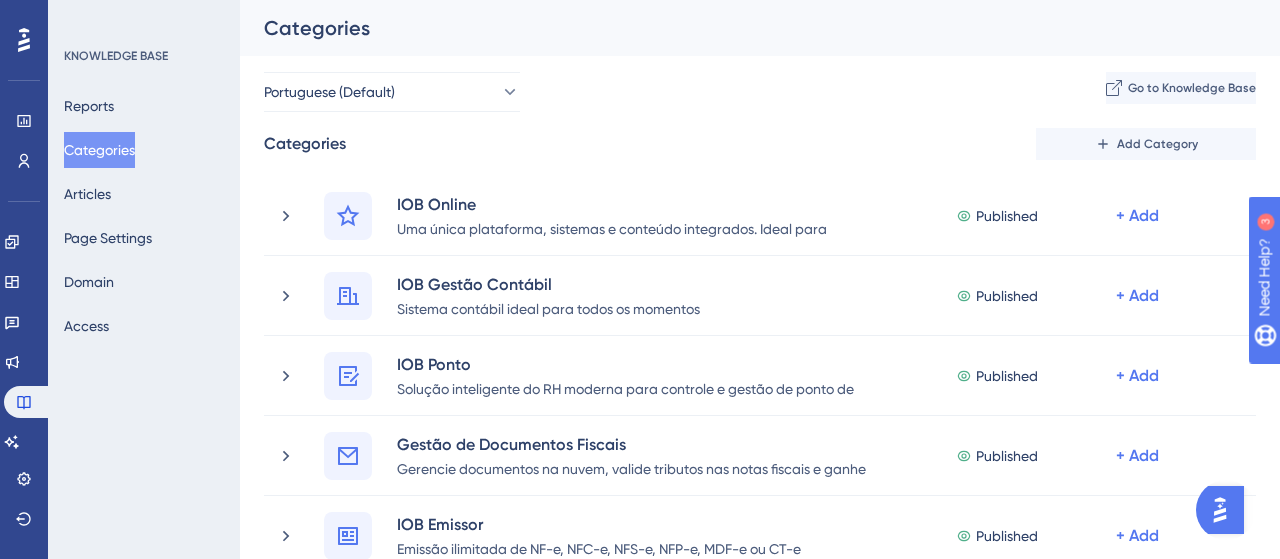 click 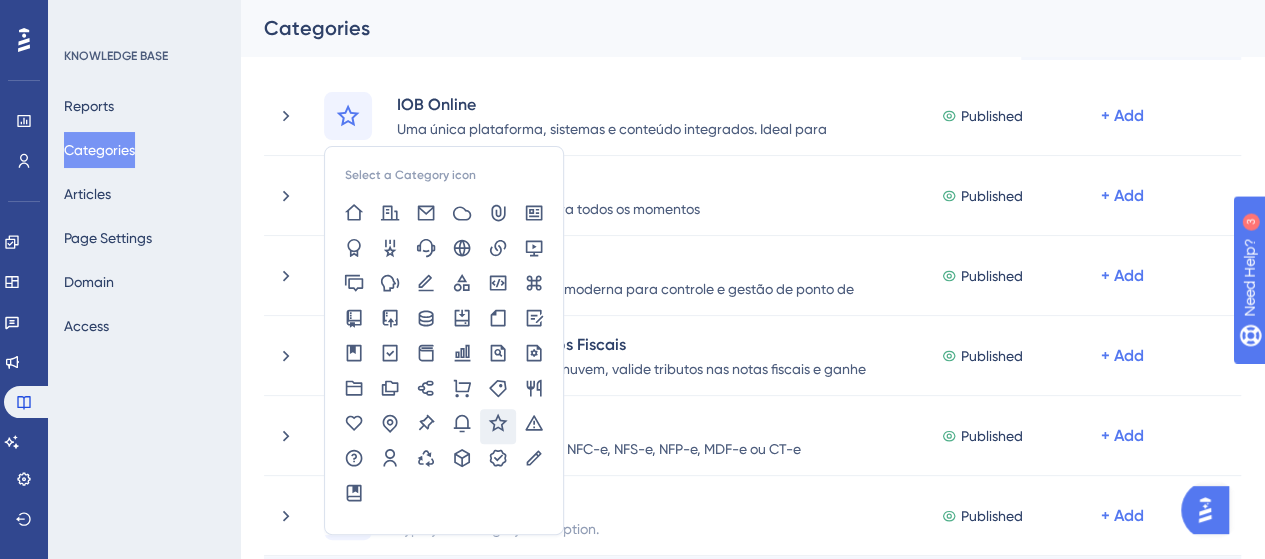 scroll, scrollTop: 400, scrollLeft: 0, axis: vertical 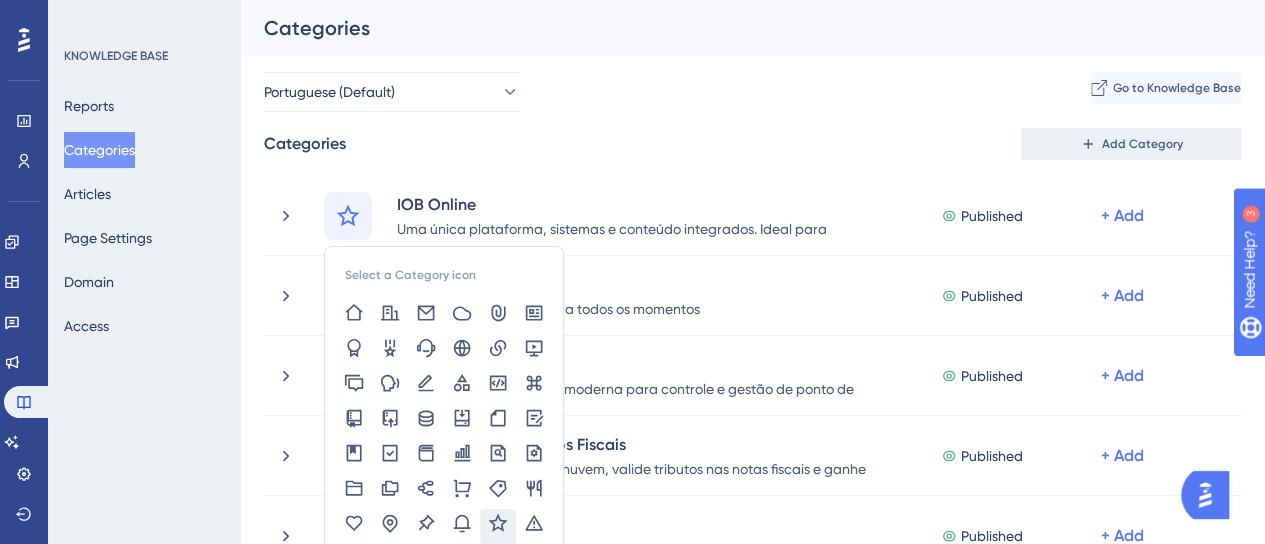 click on "Add Category" at bounding box center (1131, 144) 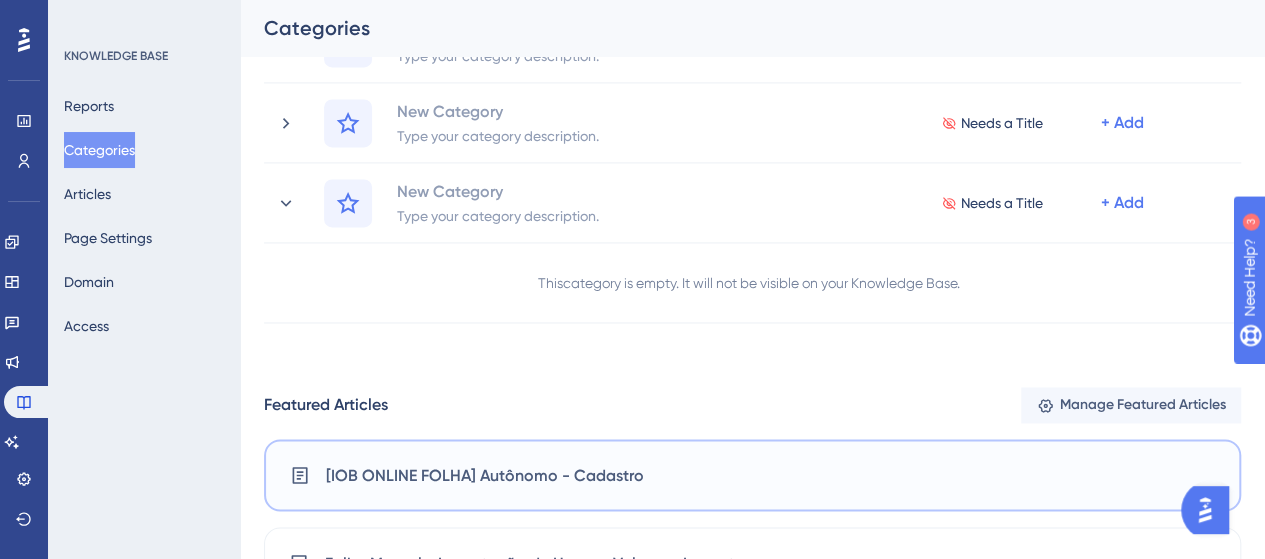 scroll, scrollTop: 1500, scrollLeft: 0, axis: vertical 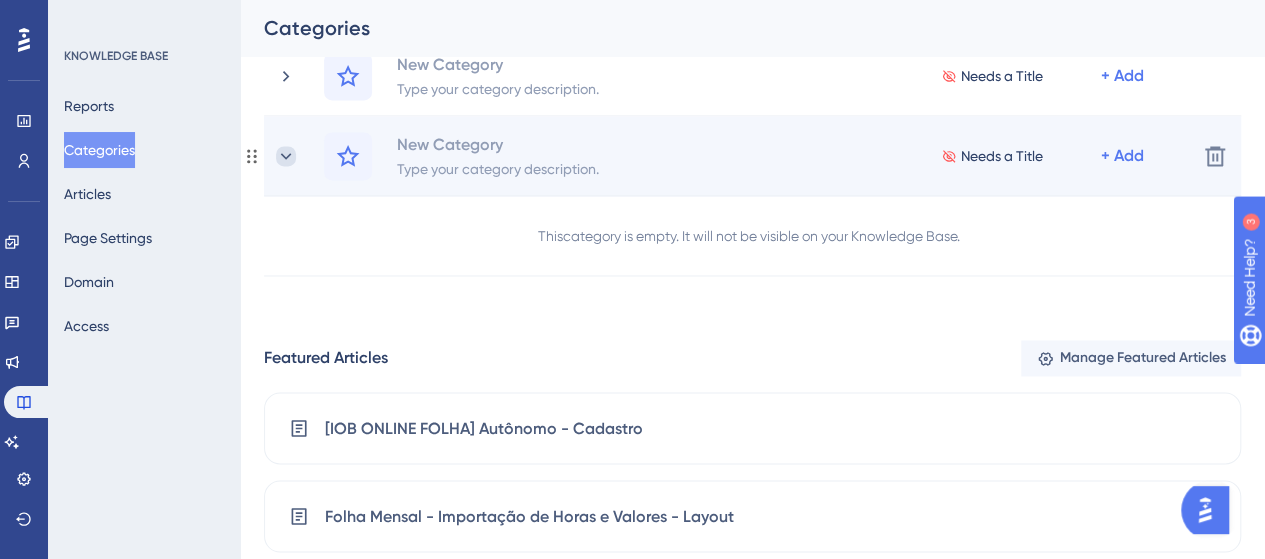 click 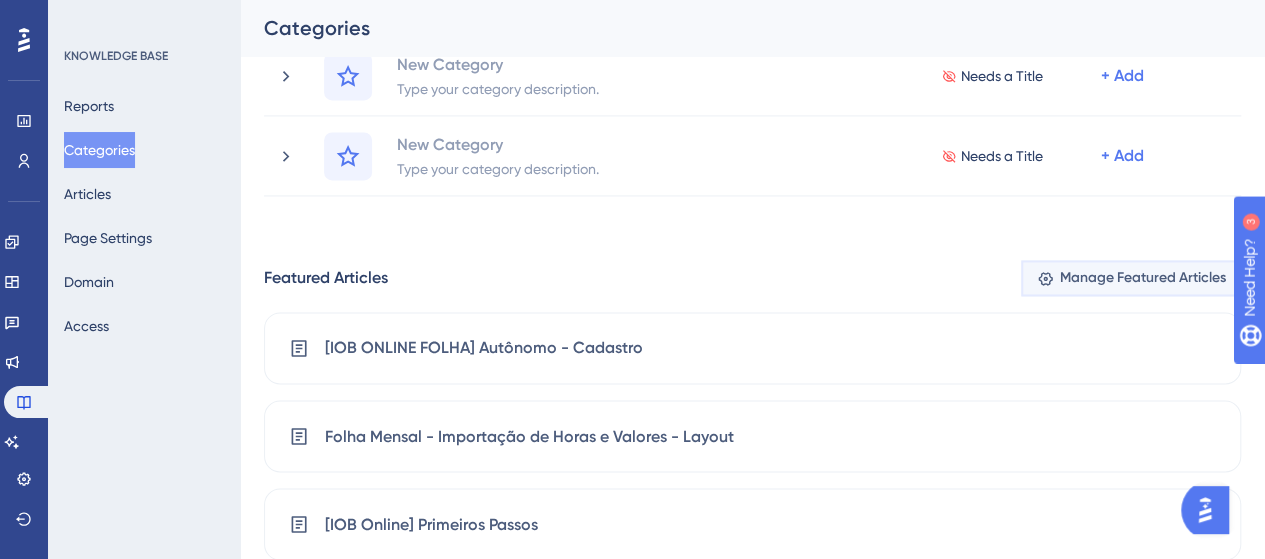 click on "Manage Featured Articles" at bounding box center (1143, 278) 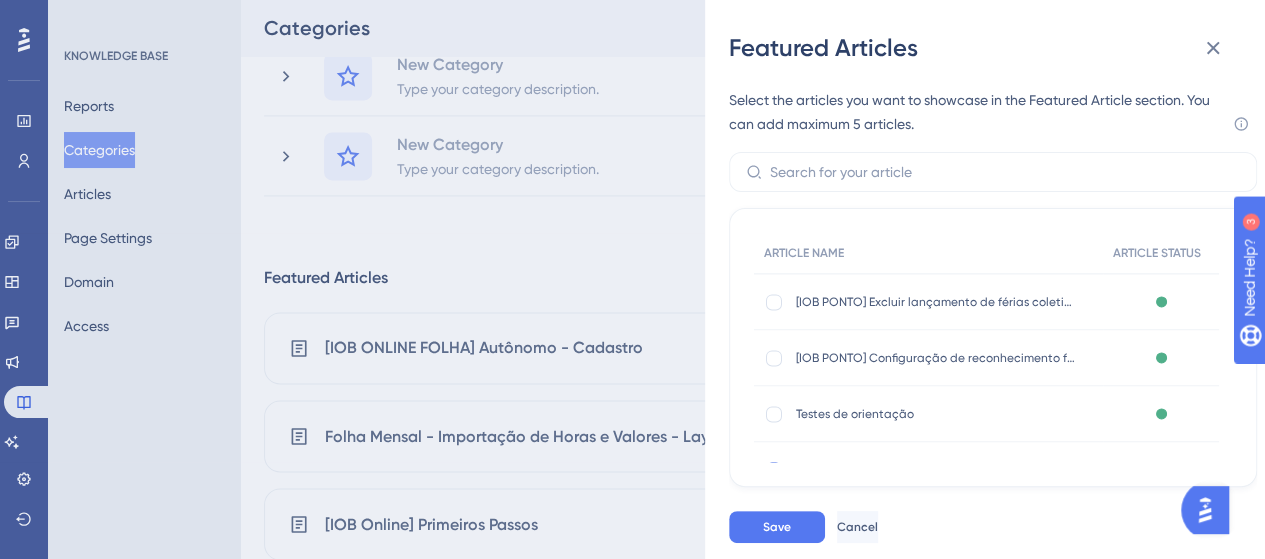 scroll, scrollTop: 1400, scrollLeft: 0, axis: vertical 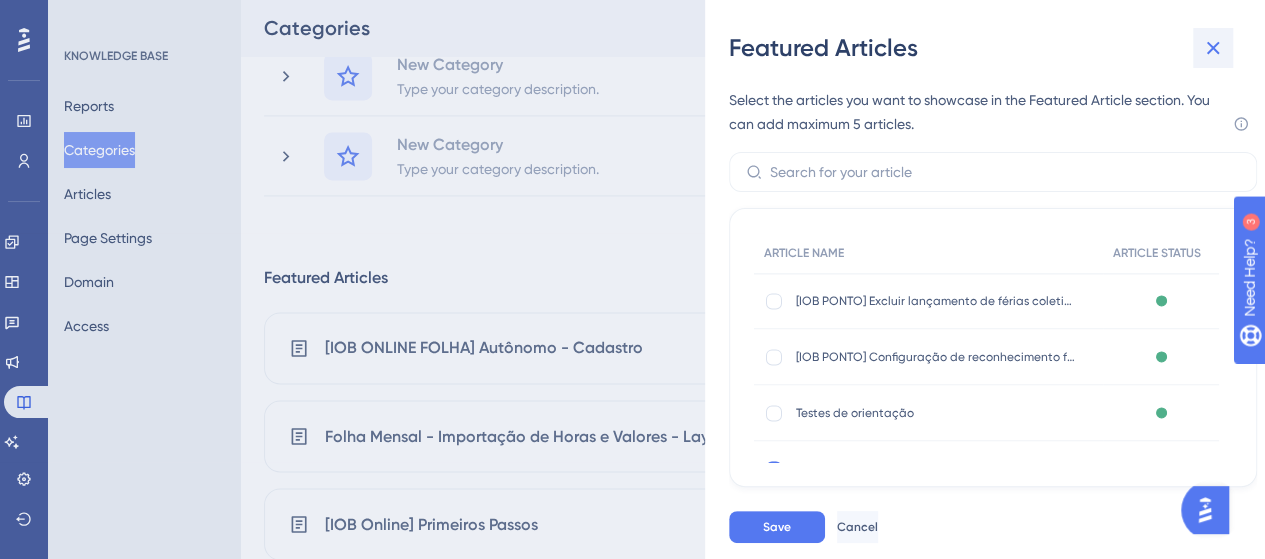 click 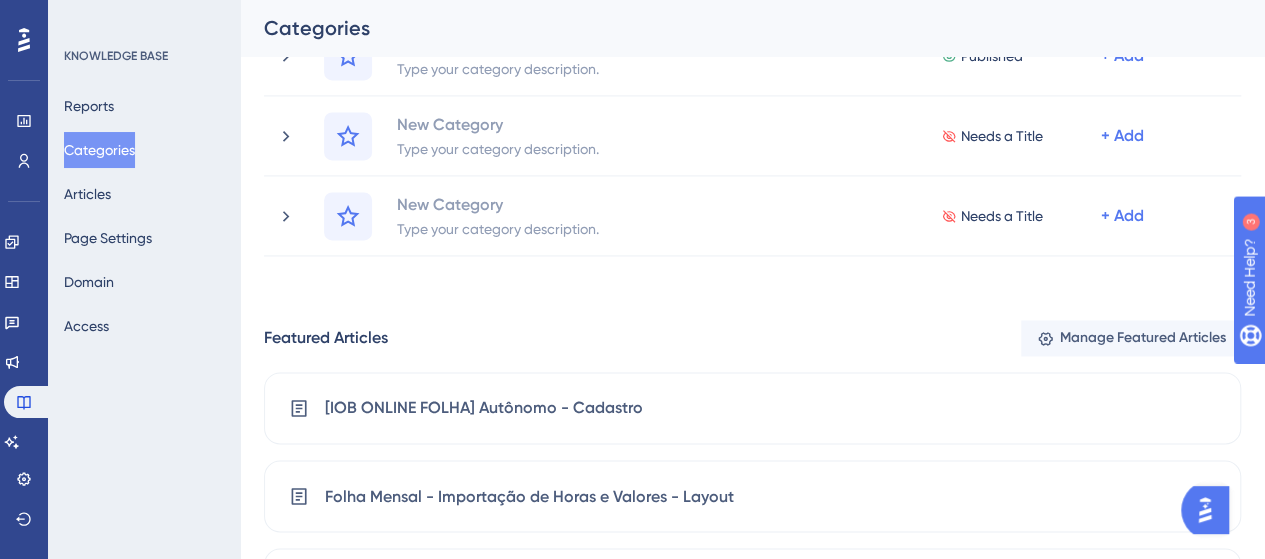 scroll, scrollTop: 1240, scrollLeft: 0, axis: vertical 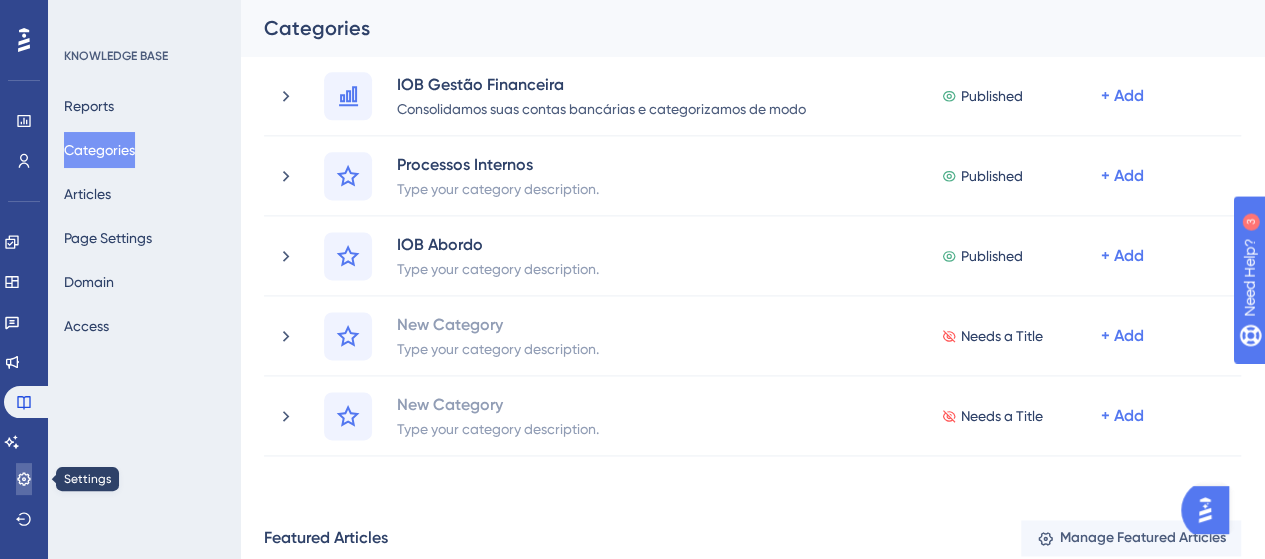 click 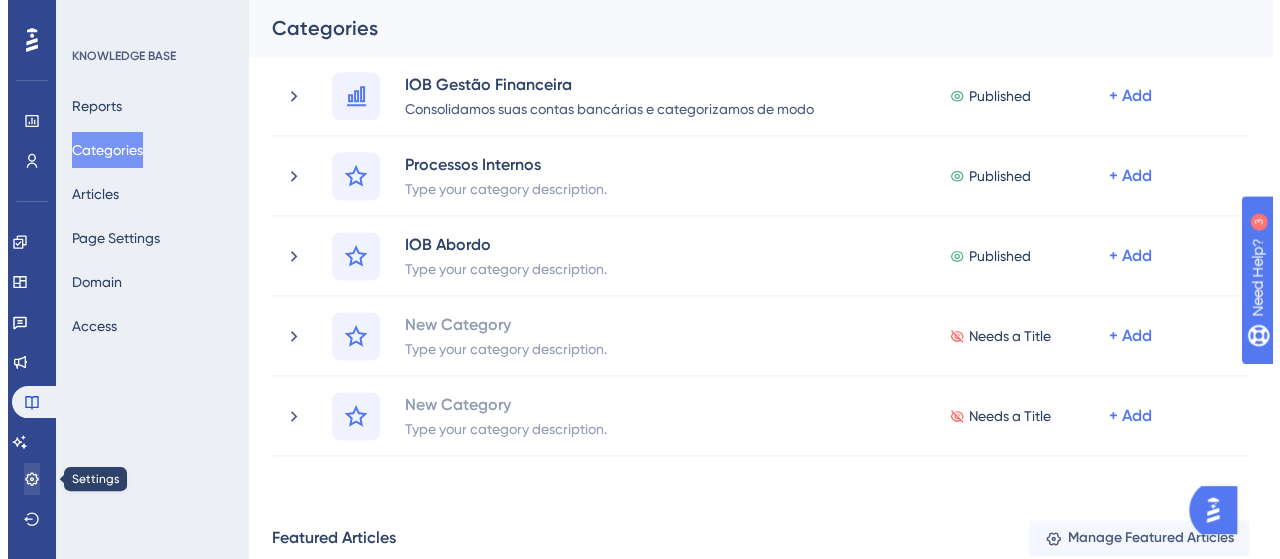 scroll, scrollTop: 0, scrollLeft: 0, axis: both 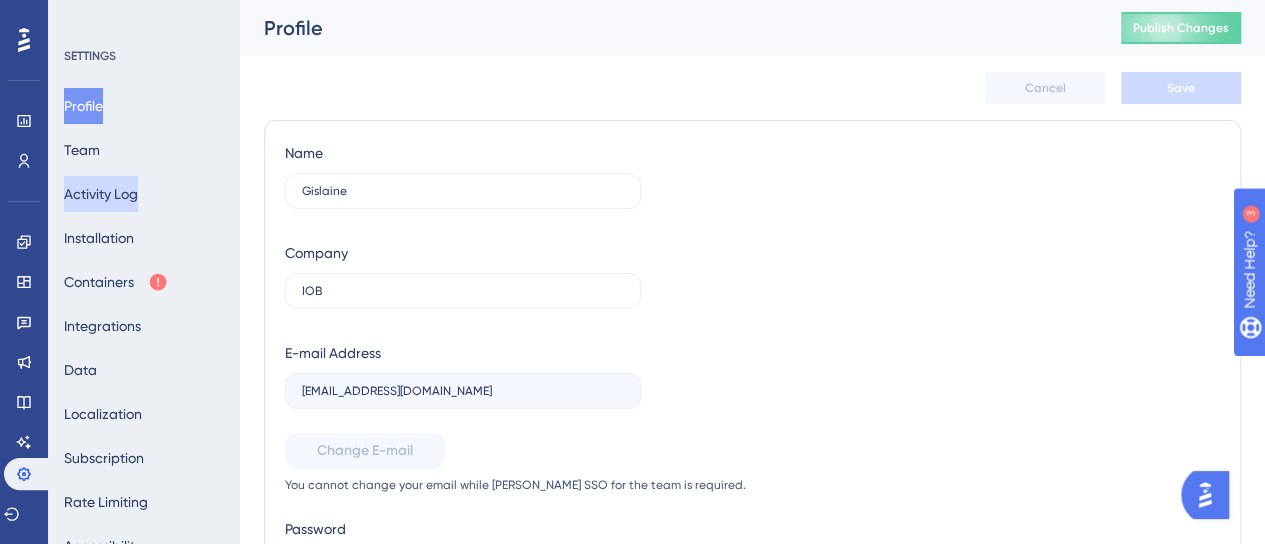 click on "Activity Log" at bounding box center [101, 194] 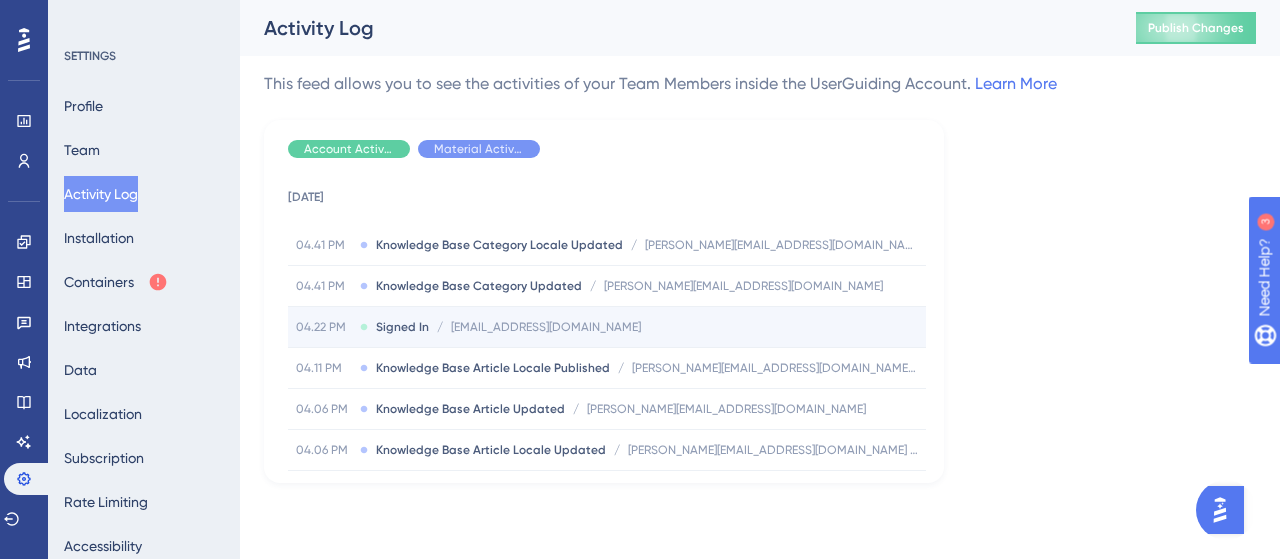 scroll, scrollTop: 300, scrollLeft: 0, axis: vertical 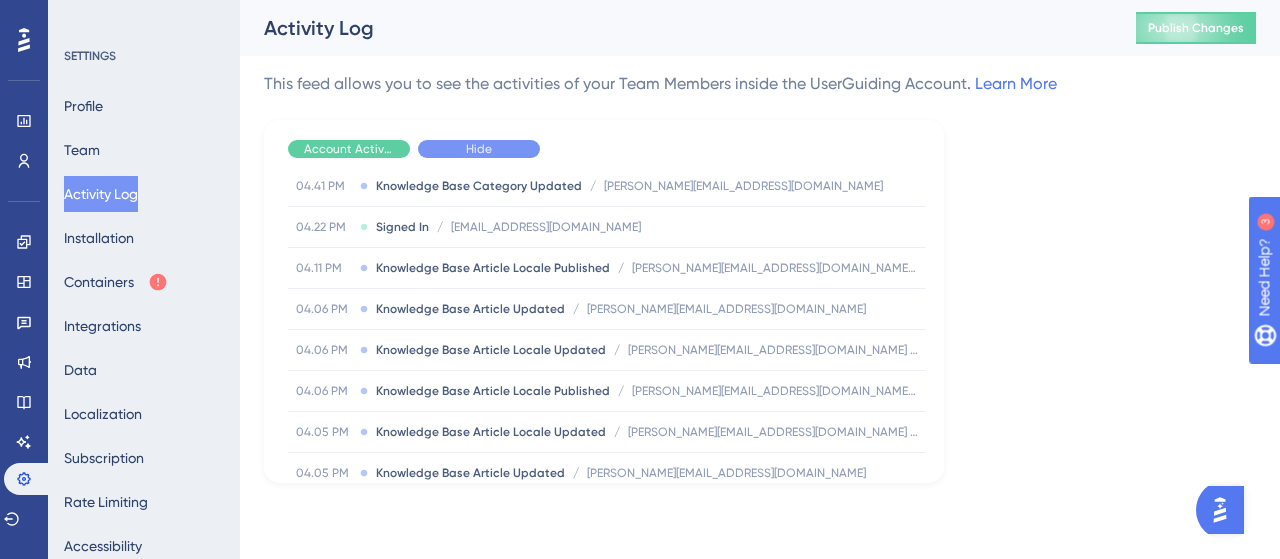 click on "Hide" at bounding box center (479, 149) 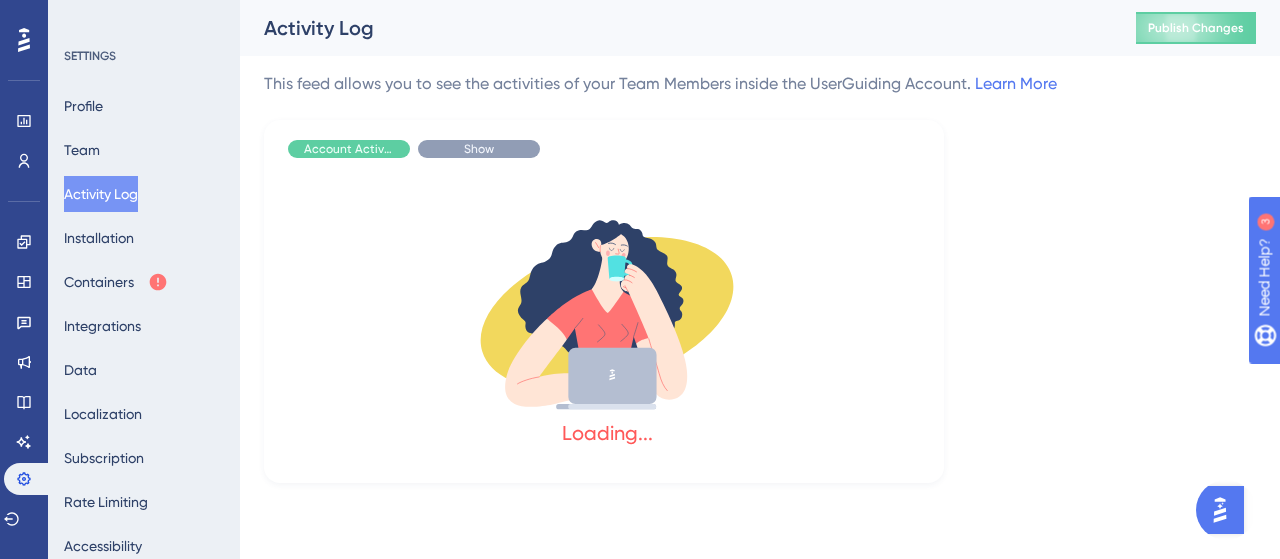 scroll, scrollTop: 0, scrollLeft: 0, axis: both 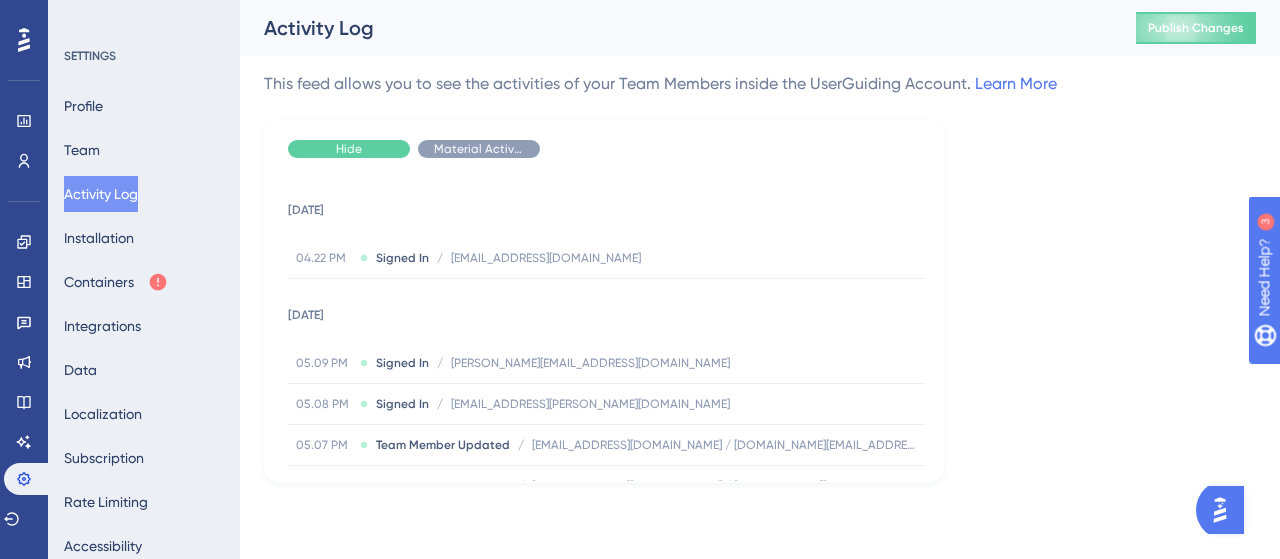 click on "Hide" at bounding box center [349, 149] 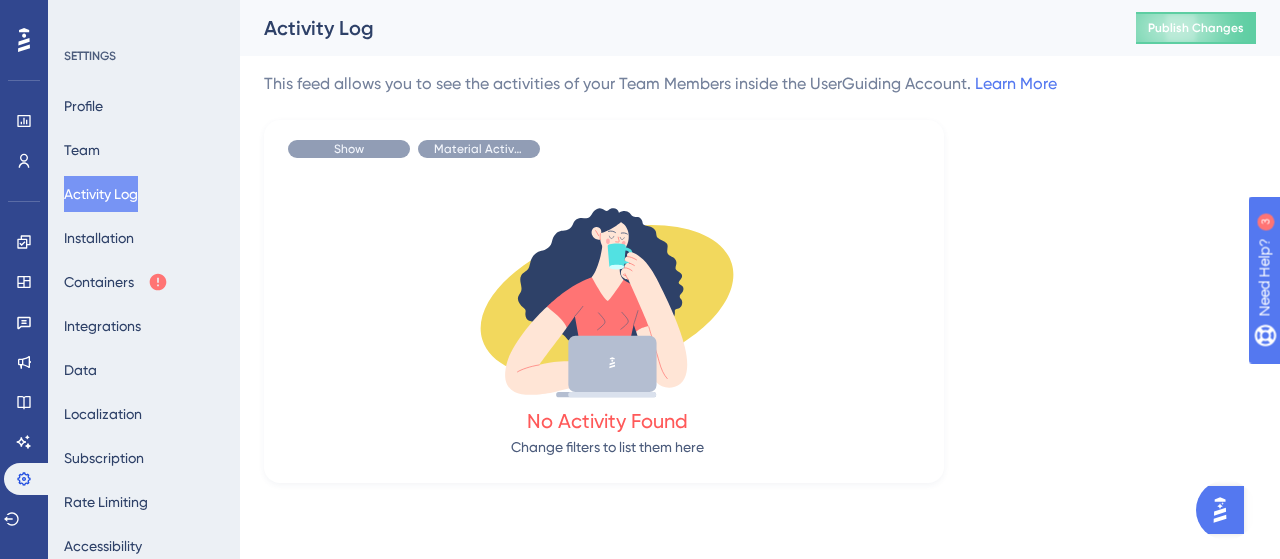 click on "Show" at bounding box center (349, 149) 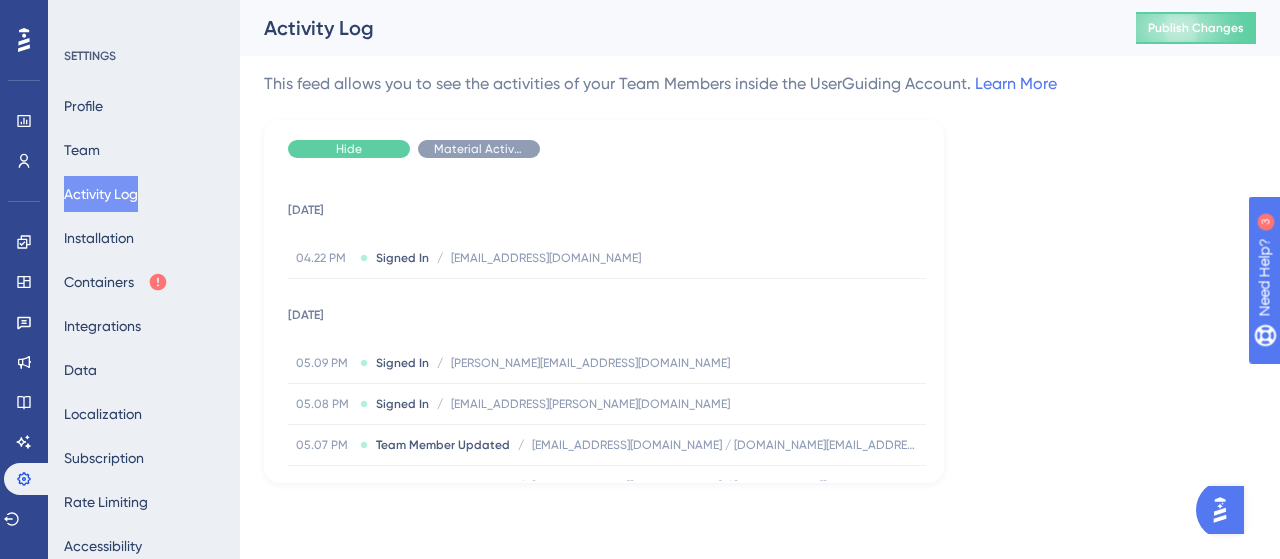 click on "Hide" at bounding box center (349, 149) 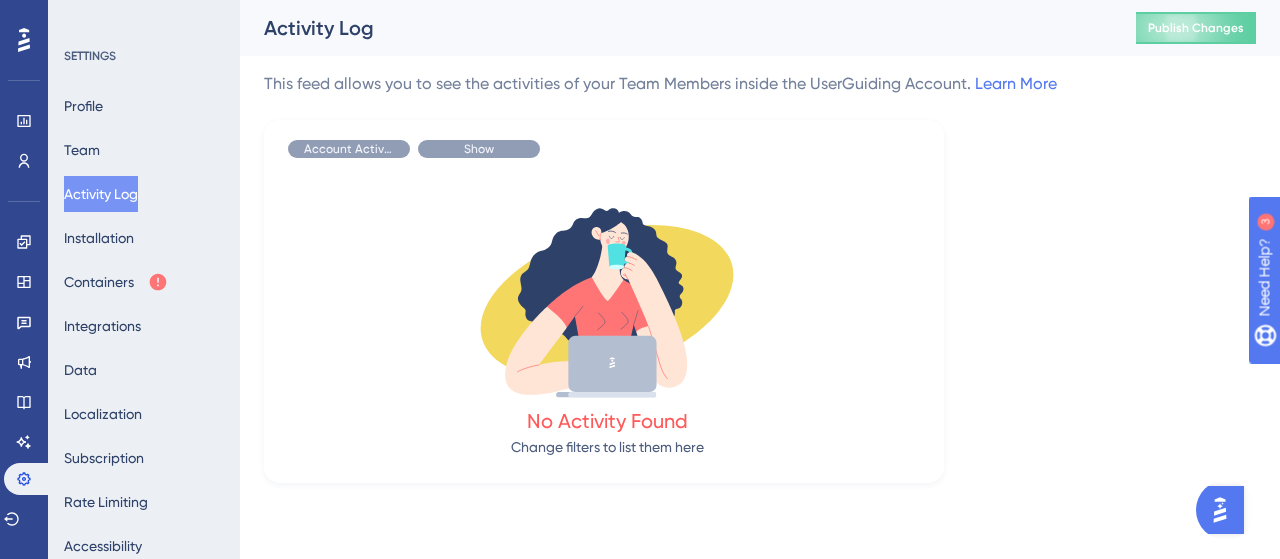 click on "Show" at bounding box center (479, 149) 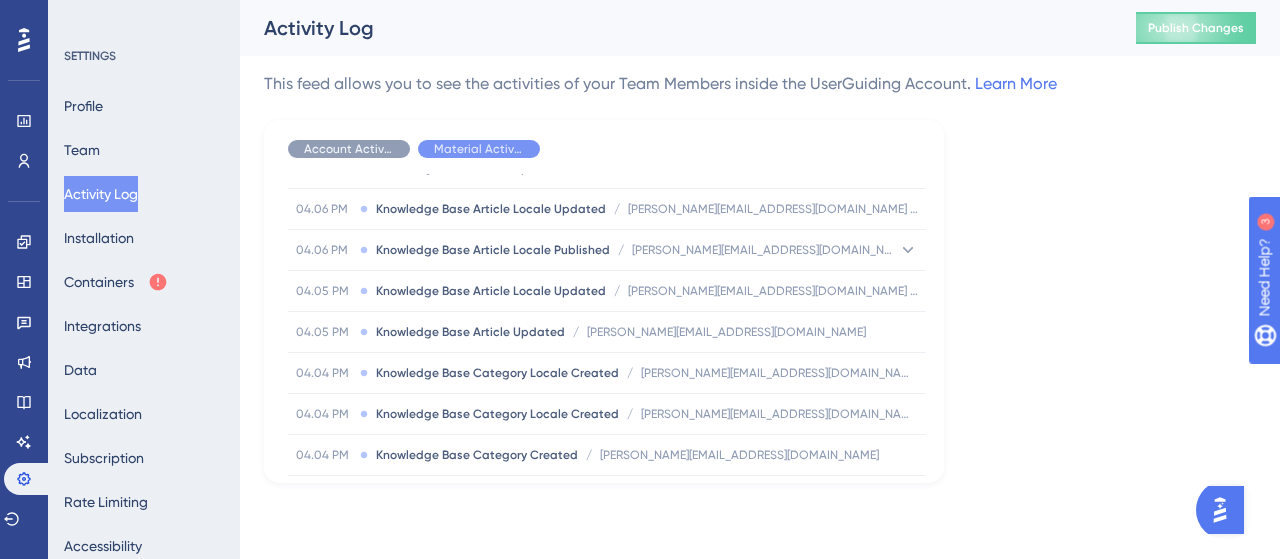 scroll, scrollTop: 200, scrollLeft: 0, axis: vertical 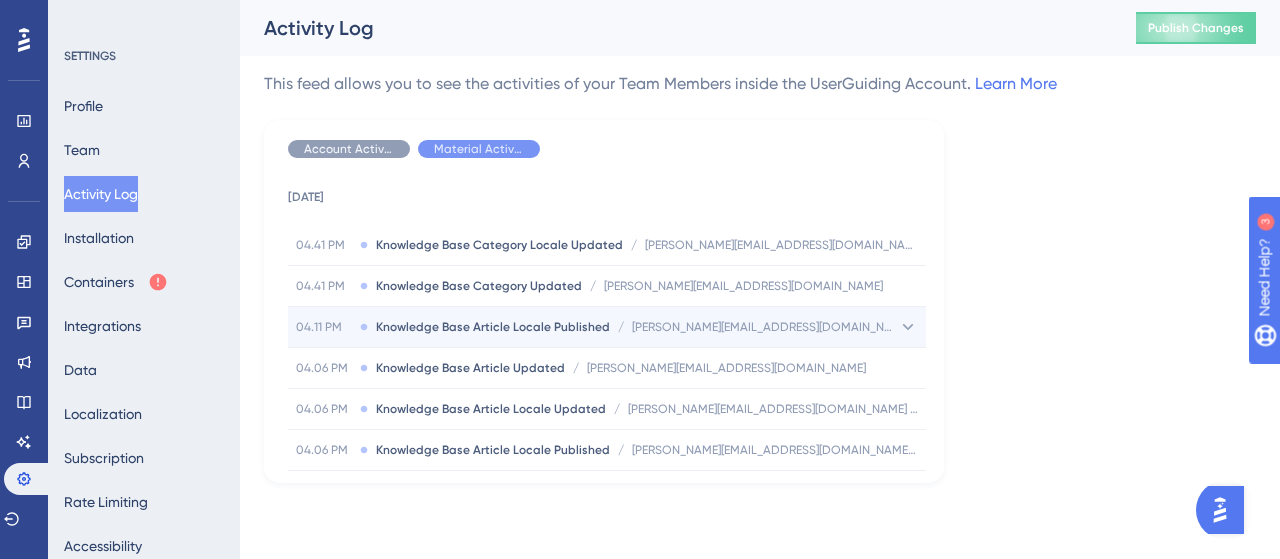 click on "Knowledge Base Article Locale Published" at bounding box center [493, 327] 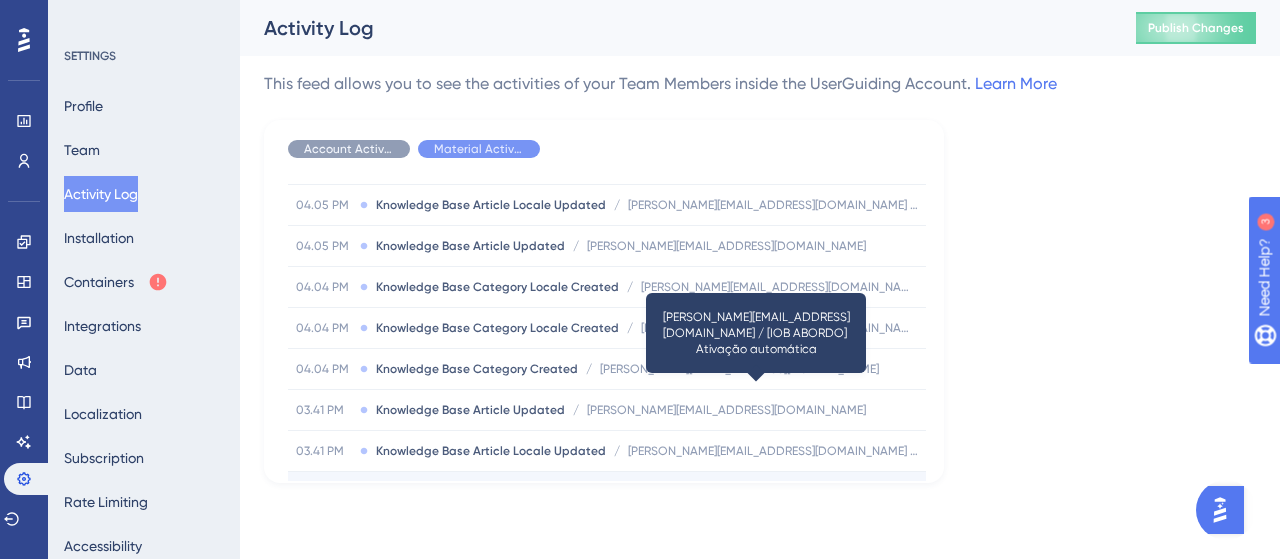 scroll, scrollTop: 700, scrollLeft: 0, axis: vertical 